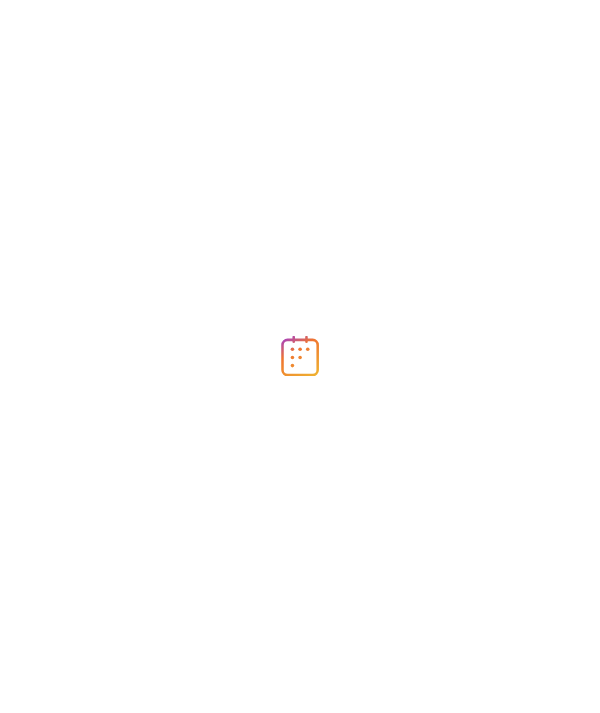 scroll, scrollTop: 0, scrollLeft: 0, axis: both 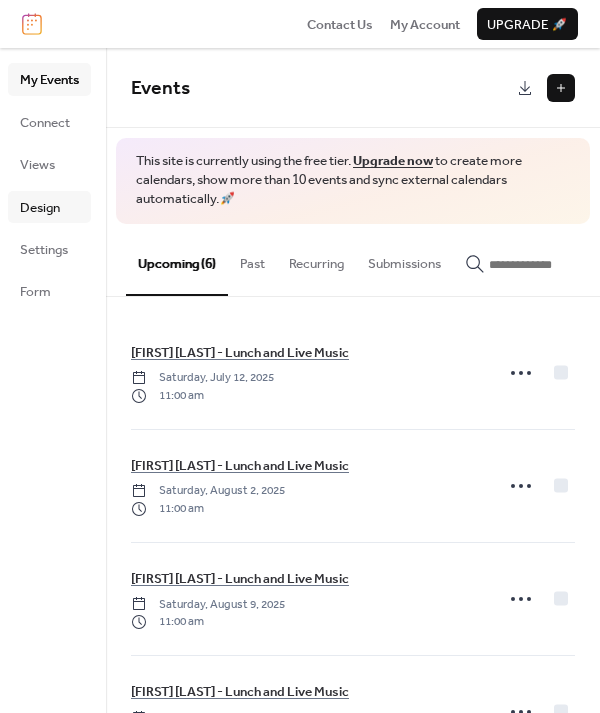 click on "Design" at bounding box center [40, 208] 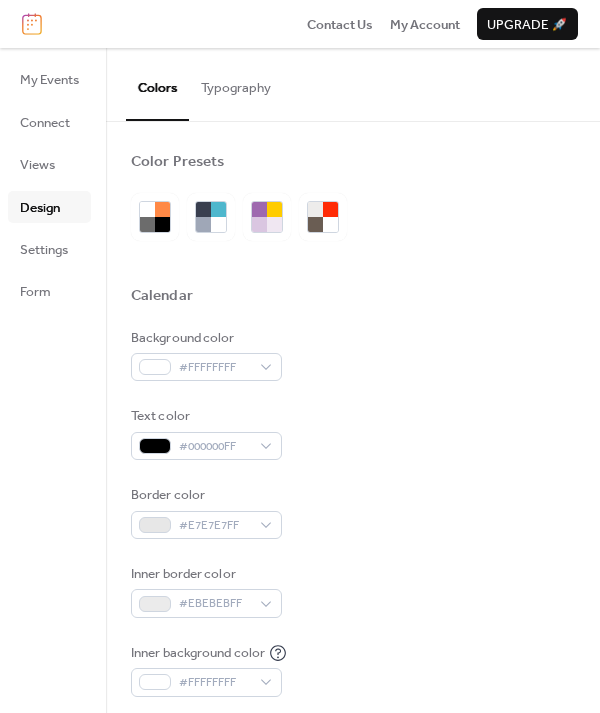 click on "Typography" at bounding box center [236, 83] 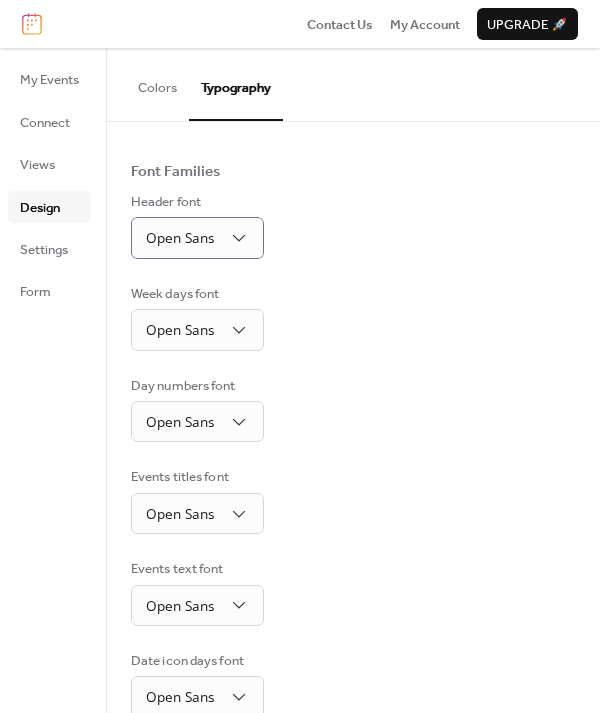 scroll, scrollTop: 114, scrollLeft: 0, axis: vertical 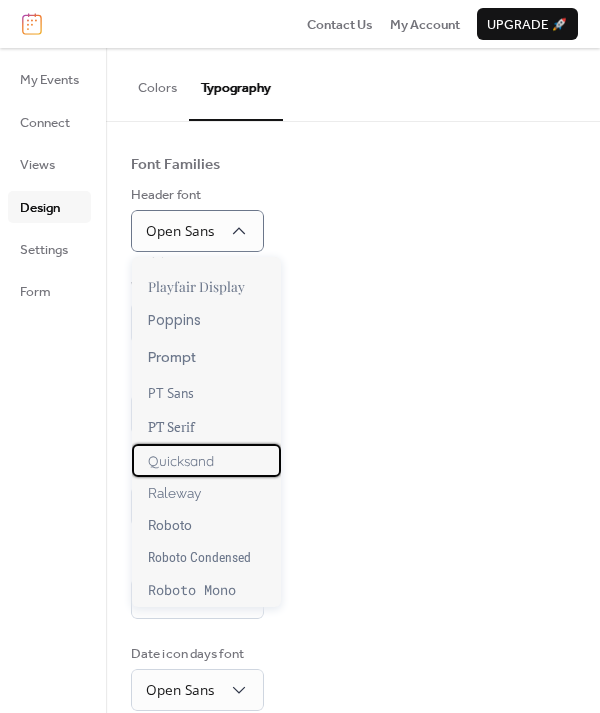 click on "Quicksand" at bounding box center [181, 460] 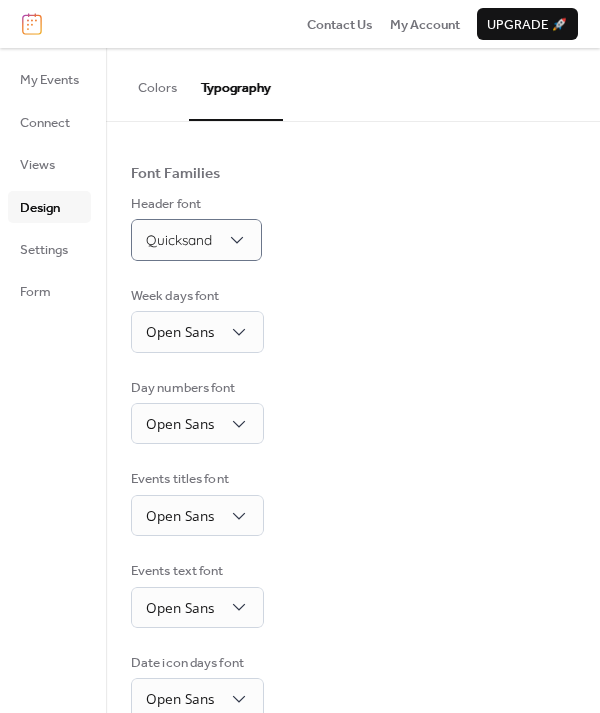 scroll, scrollTop: 104, scrollLeft: 0, axis: vertical 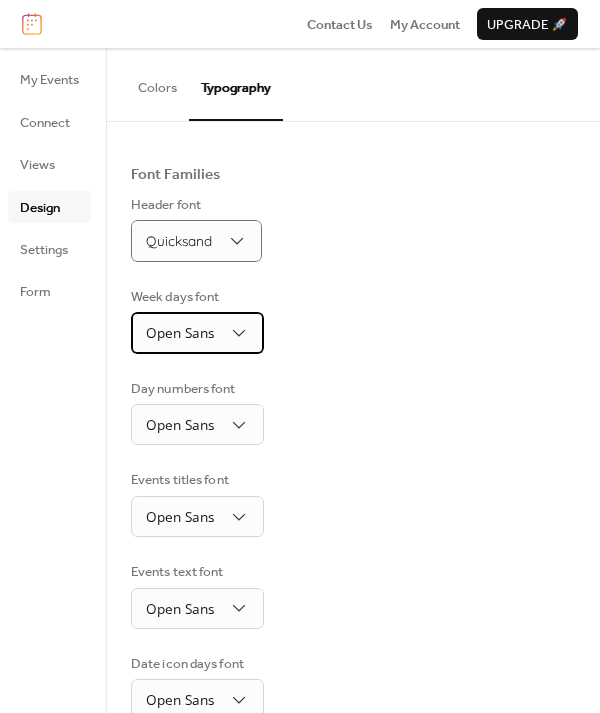 click on "Open Sans" at bounding box center (197, 332) 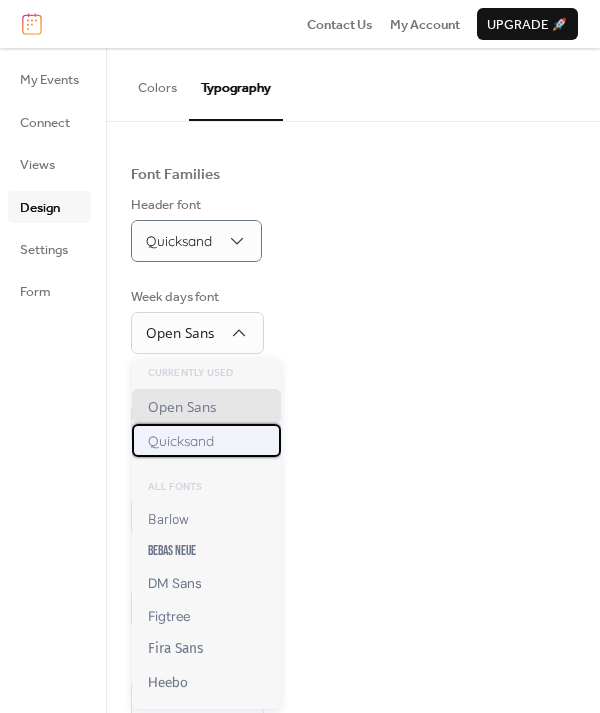 click on "Quicksand" at bounding box center [181, 440] 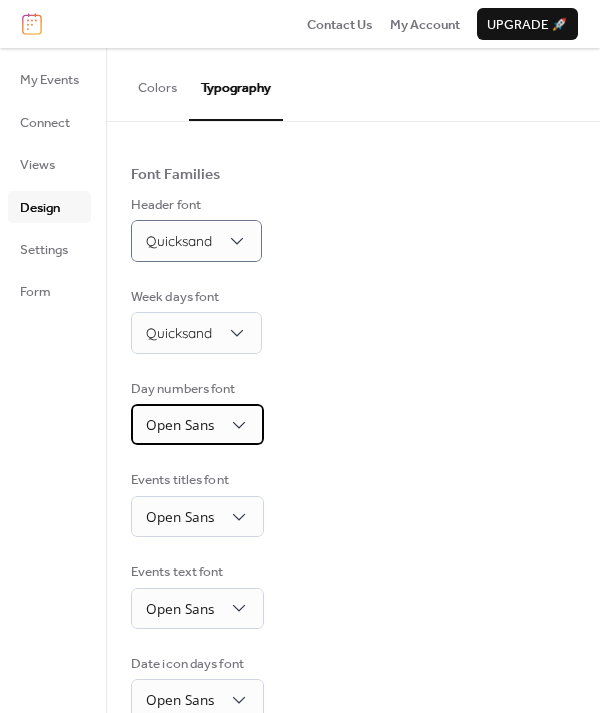 click on "Open Sans" at bounding box center (197, 424) 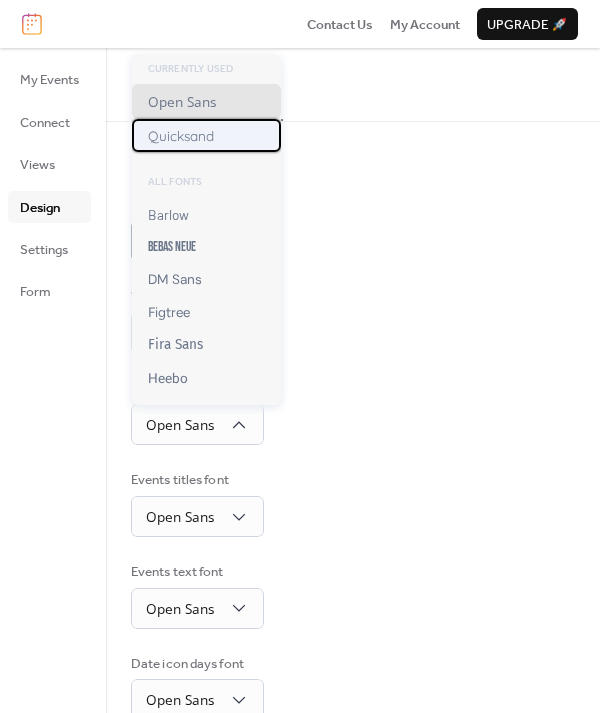 click on "Quicksand" at bounding box center [181, 135] 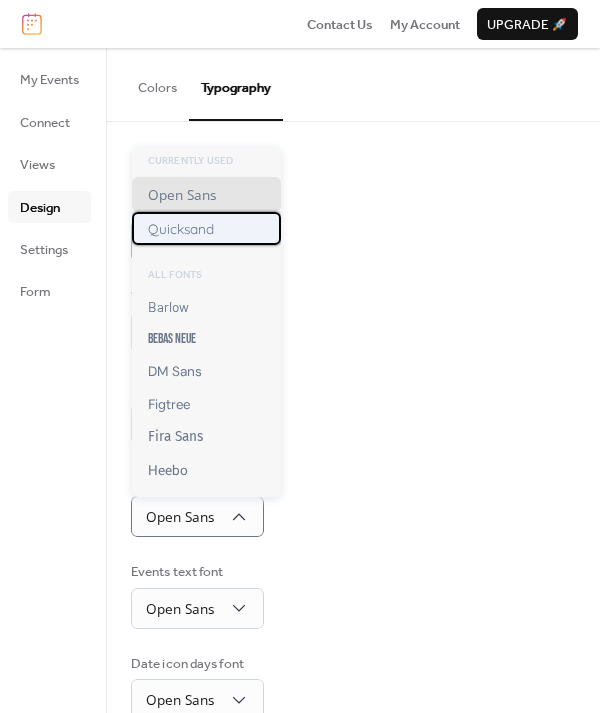 click on "Quicksand" at bounding box center (181, 228) 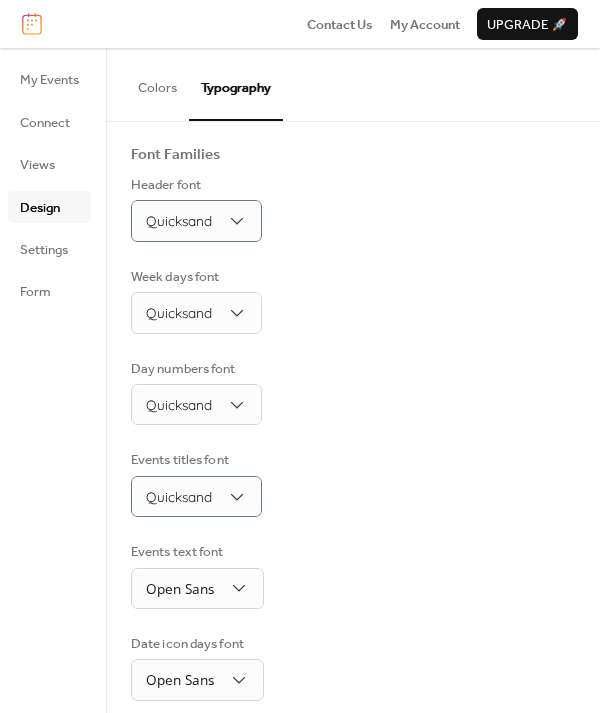 scroll, scrollTop: 151, scrollLeft: 0, axis: vertical 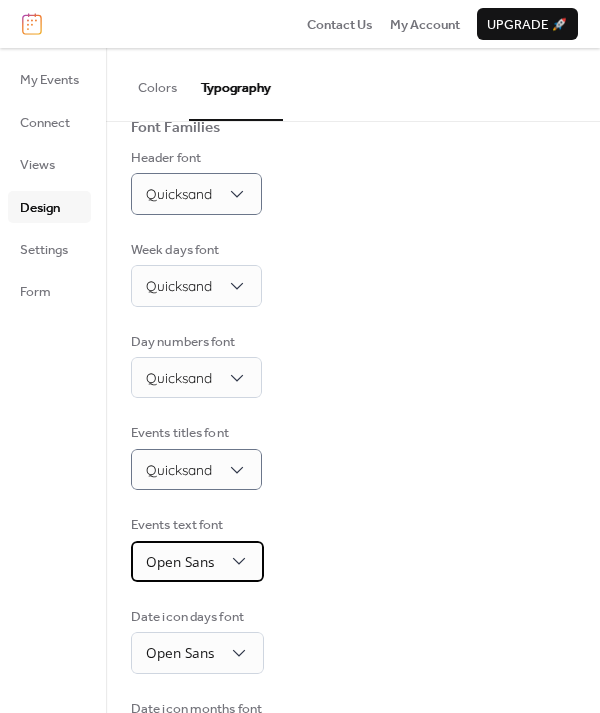 click on "Open Sans" at bounding box center [180, 561] 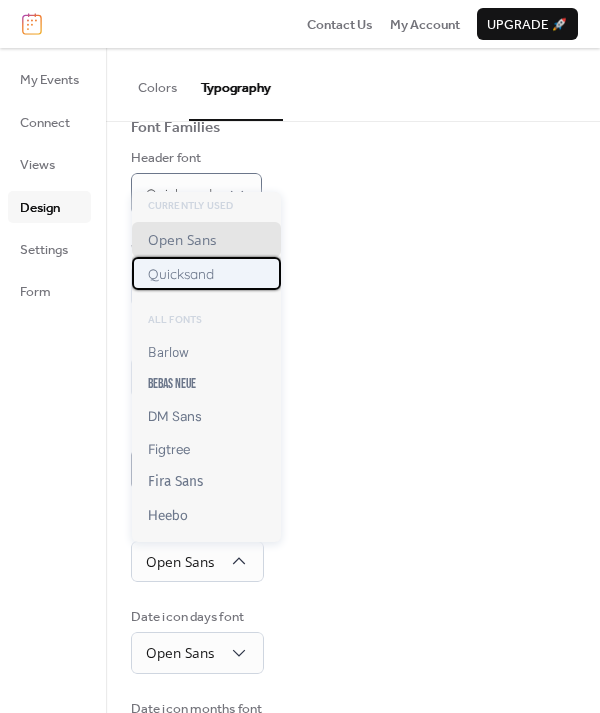 click on "Quicksand" at bounding box center (181, 273) 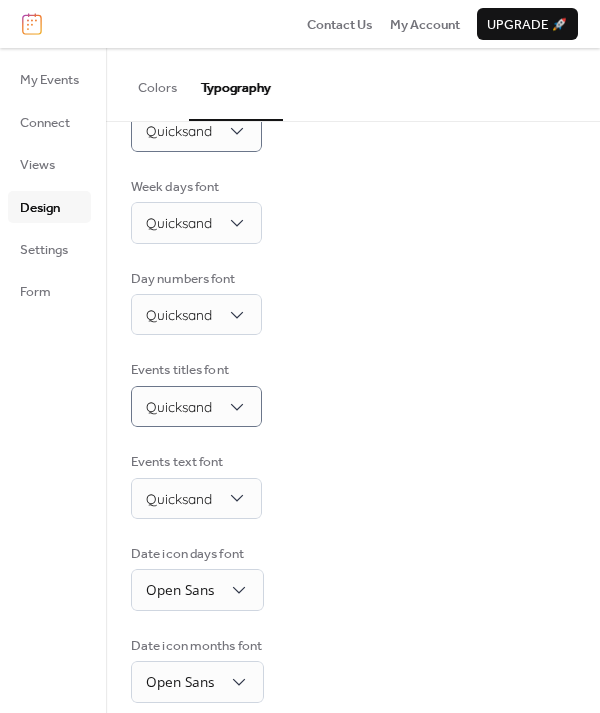 scroll, scrollTop: 224, scrollLeft: 0, axis: vertical 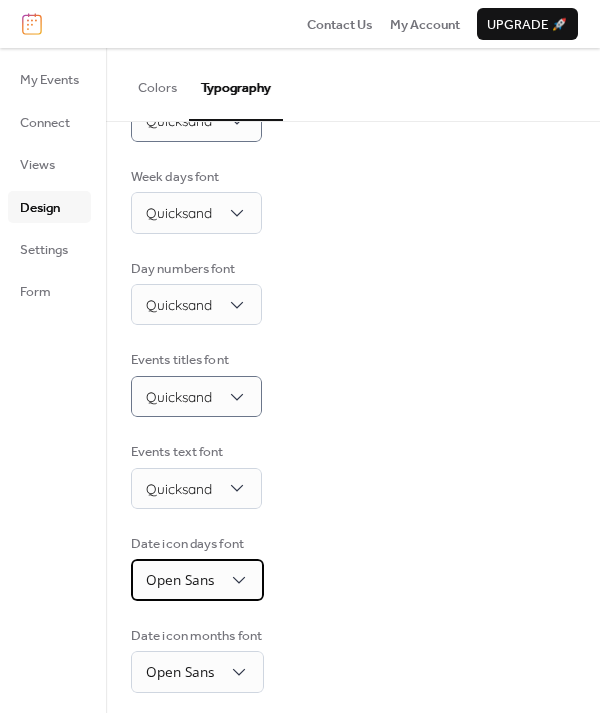 click on "Open Sans" at bounding box center [180, 579] 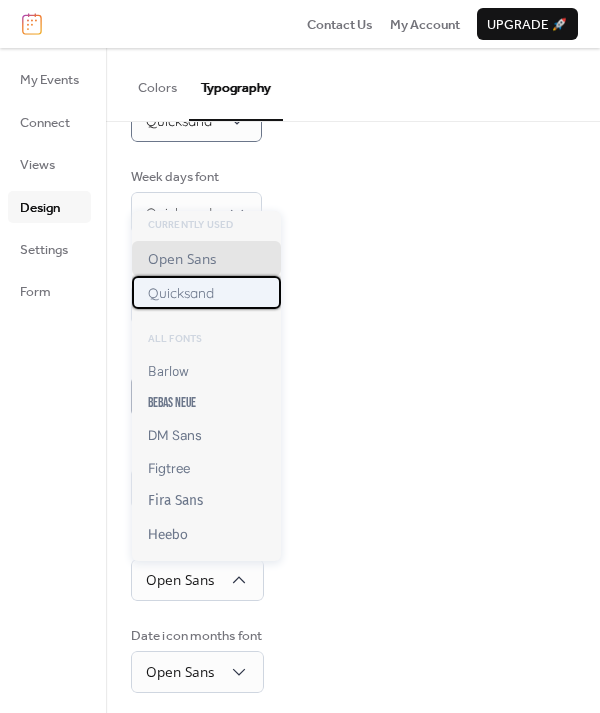 click on "Quicksand" at bounding box center (181, 292) 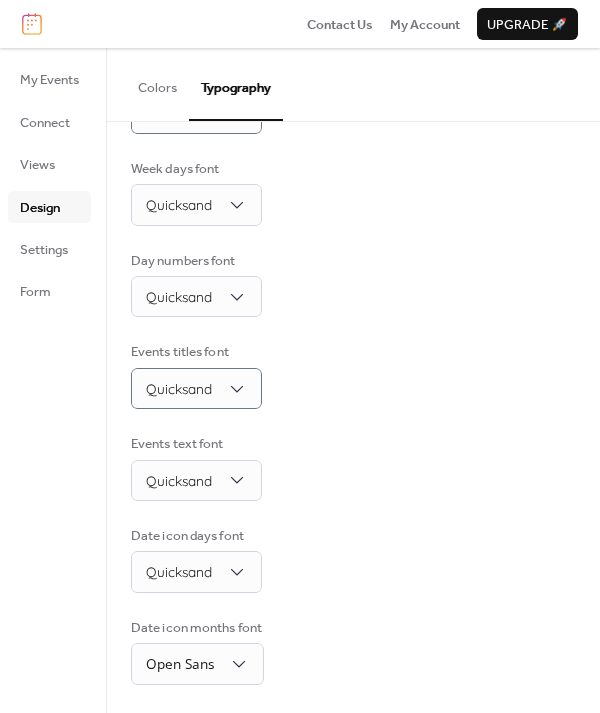 scroll, scrollTop: 238, scrollLeft: 0, axis: vertical 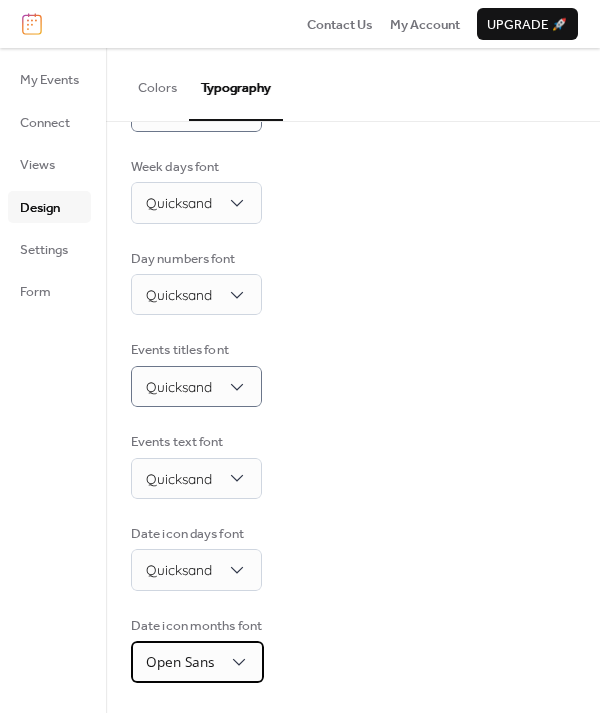 click on "Open Sans" at bounding box center [180, 661] 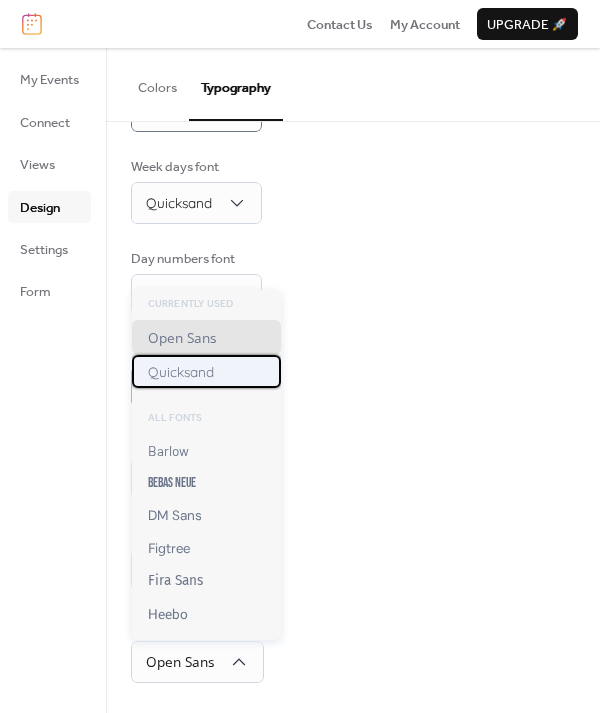 click on "Quicksand" at bounding box center [181, 371] 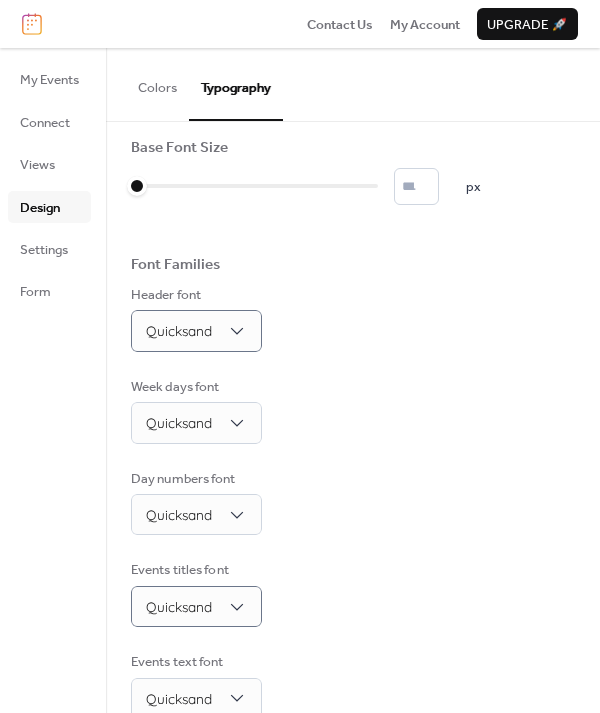 scroll, scrollTop: 0, scrollLeft: 0, axis: both 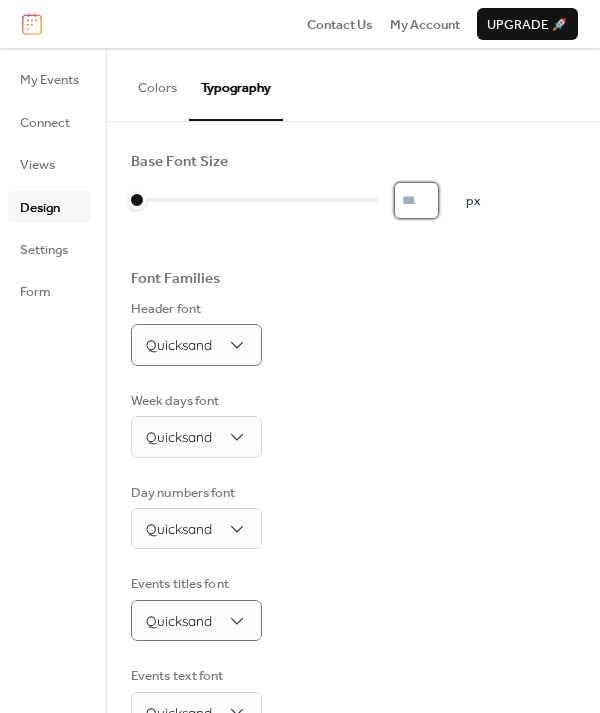 click on "*" at bounding box center (416, 200) 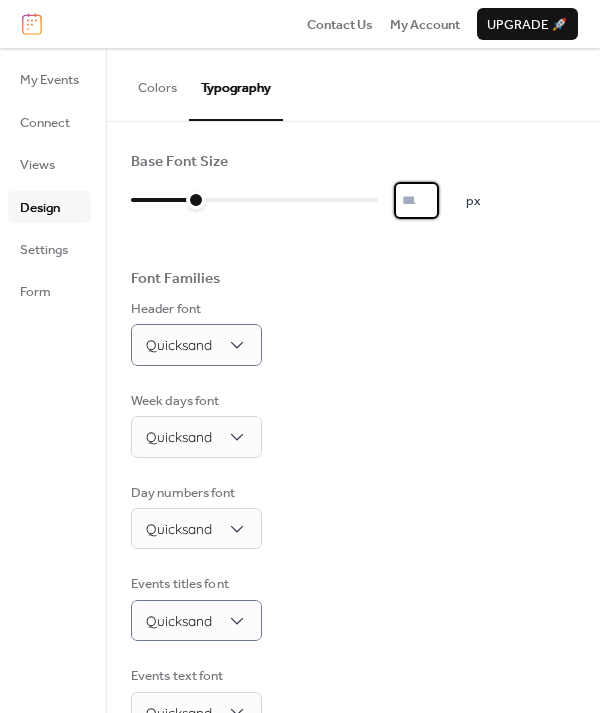 click on "**" at bounding box center (416, 200) 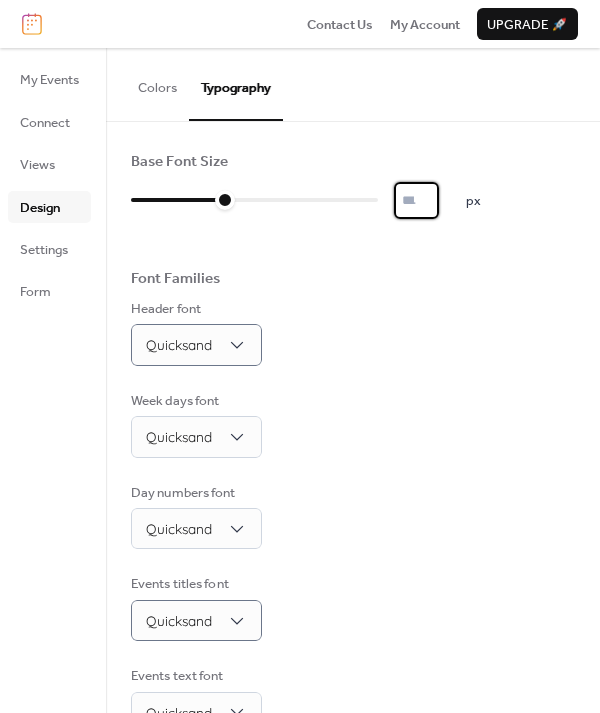type on "**" 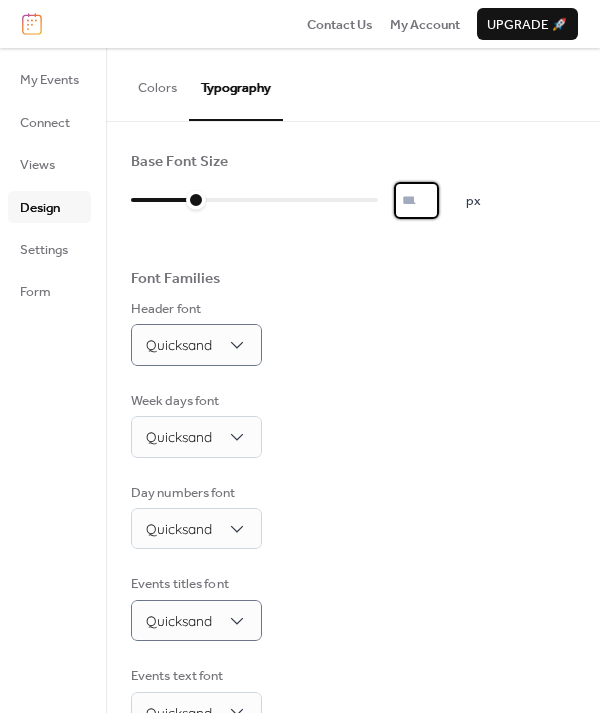 click on "Colors" at bounding box center [157, 83] 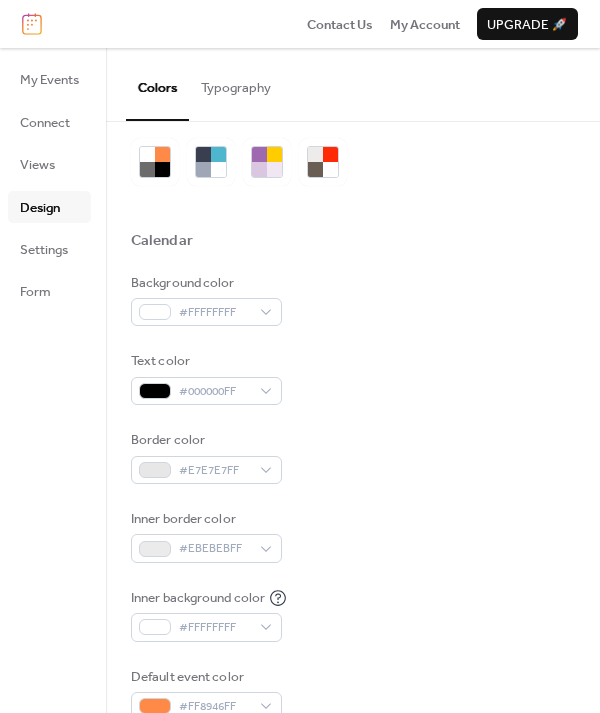 scroll, scrollTop: 56, scrollLeft: 0, axis: vertical 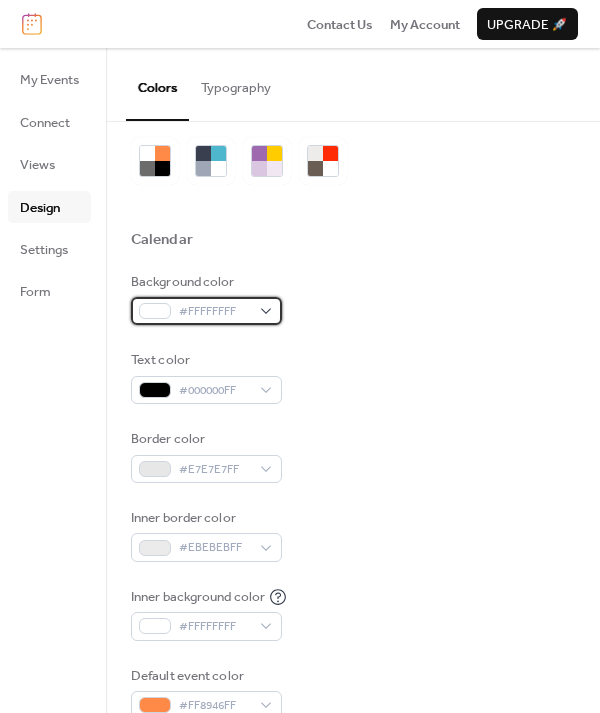 click on "#FFFFFFFF" at bounding box center (206, 311) 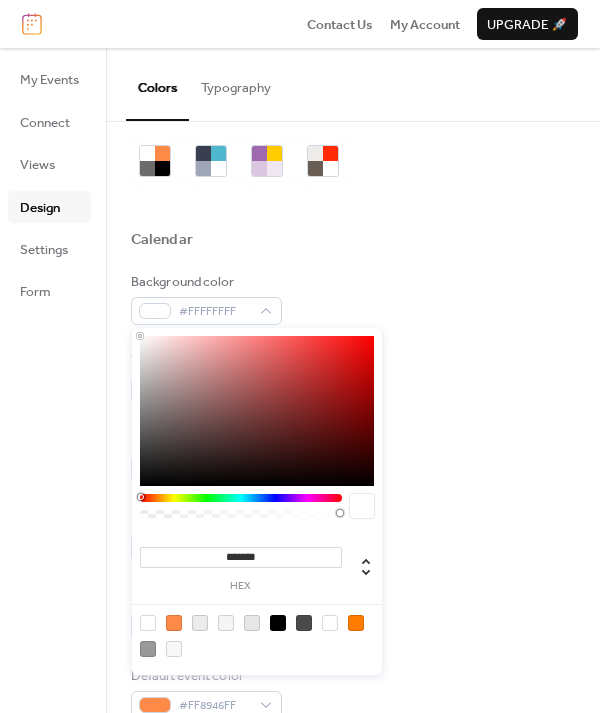 click at bounding box center [304, 623] 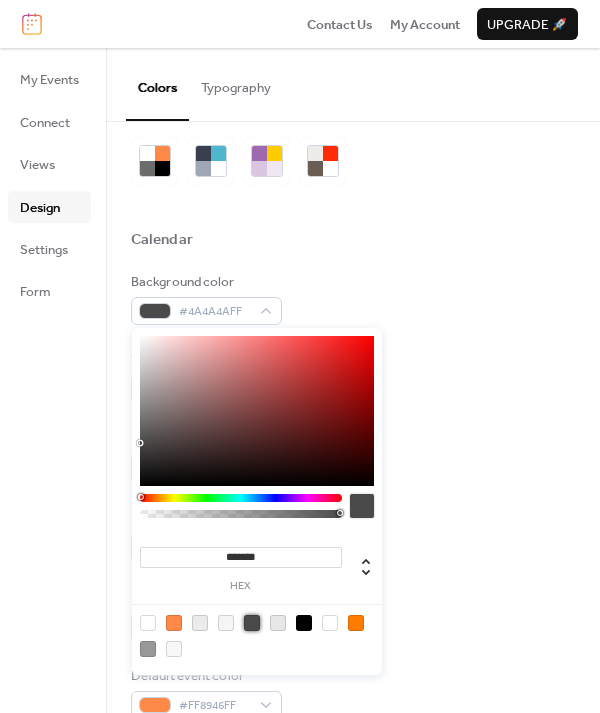 click on "Border color #E7E7E7FF" at bounding box center (353, 456) 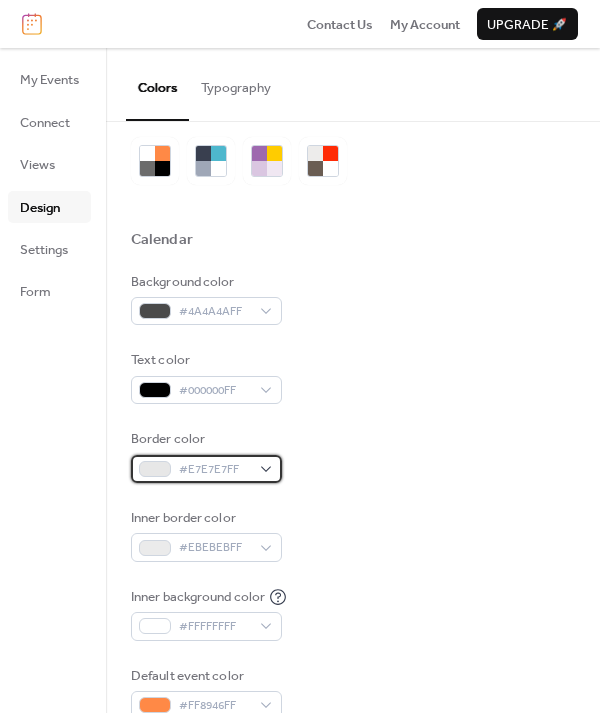 click on "#E7E7E7FF" at bounding box center (214, 470) 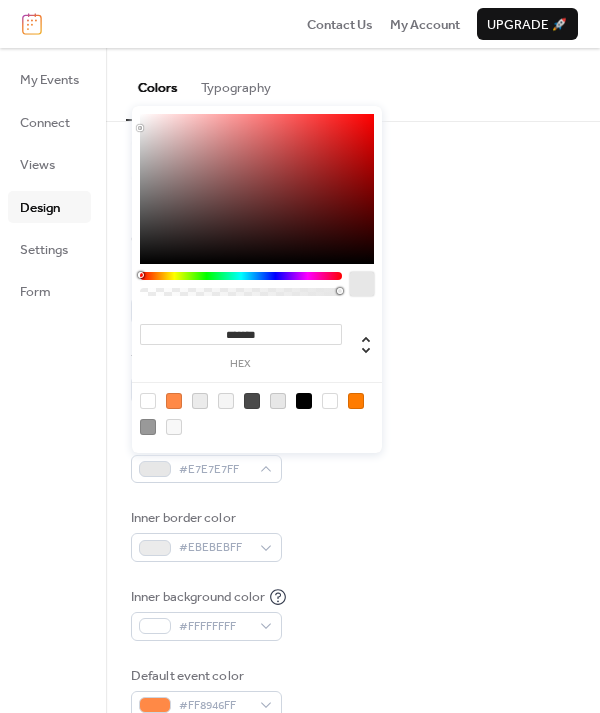 click at bounding box center [148, 427] 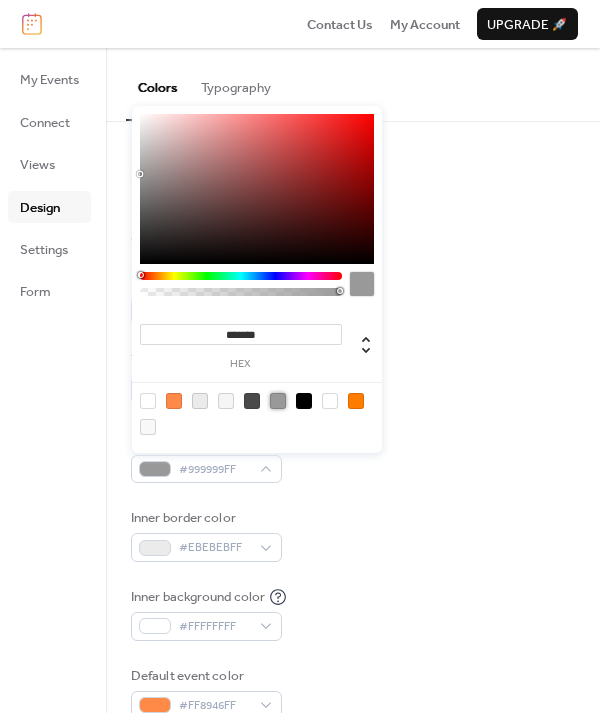 click on "Background color #4A4A4AFF Text color #000000FF Border color #999999FF Inner border color #EBEBEBFF Inner background color #FFFFFFFF Default event color #FF8946FF" at bounding box center (353, 496) 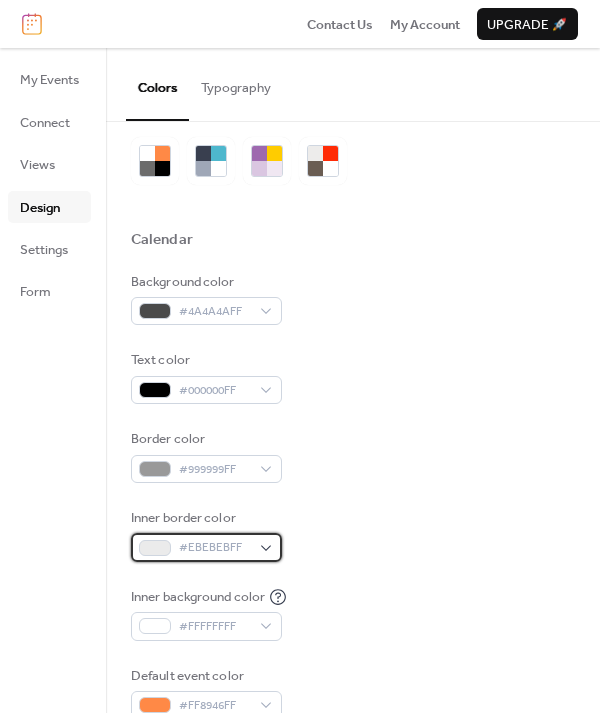 click on "#EBEBEBFF" at bounding box center (206, 547) 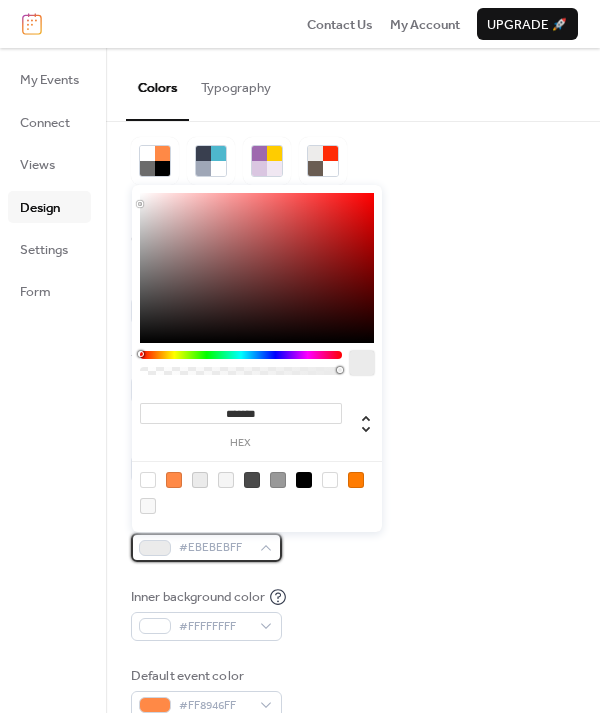 drag, startPoint x: 268, startPoint y: 541, endPoint x: 362, endPoint y: 542, distance: 94.00532 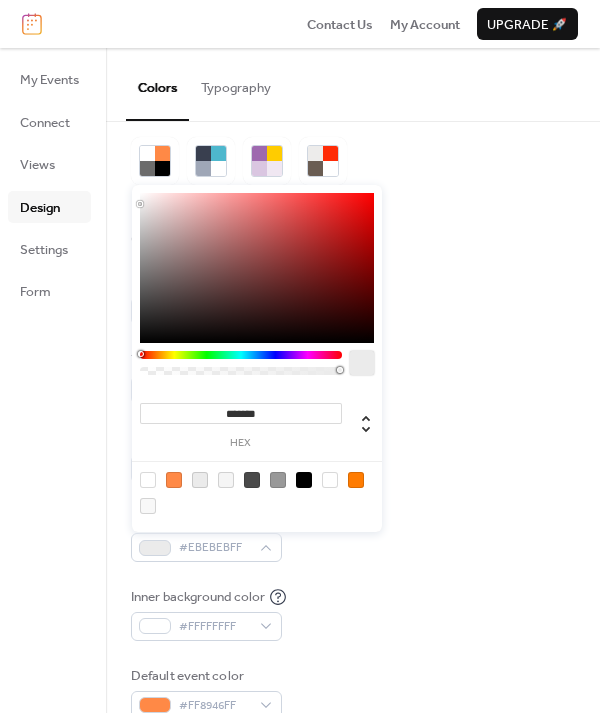 click on "Inner border color #EBEBEBFF" at bounding box center [353, 535] 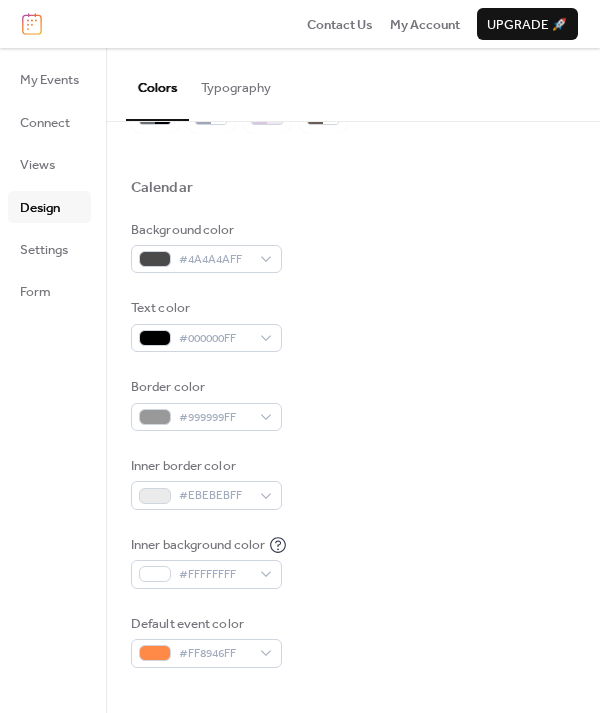 scroll, scrollTop: 138, scrollLeft: 0, axis: vertical 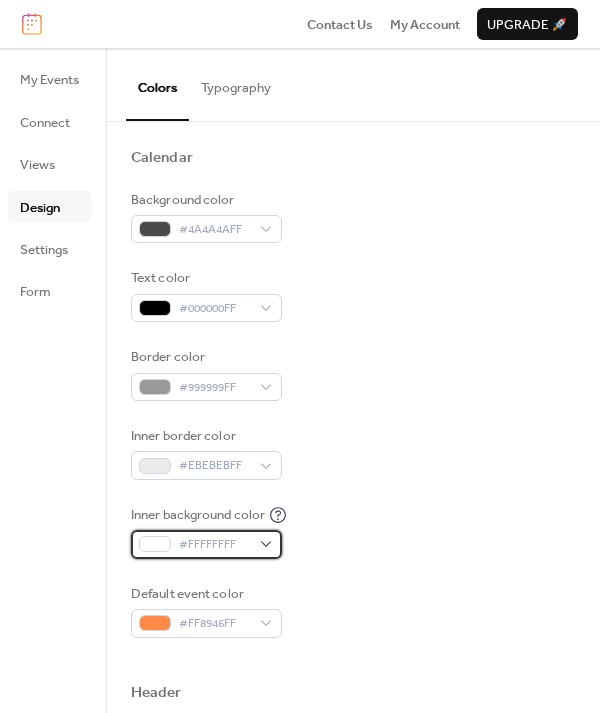 click on "#FFFFFFFF" at bounding box center (206, 544) 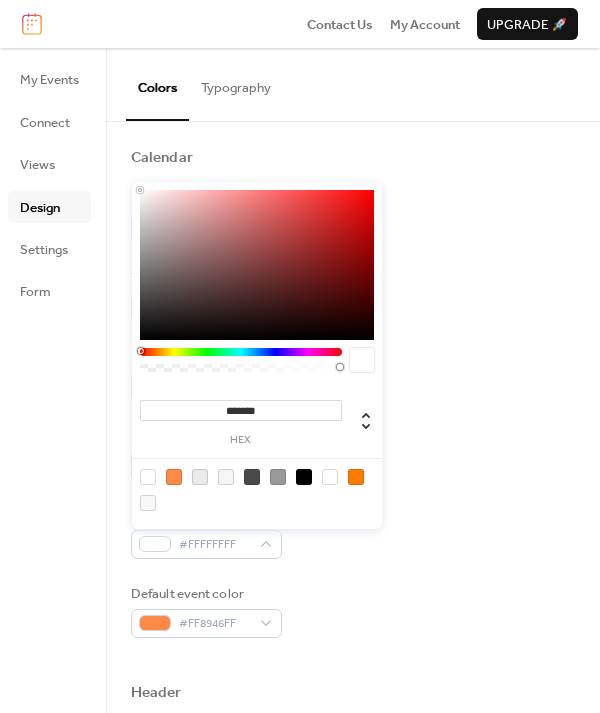 click at bounding box center [174, 477] 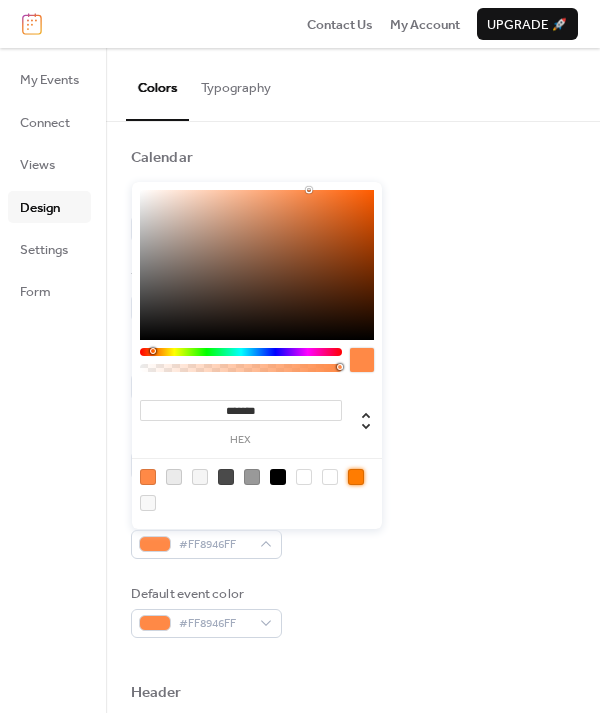 click at bounding box center [356, 477] 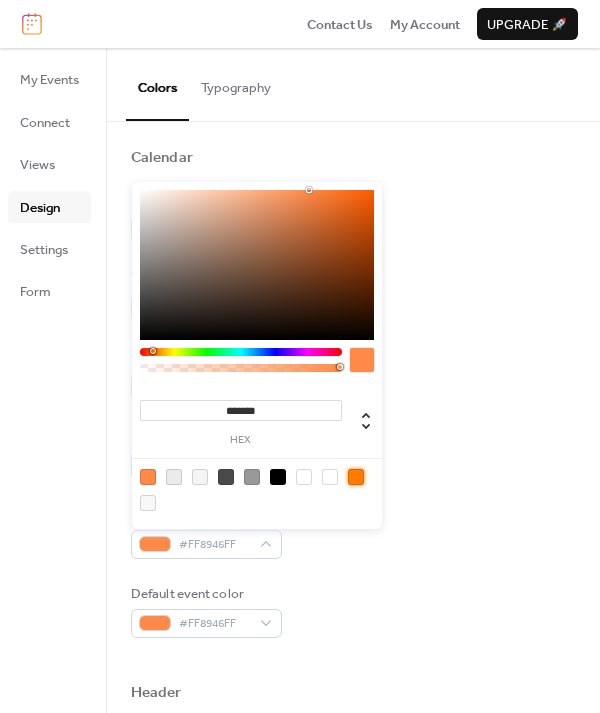 type on "*******" 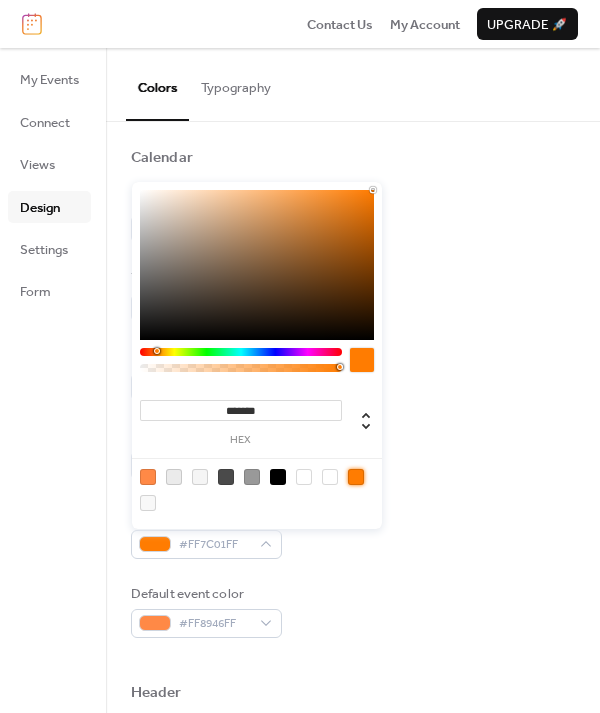 click on "Inner border color #EBEBEBFF" at bounding box center [353, 453] 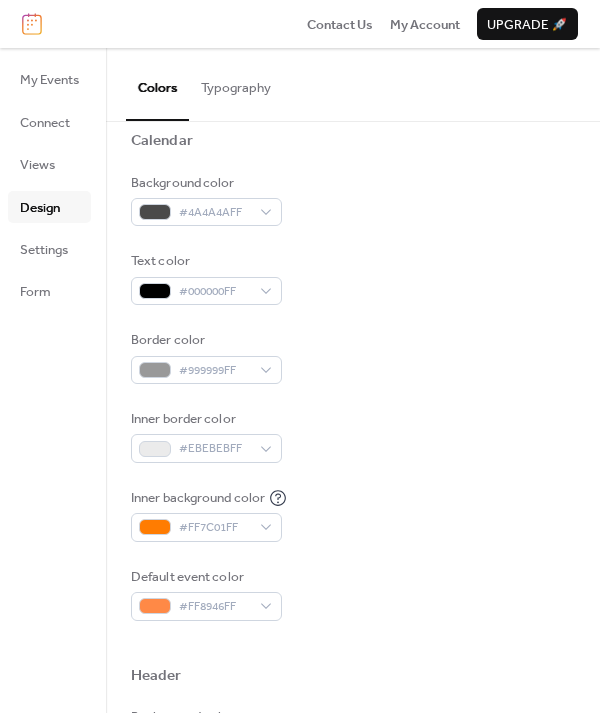 scroll, scrollTop: 104, scrollLeft: 0, axis: vertical 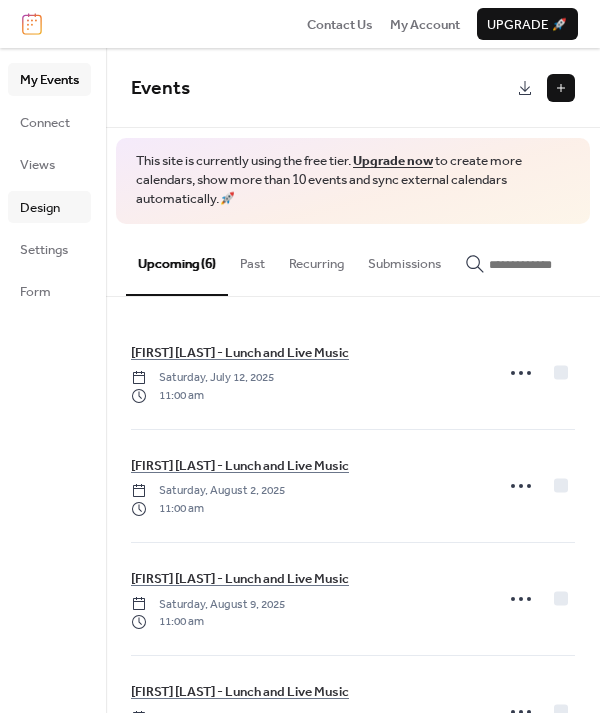 click on "Design" at bounding box center (40, 208) 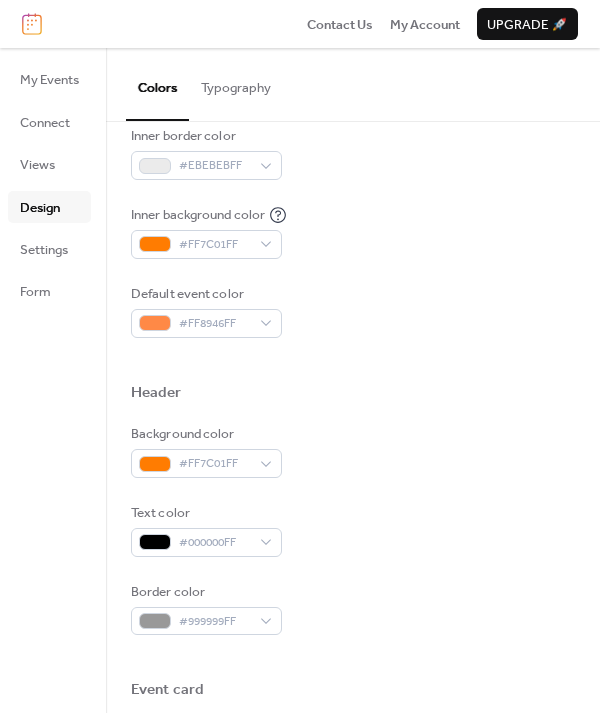 scroll, scrollTop: 484, scrollLeft: 0, axis: vertical 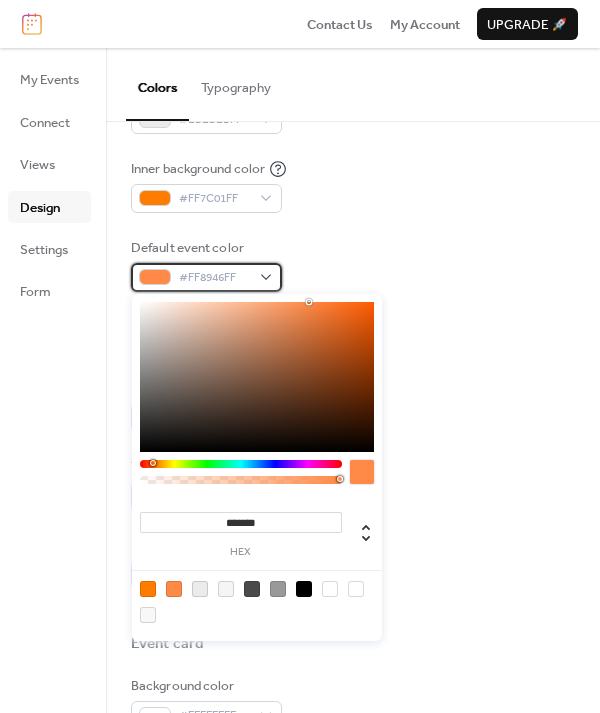 click on "#FF8946FF" at bounding box center [206, 277] 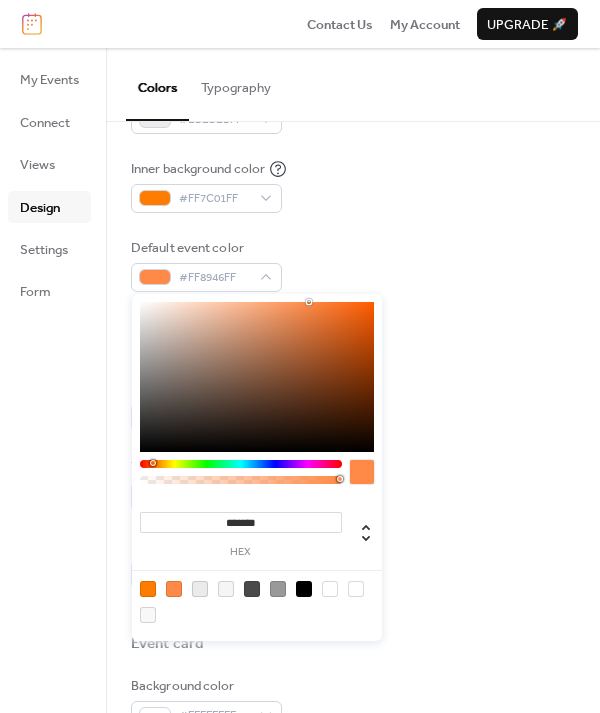 click at bounding box center (148, 589) 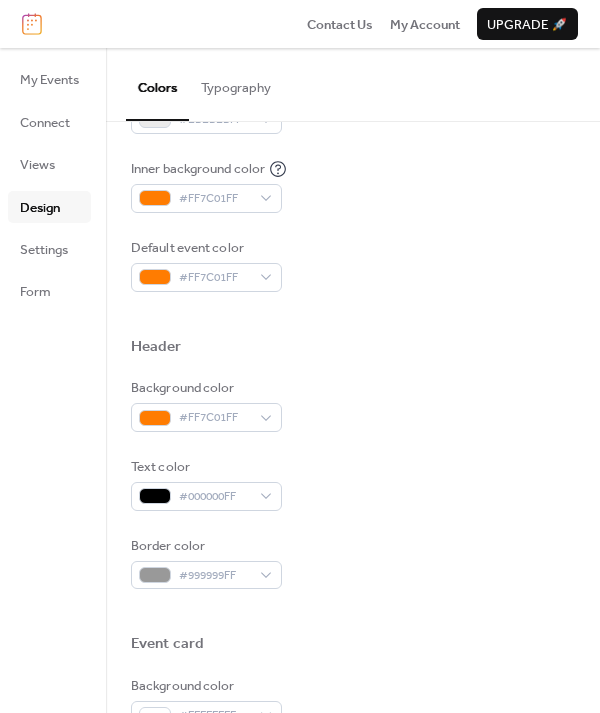 click at bounding box center [353, 314] 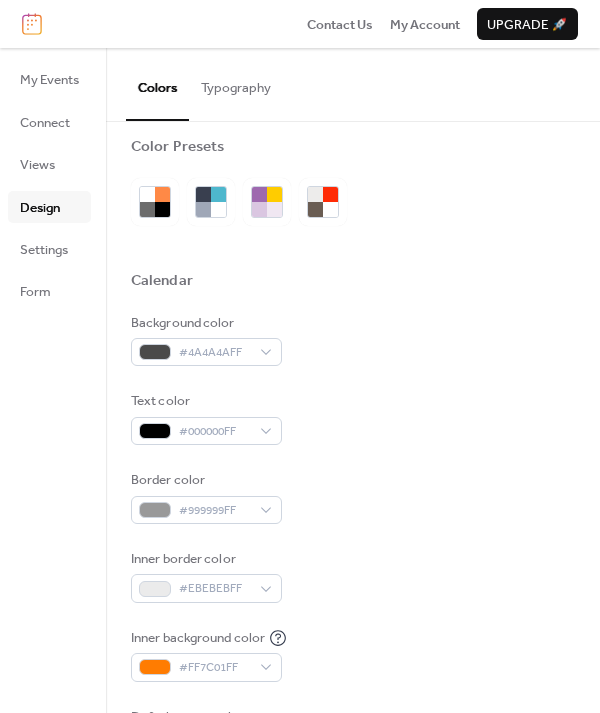 scroll, scrollTop: 0, scrollLeft: 0, axis: both 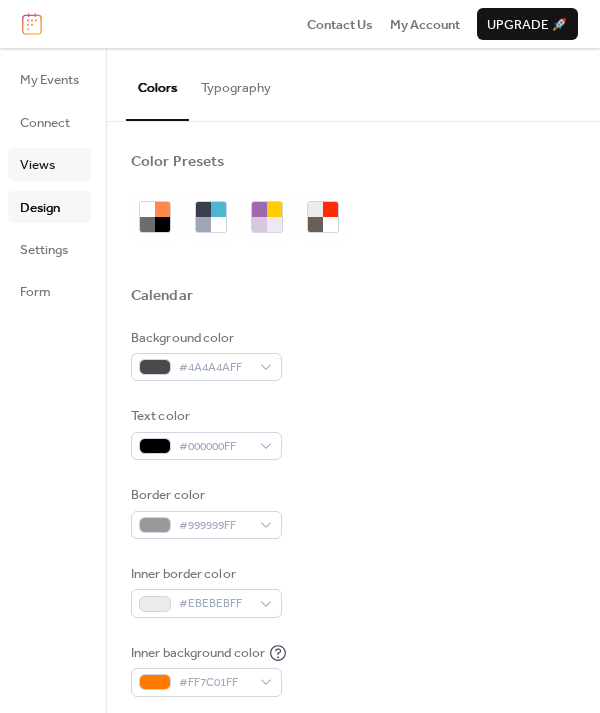click on "Views" at bounding box center [37, 165] 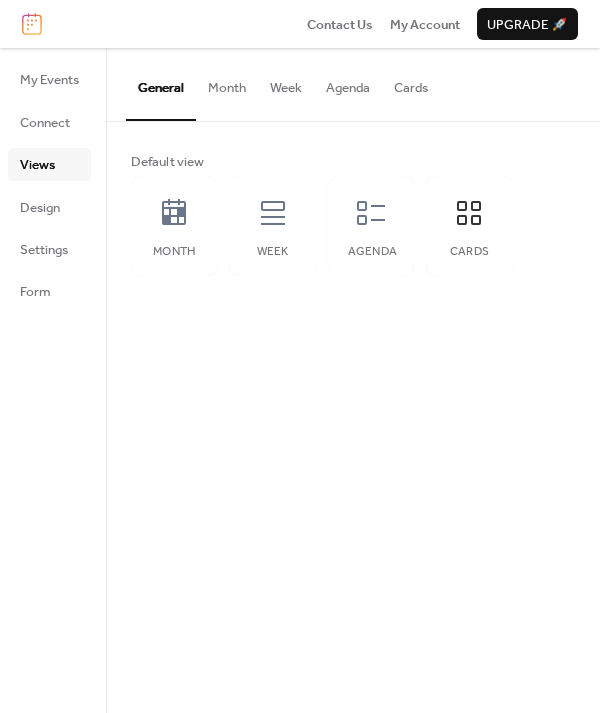 click on "Cards" at bounding box center [411, 83] 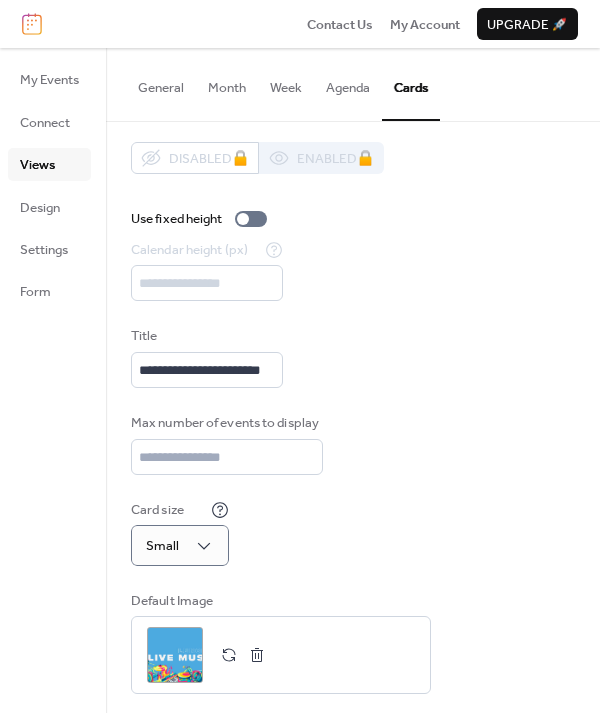 scroll, scrollTop: 0, scrollLeft: 0, axis: both 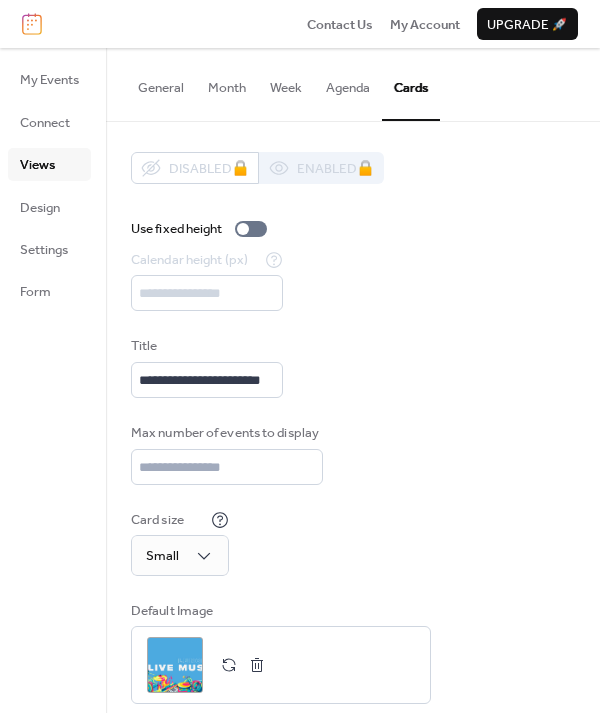 click on "Agenda" at bounding box center [348, 83] 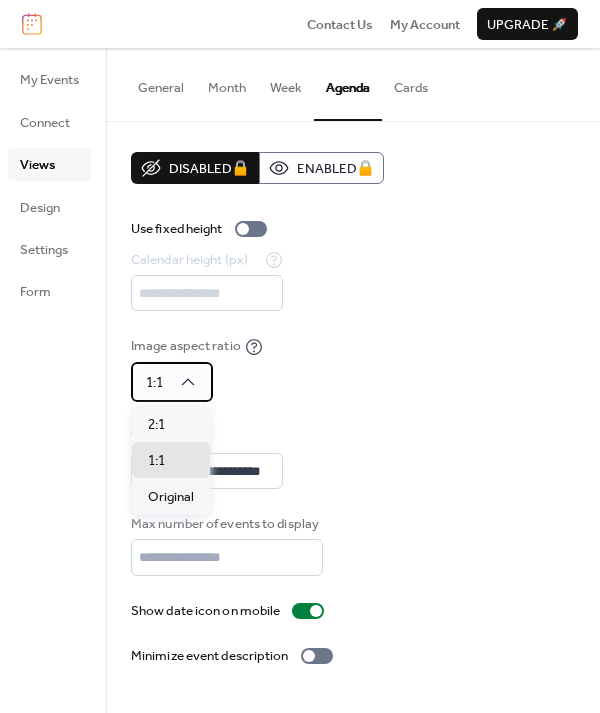 click on "1:1" at bounding box center (172, 382) 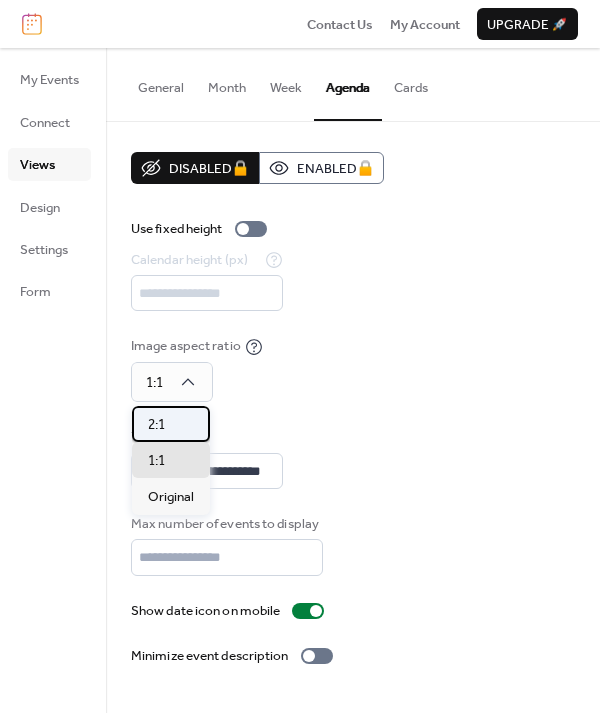 click on "2:1" at bounding box center (171, 424) 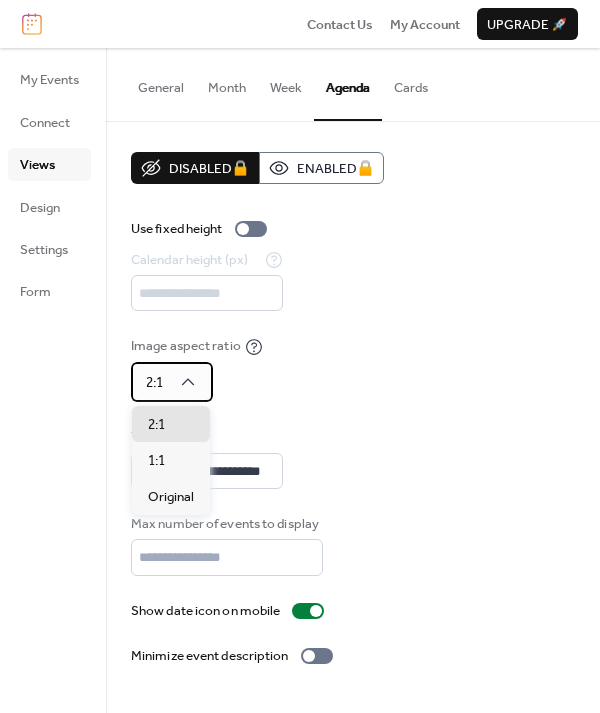 click on "2:1" at bounding box center (172, 382) 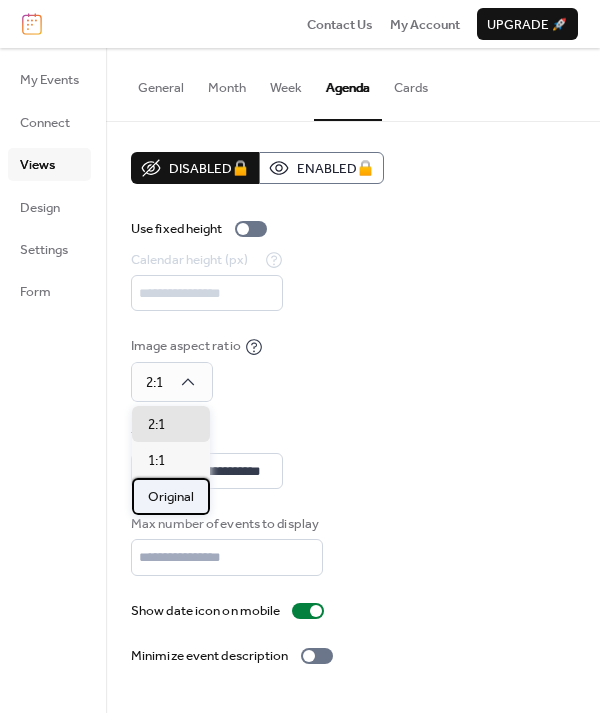 click on "Original" at bounding box center [171, 497] 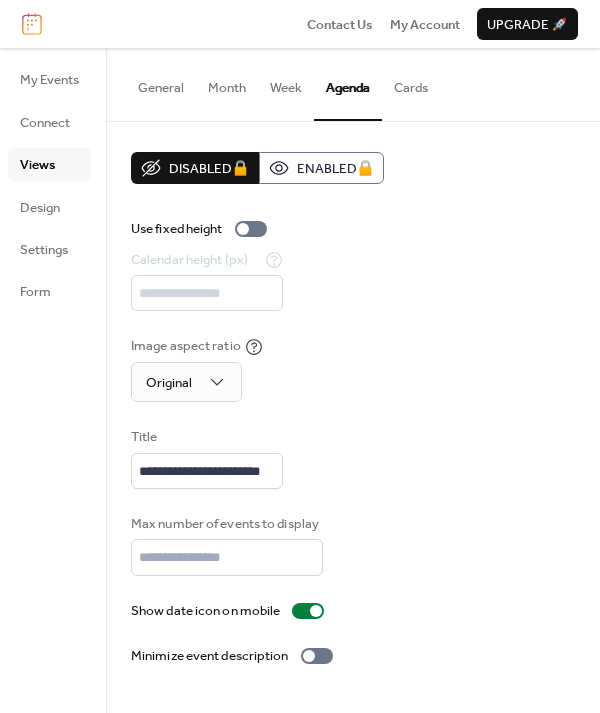 click on "Image aspect ratio Original" at bounding box center (353, 369) 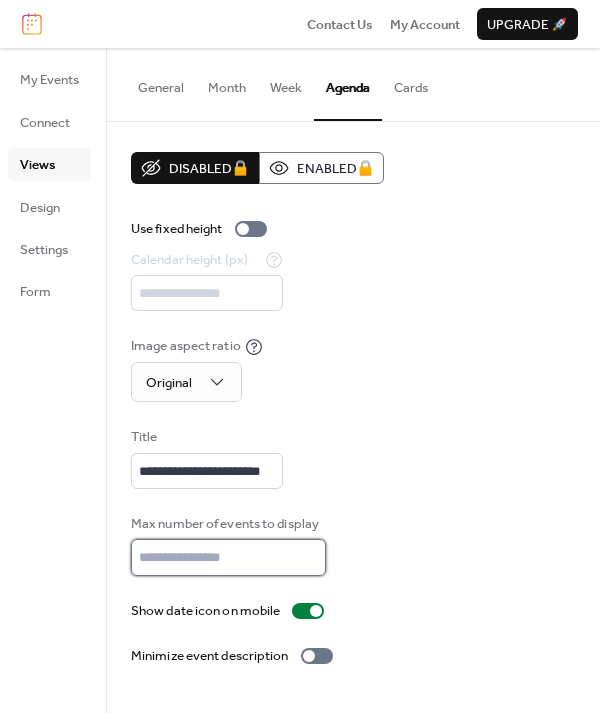 click on "**" at bounding box center (228, 557) 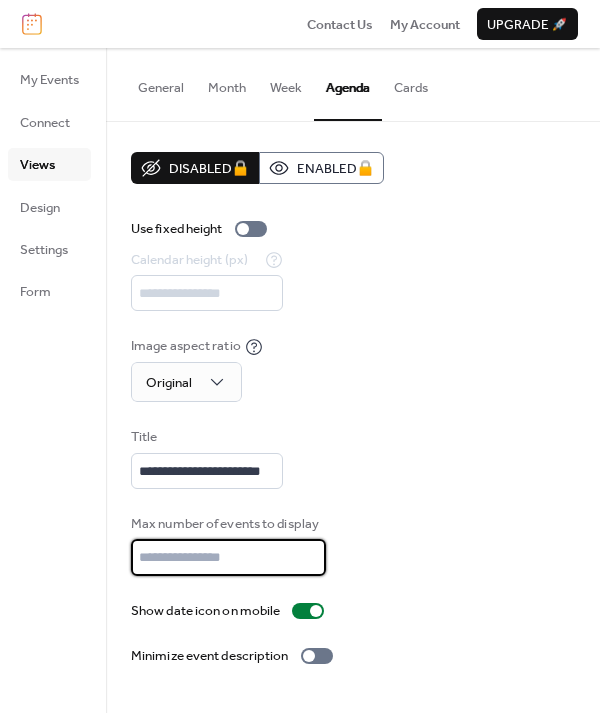 click on "**" at bounding box center (228, 557) 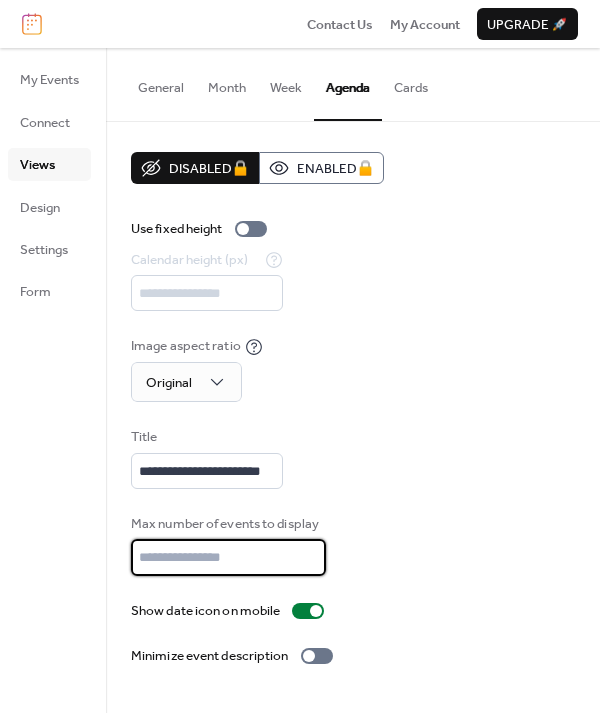 click on "**" at bounding box center [228, 557] 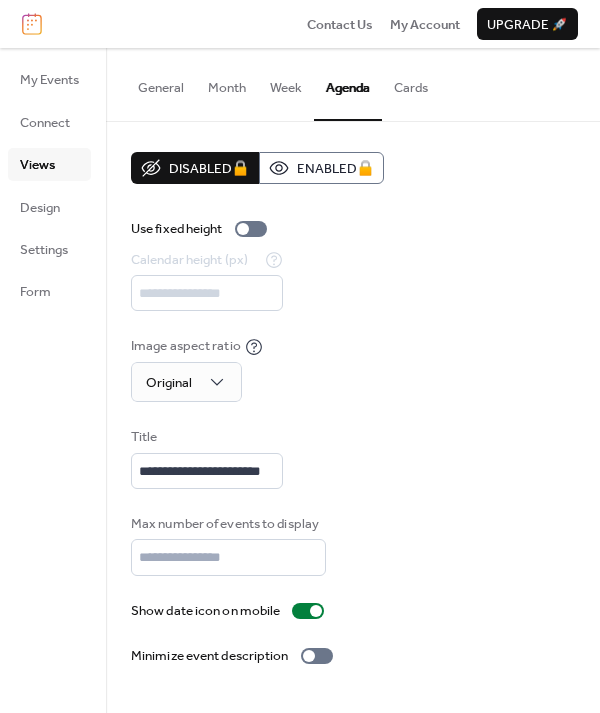 click on "**********" at bounding box center (353, 409) 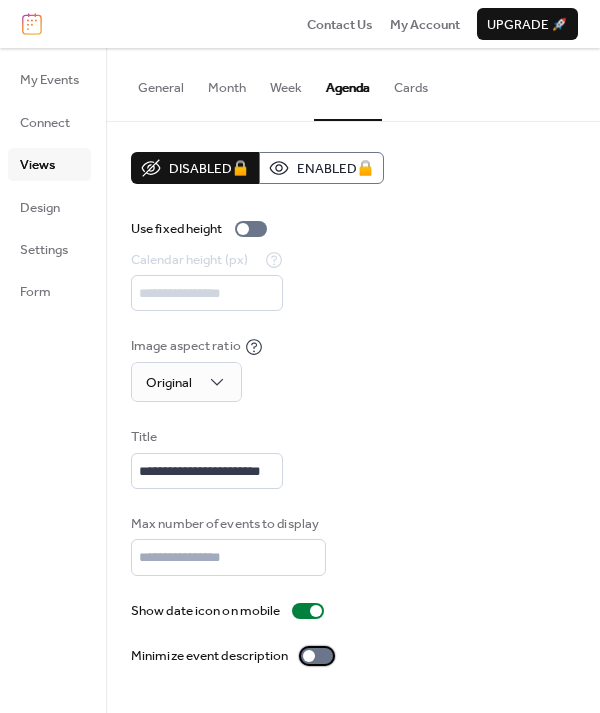 click at bounding box center (317, 656) 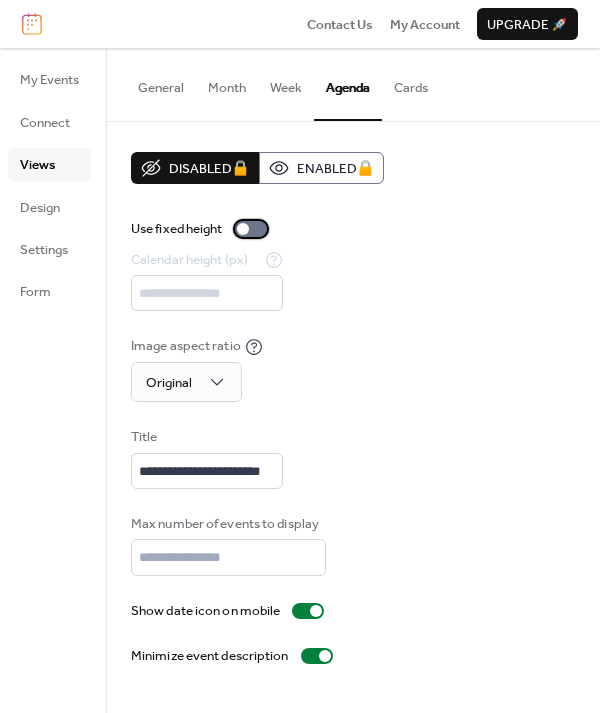 click at bounding box center [251, 229] 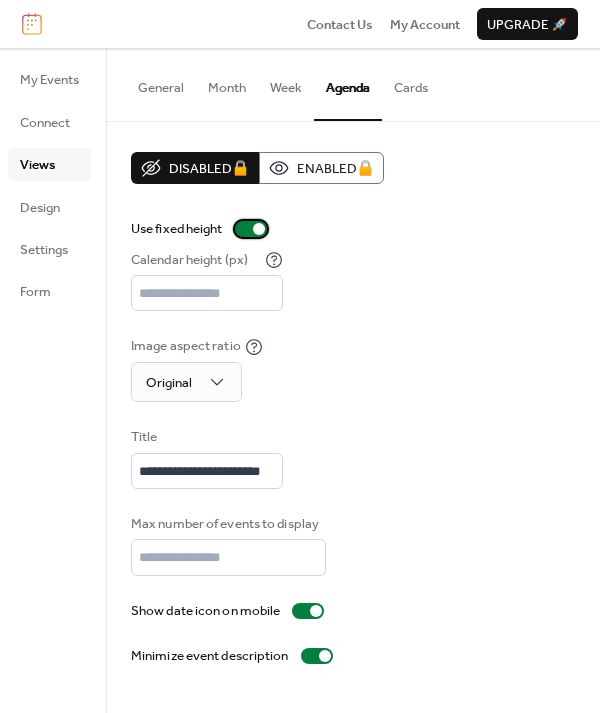 click at bounding box center (259, 229) 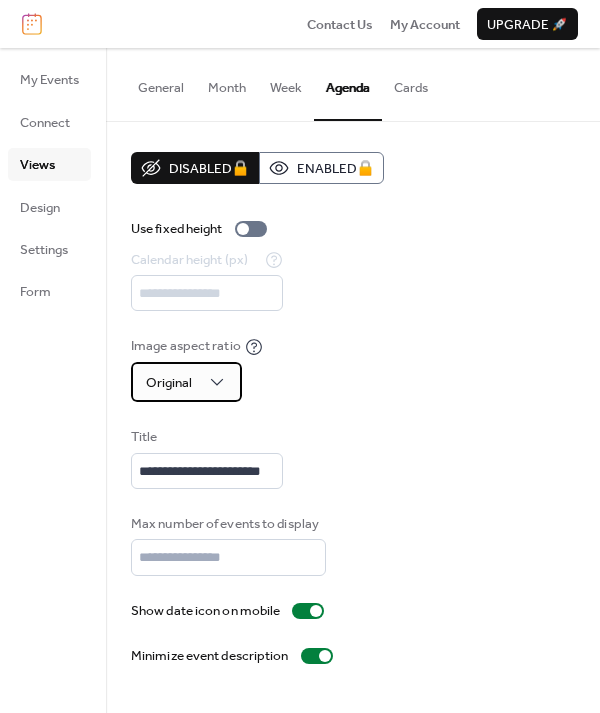 click on "Original" at bounding box center [186, 382] 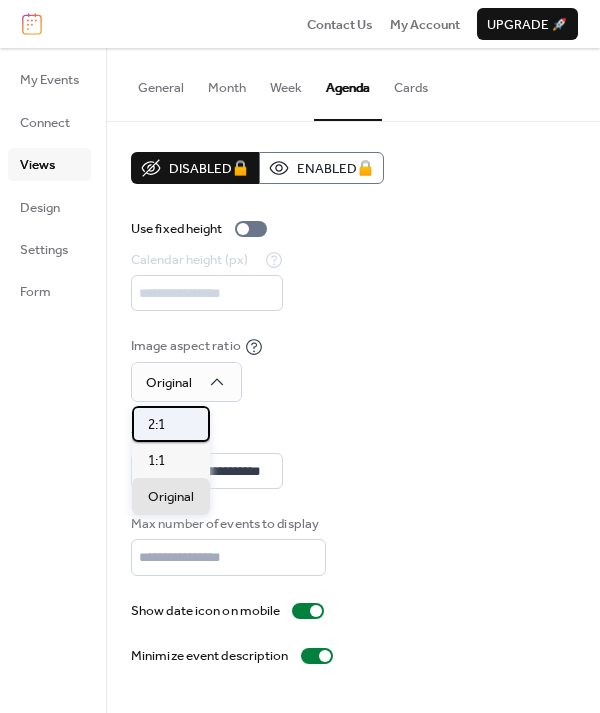 click on "2:1" at bounding box center (171, 424) 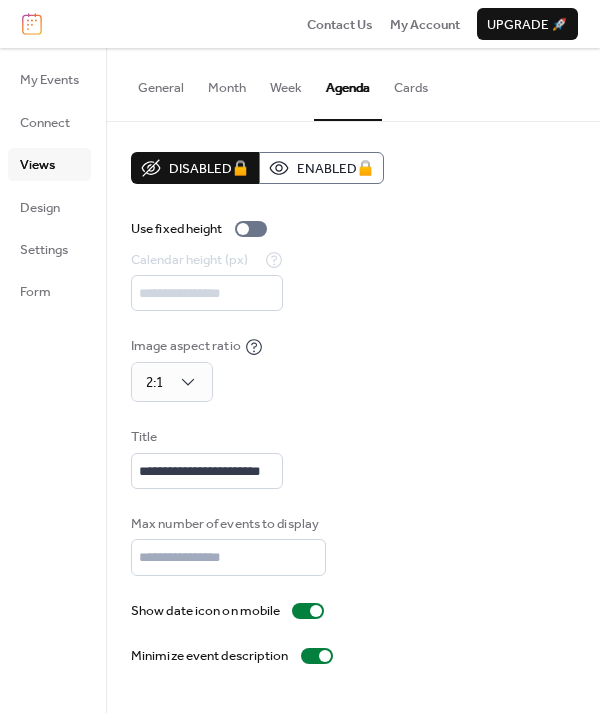 click on "**********" at bounding box center [353, 409] 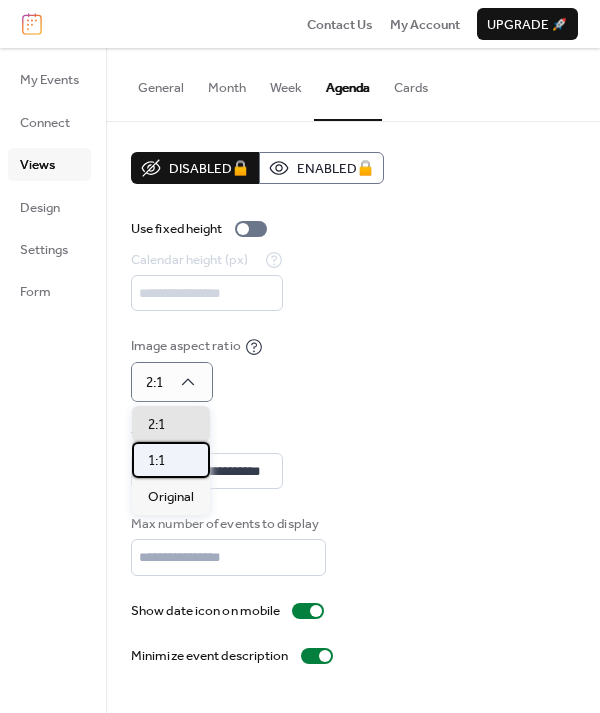 click on "1:1" at bounding box center (171, 460) 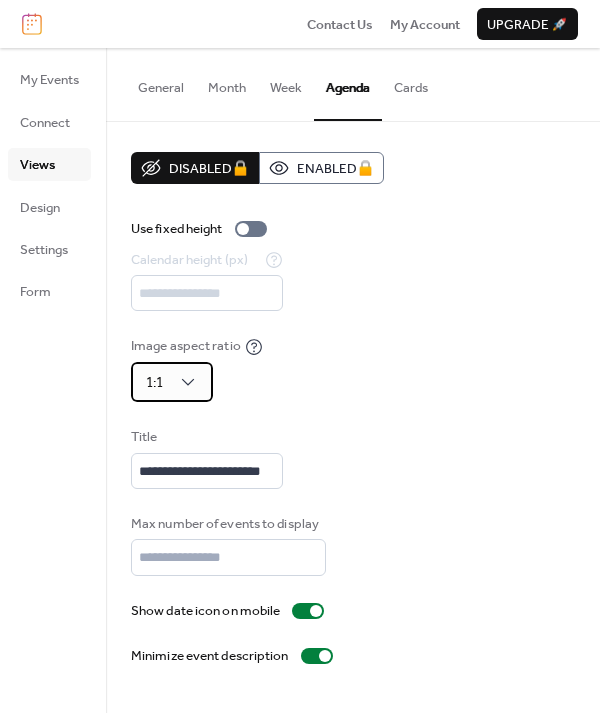 click on "1:1" at bounding box center [172, 382] 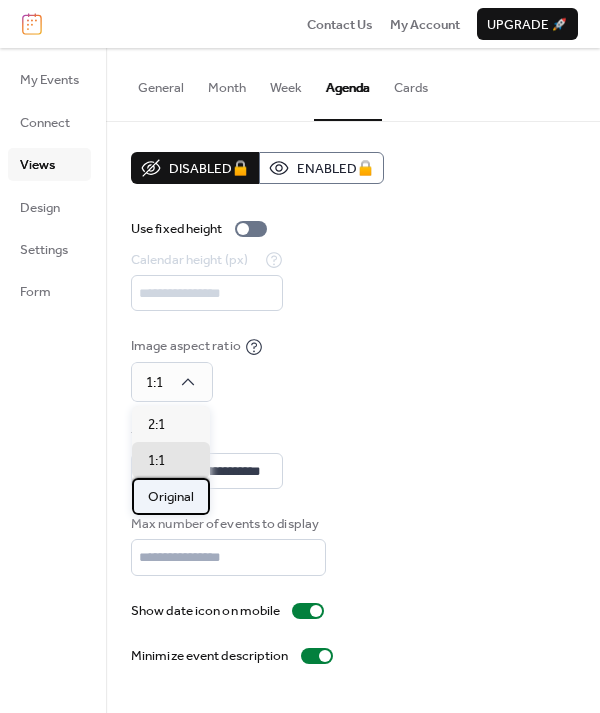 click on "Original" at bounding box center [171, 497] 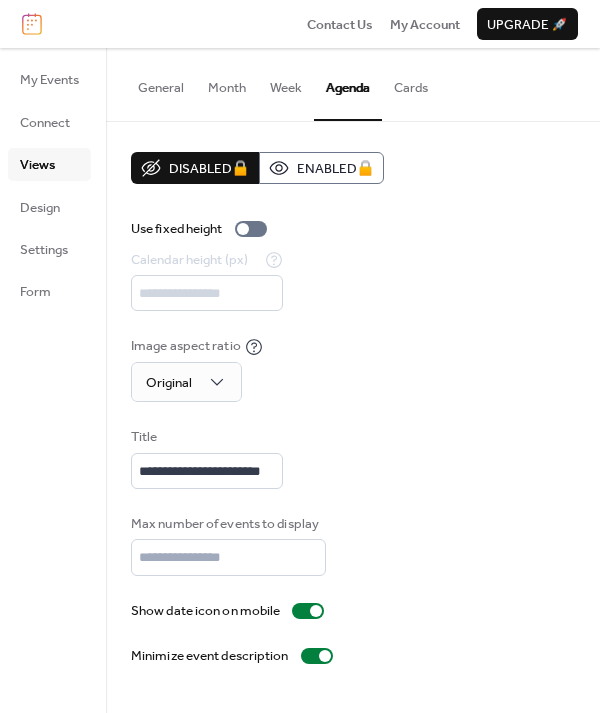click on "General" at bounding box center [161, 83] 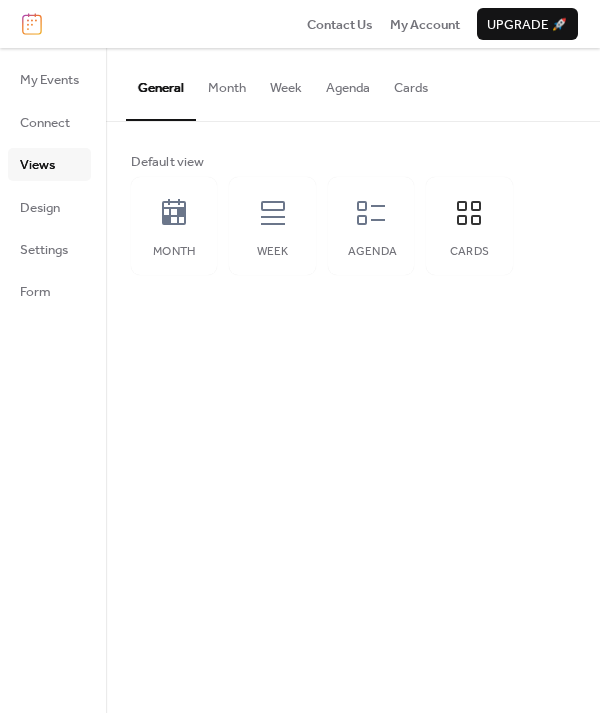 click on "Agenda" at bounding box center (348, 83) 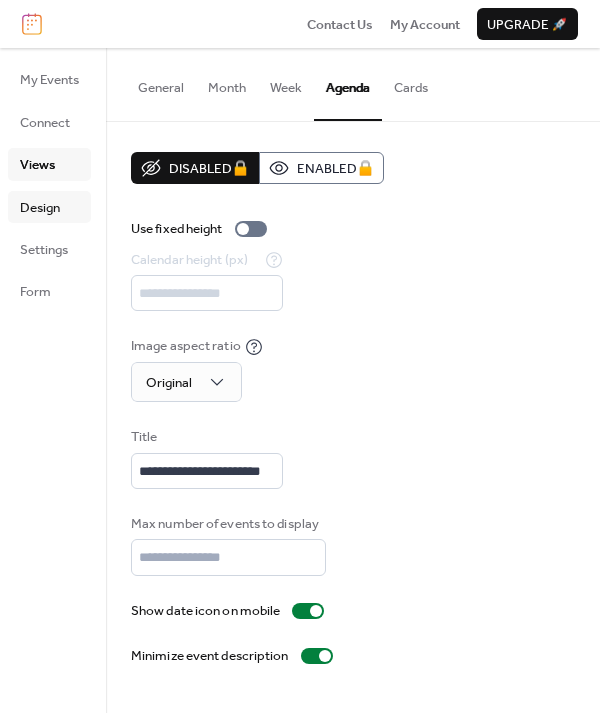 click on "Design" at bounding box center [49, 207] 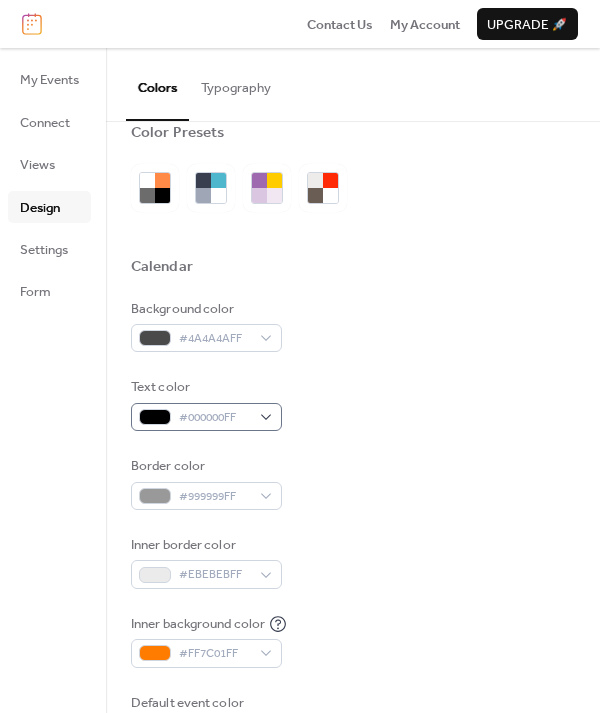 scroll, scrollTop: 30, scrollLeft: 0, axis: vertical 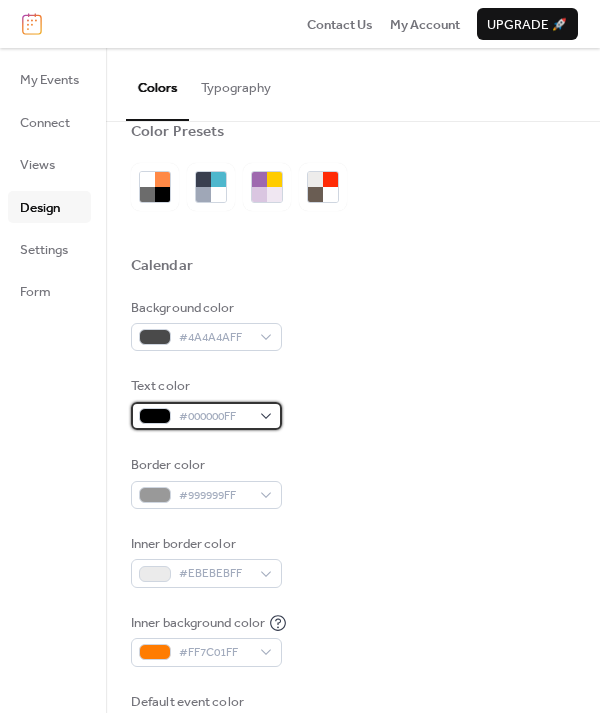 click on "#000000FF" at bounding box center (206, 416) 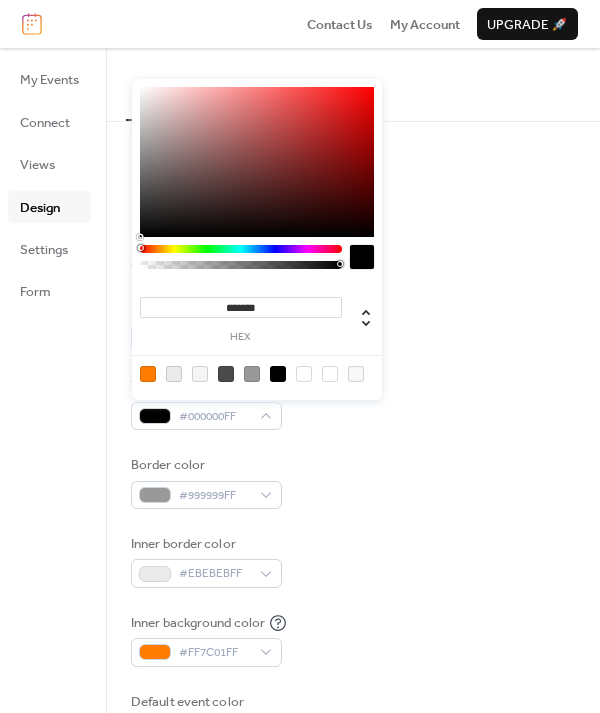 click on "******* hex" at bounding box center [257, 239] 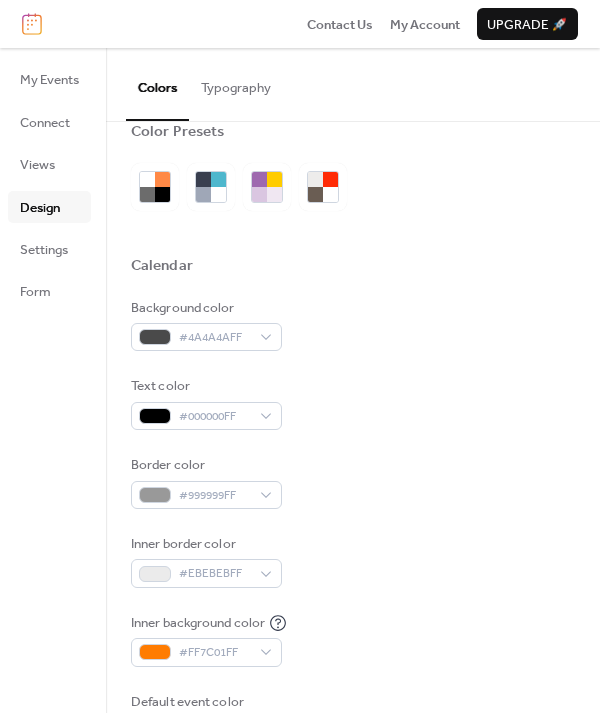 click on "Text color #000000FF" at bounding box center (353, 403) 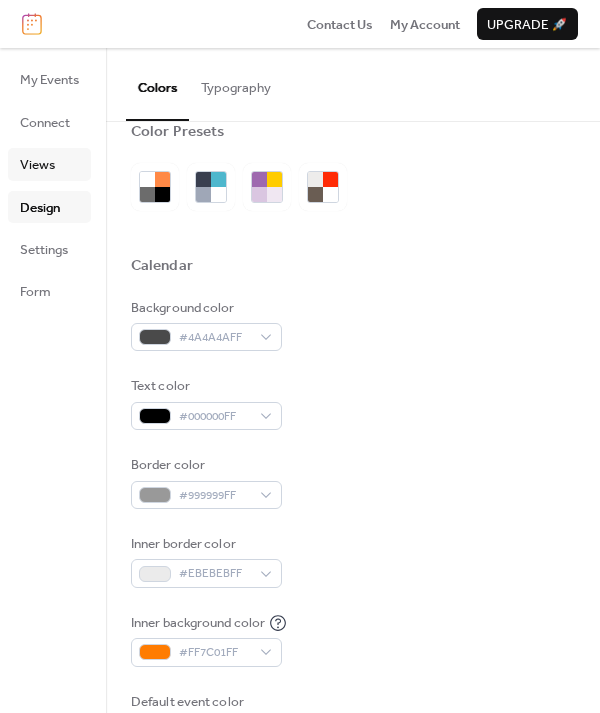 click on "Views" at bounding box center (49, 164) 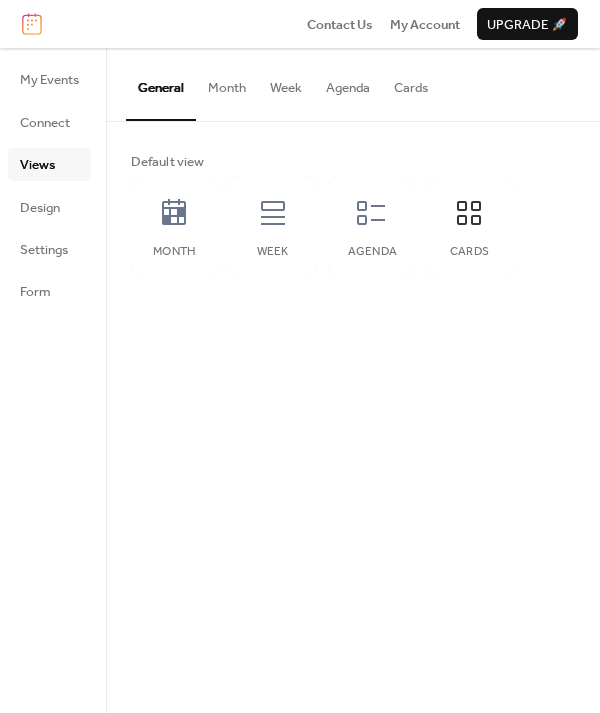 click on "Agenda" at bounding box center [348, 83] 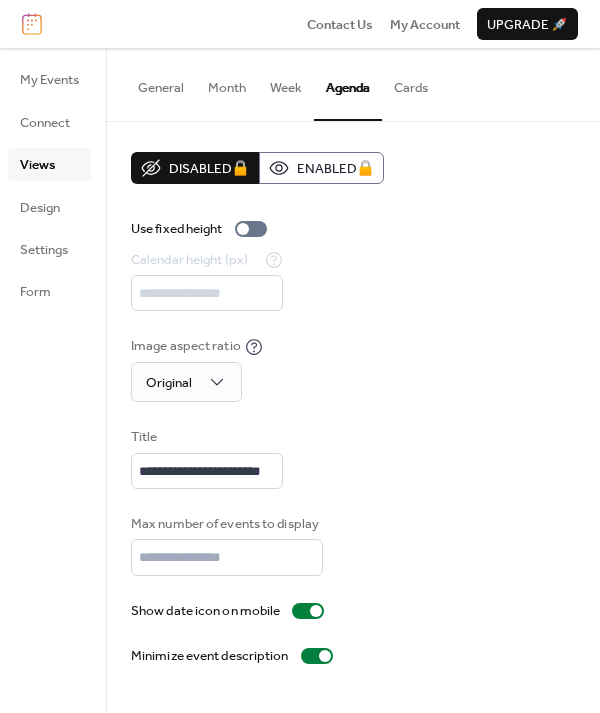 click on "General" at bounding box center [161, 83] 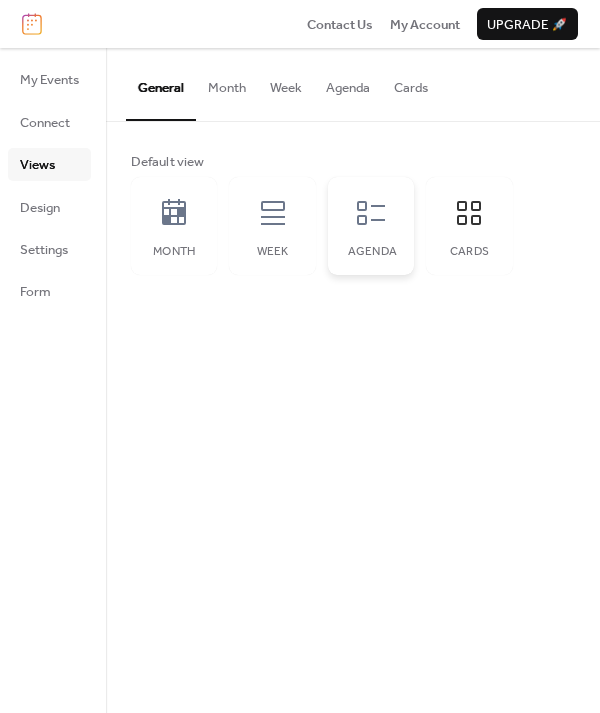 click on "Agenda" at bounding box center (371, 252) 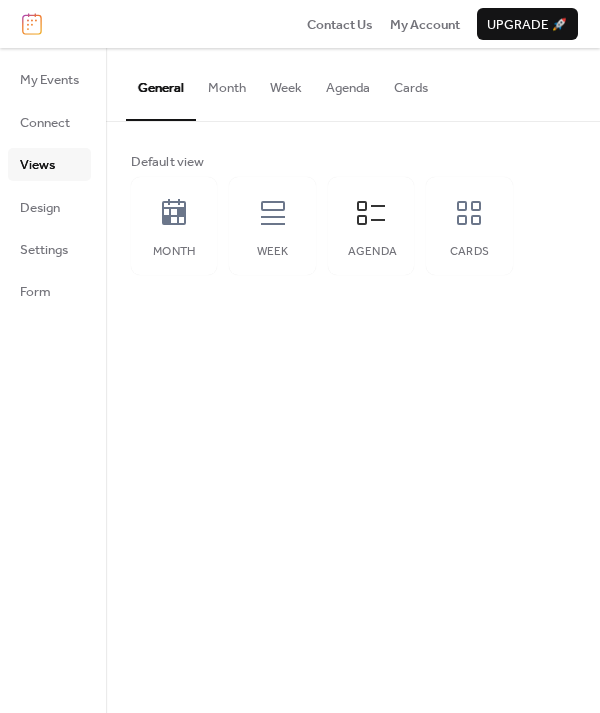 click on "Agenda" at bounding box center [348, 83] 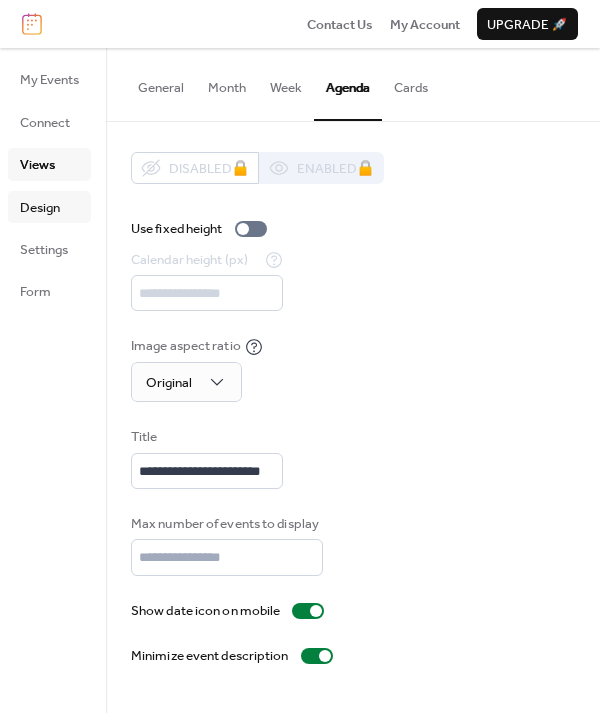 click on "Design" at bounding box center [40, 208] 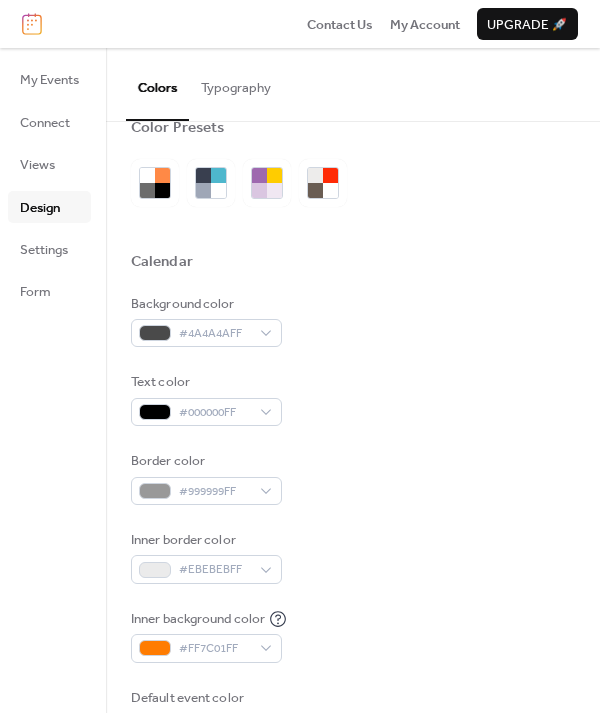 scroll, scrollTop: 190, scrollLeft: 0, axis: vertical 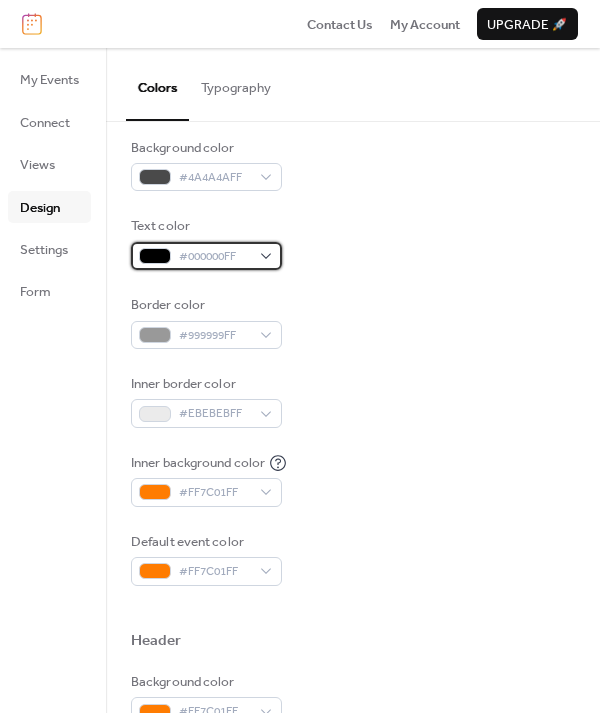 click on "#000000FF" at bounding box center (206, 256) 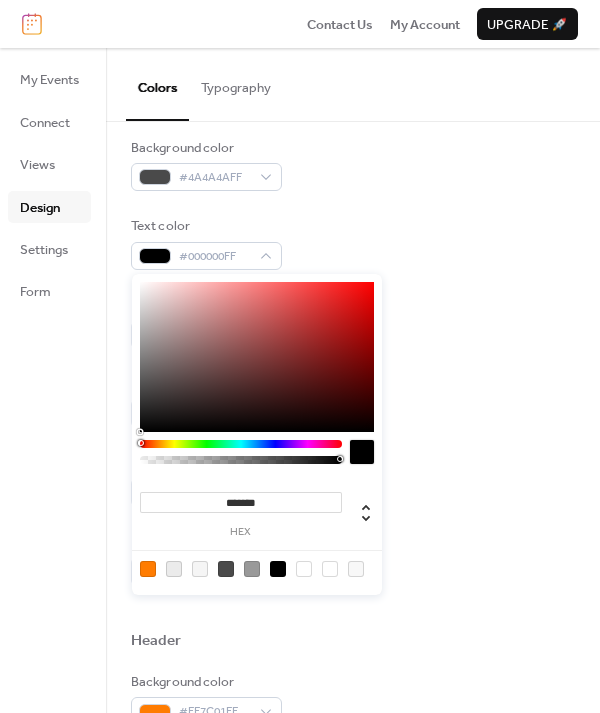click at bounding box center [148, 569] 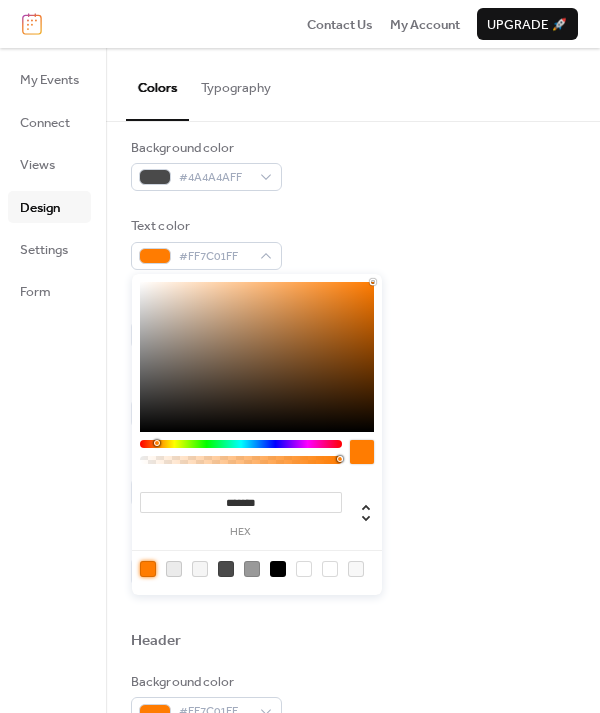 click on "Border color #999999FF" at bounding box center [353, 322] 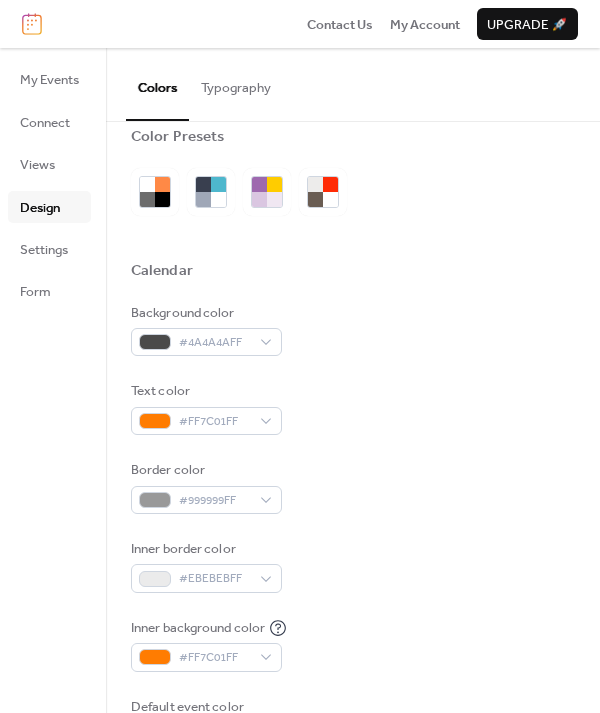 scroll, scrollTop: 0, scrollLeft: 0, axis: both 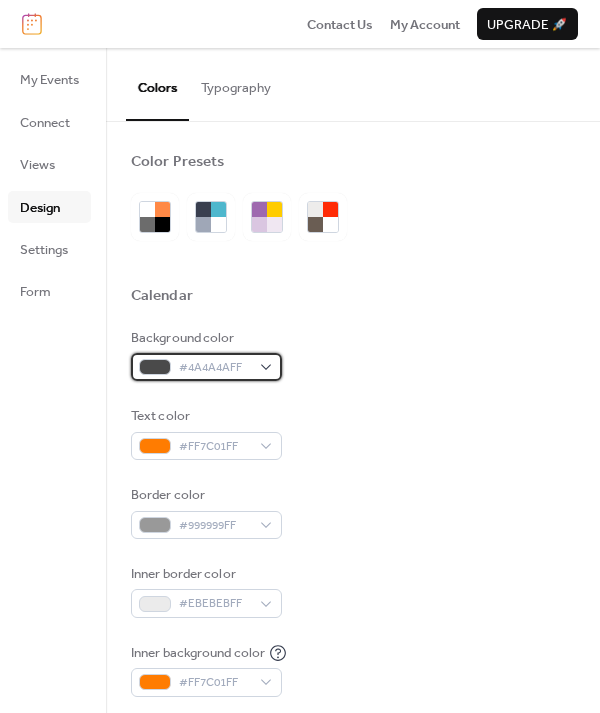 click on "#4A4A4AFF" at bounding box center [206, 367] 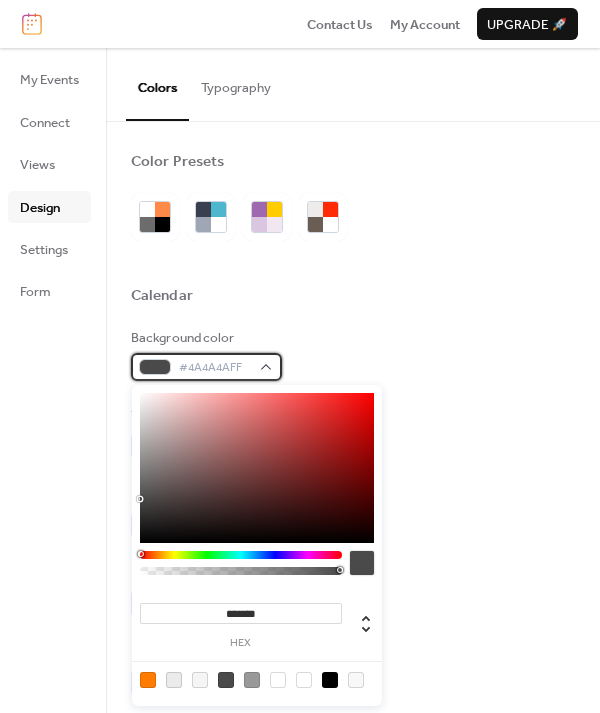 click on "#4A4A4AFF" at bounding box center (206, 367) 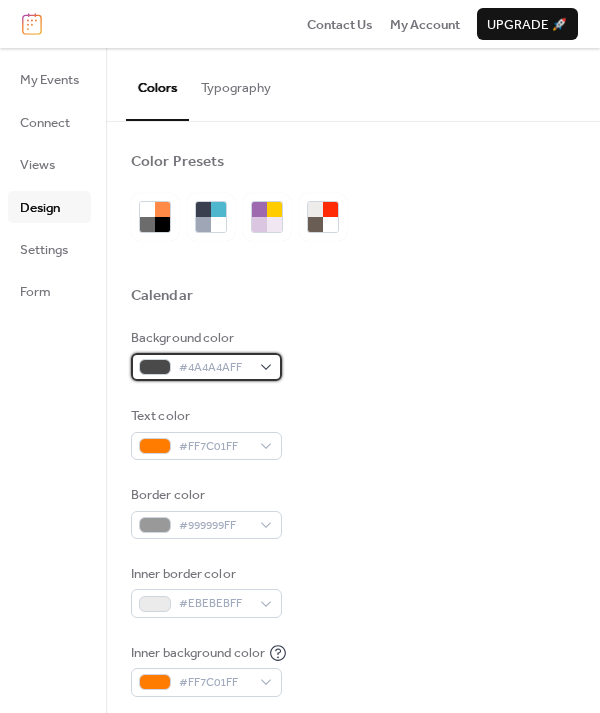 click on "#4A4A4AFF" at bounding box center [214, 368] 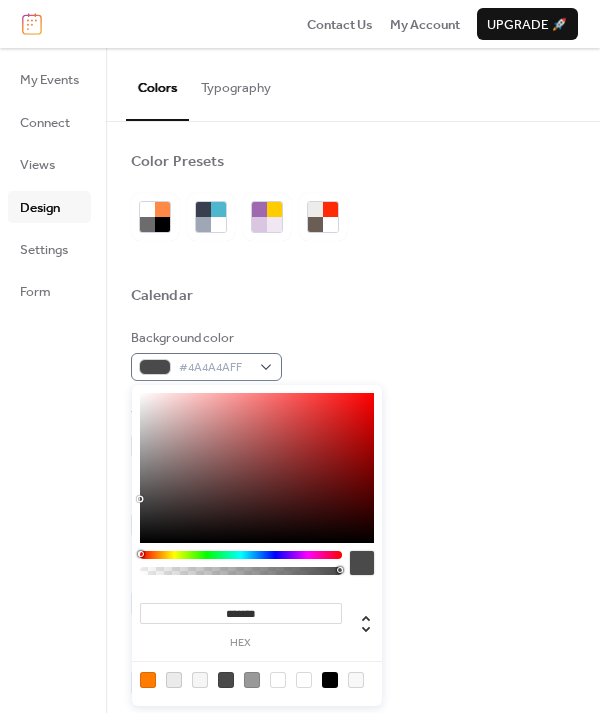 type on "*******" 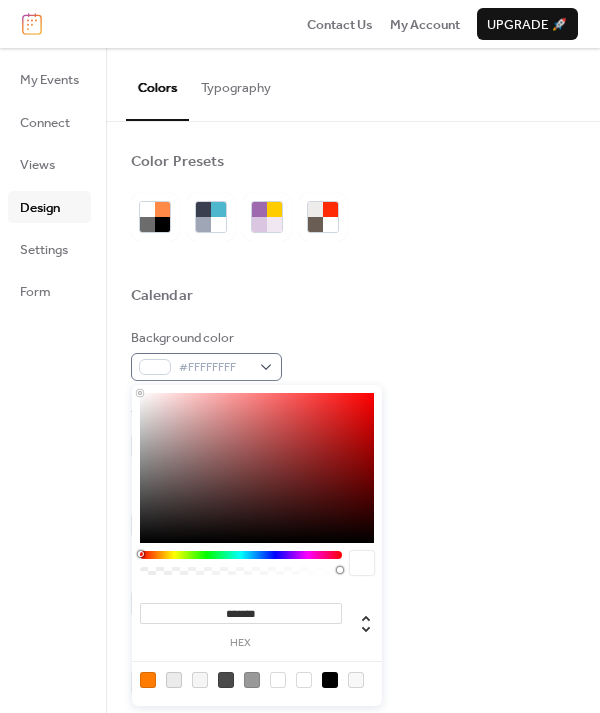 drag, startPoint x: 156, startPoint y: 467, endPoint x: 149, endPoint y: 364, distance: 103.23759 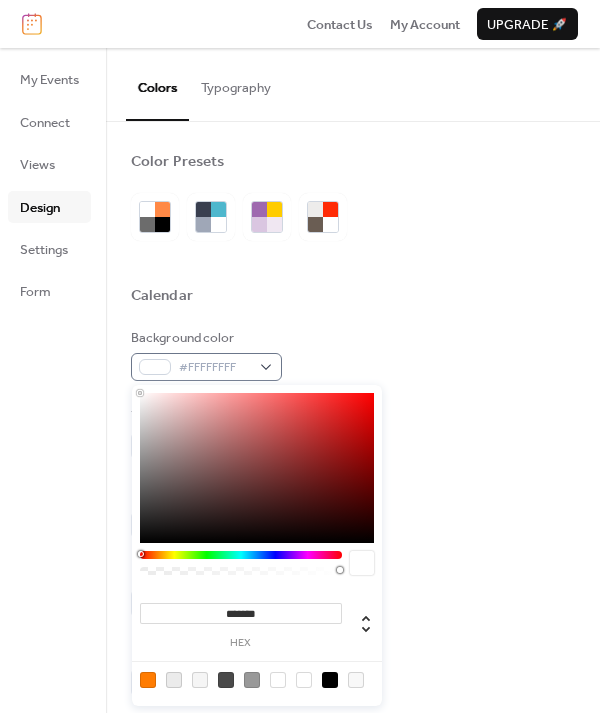 click on "Contact Us My Account Upgrade 🚀 My Events Connect Views Design Settings Form Design Colors Typography Color Presets Calendar Background color #FFFFFFFF Text color #FF7C01FF Border color #999999FF Inner border color #EBEBEBFF Inner background color #FF7C01FF Default event color #FF7C01FF Header Background color #FF7C01FF Text color #000000FF Border color #999999FF Event card Background color #FFFFFFFF Month View Highlight busy days Busy day background color #F8F8F8FF Date Icon   Use event color Background color #FFFFFF00 Text color #FFFFFFFF Base Font Size ** px Font Families Header font Quicksand Week days font Quicksand Day numbers font Quicksand Events titles font Quicksand Events text font Quicksand Date icon days font Quicksand Date icon months font Quicksand Powered by   EventsCalendar.co Events Calendar - Calendar Design ******* hex" at bounding box center [300, 356] 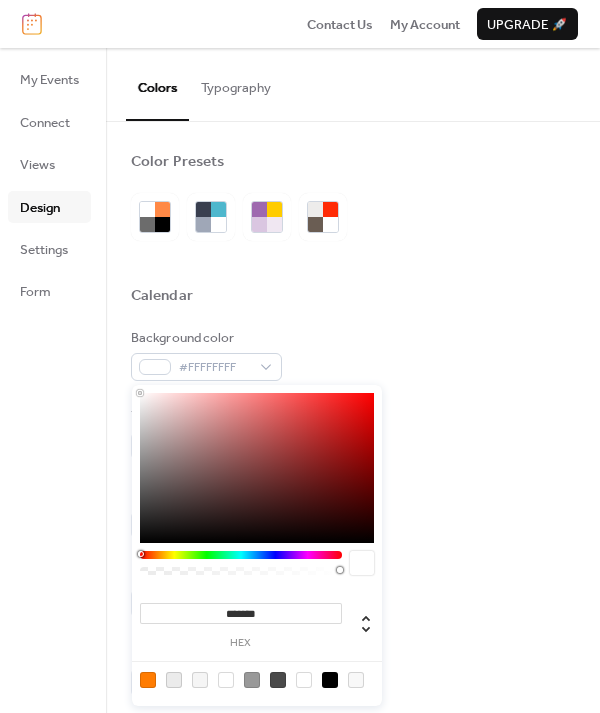 click on "Background color #FFFFFFFF" at bounding box center (353, 355) 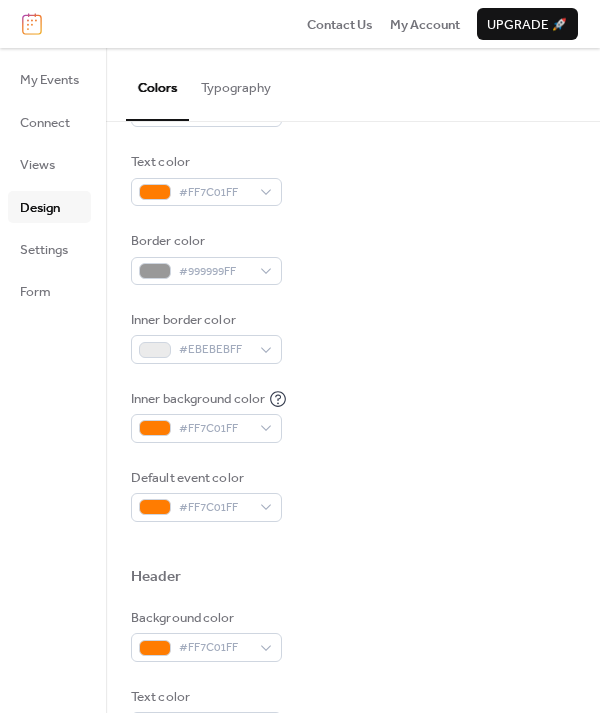 scroll, scrollTop: 251, scrollLeft: 0, axis: vertical 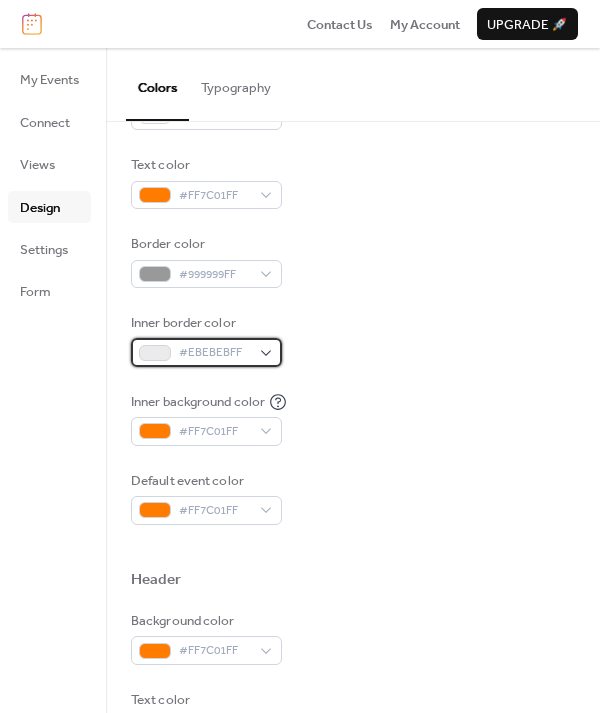click on "#EBEBEBFF" at bounding box center (206, 352) 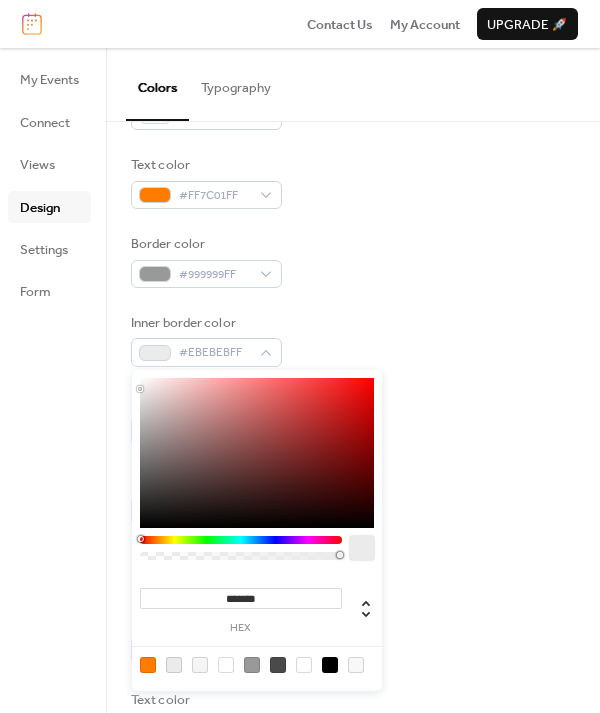 click on "Inner border color #EBEBEBFF" at bounding box center (353, 340) 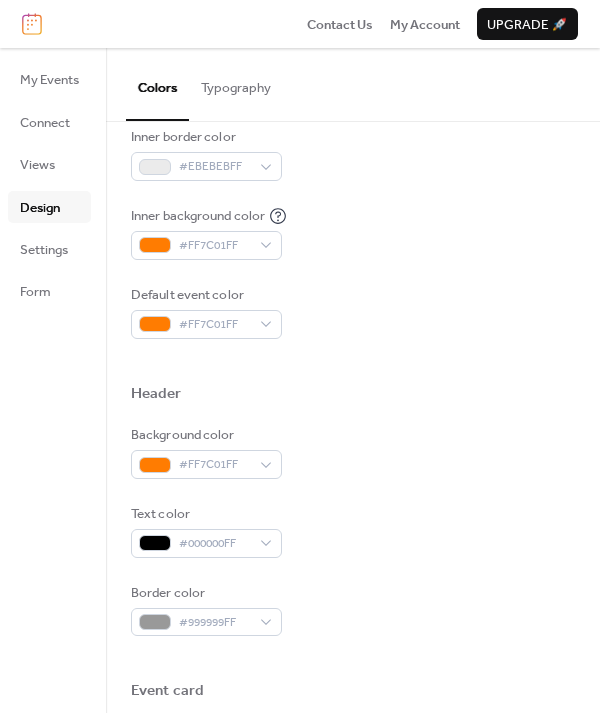 scroll, scrollTop: 939, scrollLeft: 0, axis: vertical 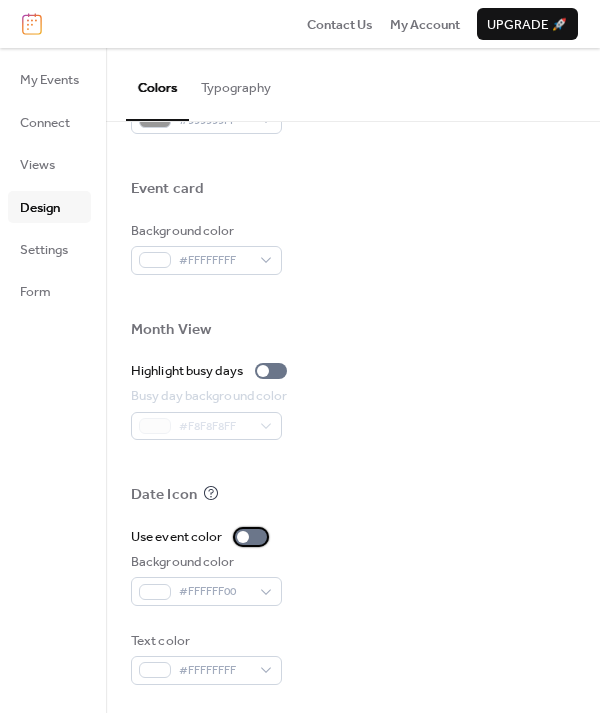 click at bounding box center [251, 537] 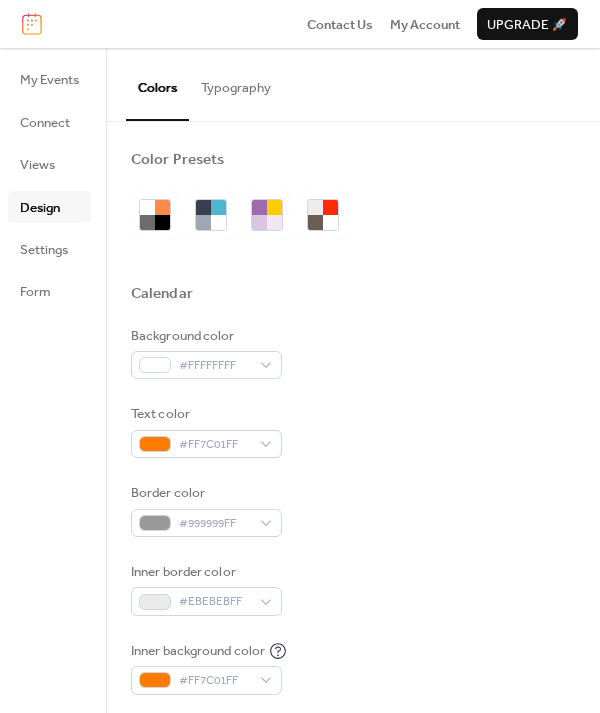 scroll, scrollTop: 0, scrollLeft: 0, axis: both 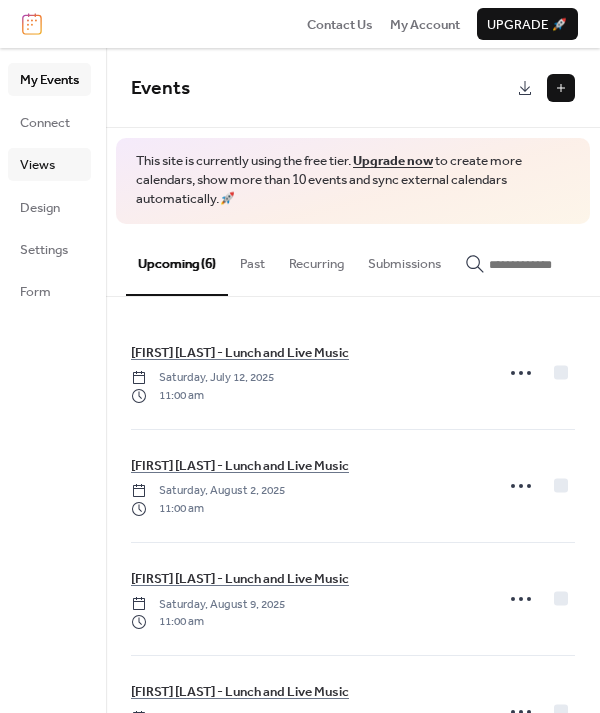 click on "Views" at bounding box center (37, 165) 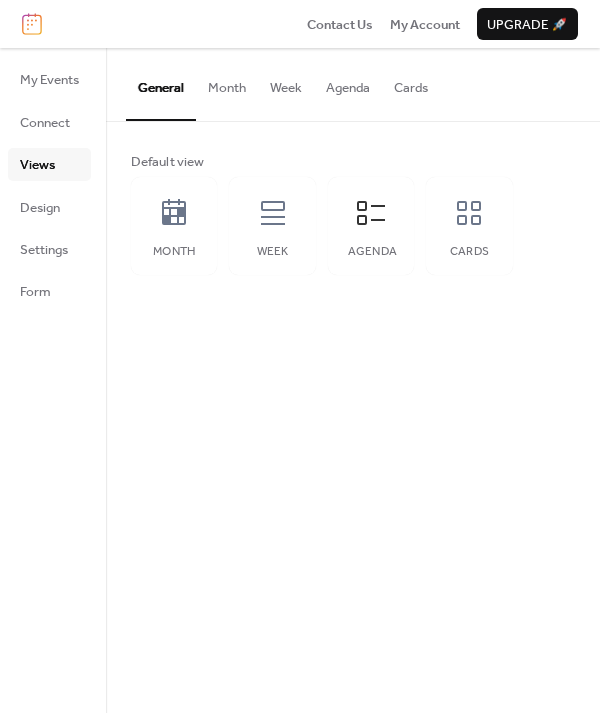 click on "Cards" at bounding box center [411, 83] 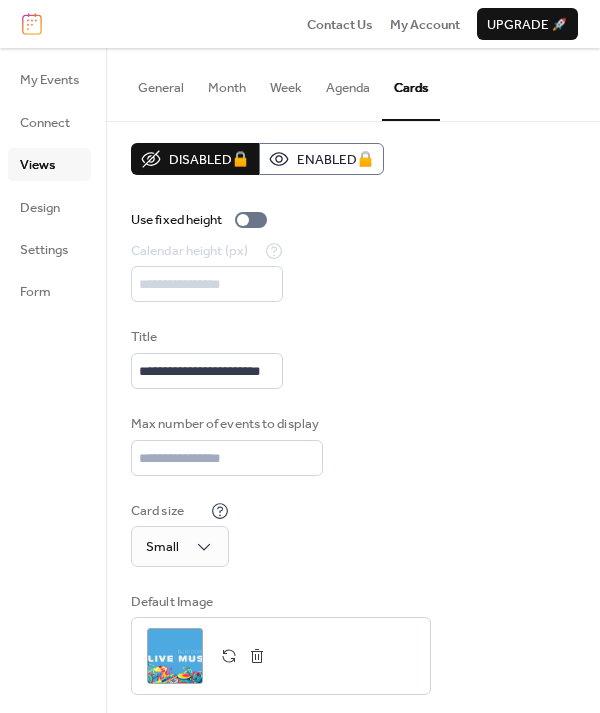 scroll, scrollTop: 0, scrollLeft: 0, axis: both 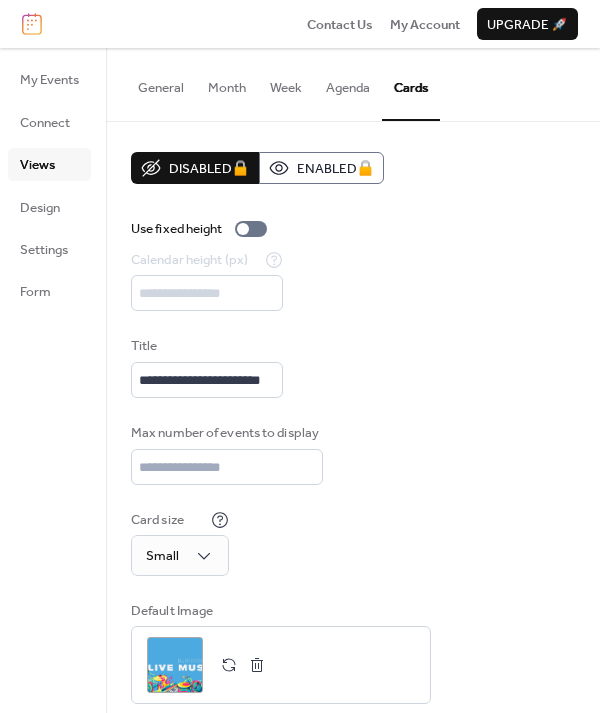 click on "Agenda" at bounding box center [348, 83] 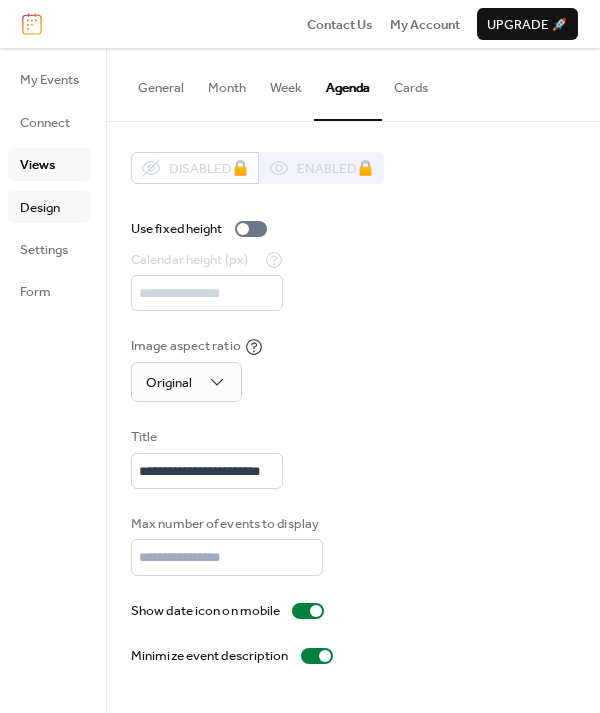 click on "Design" at bounding box center (40, 208) 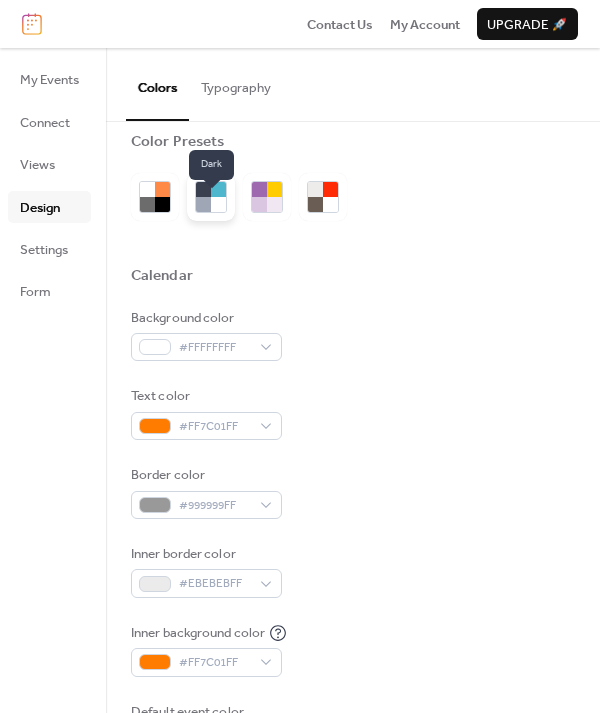 scroll, scrollTop: 0, scrollLeft: 0, axis: both 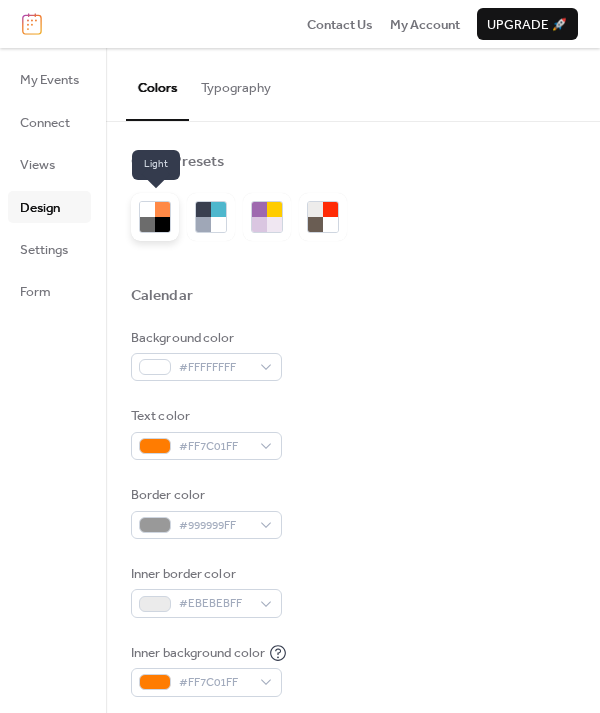 click at bounding box center [162, 209] 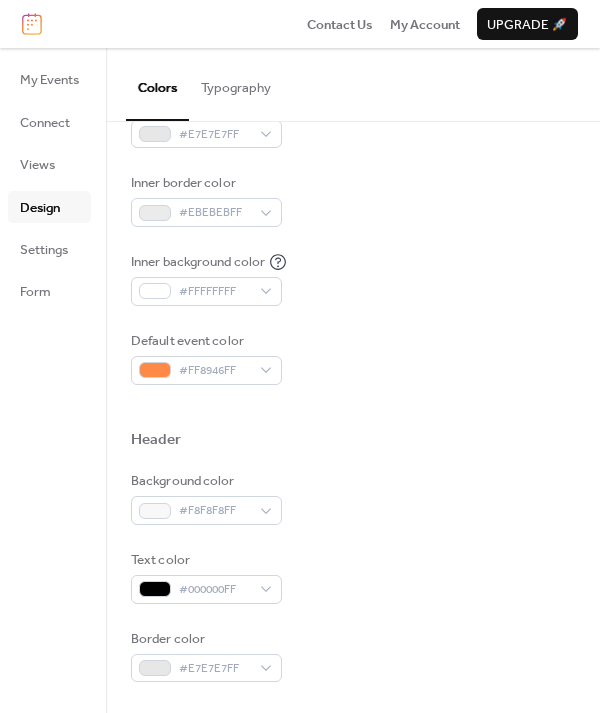 scroll, scrollTop: 350, scrollLeft: 0, axis: vertical 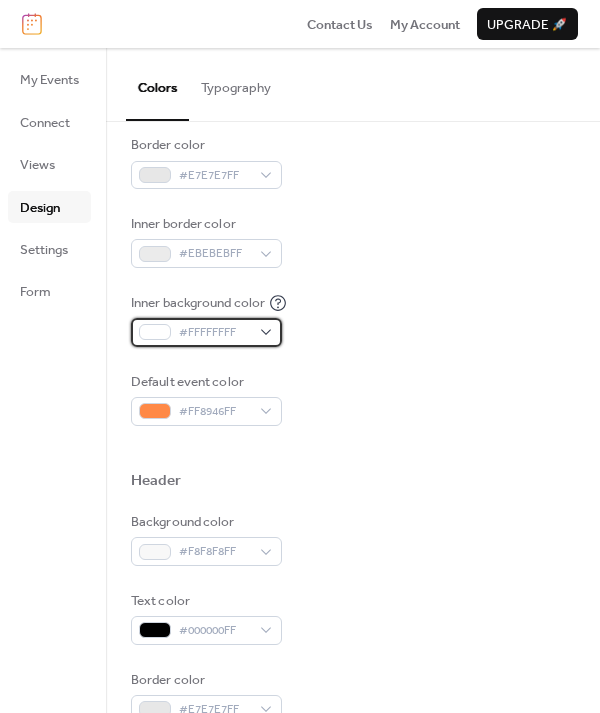 click on "#FFFFFFFF" at bounding box center (206, 332) 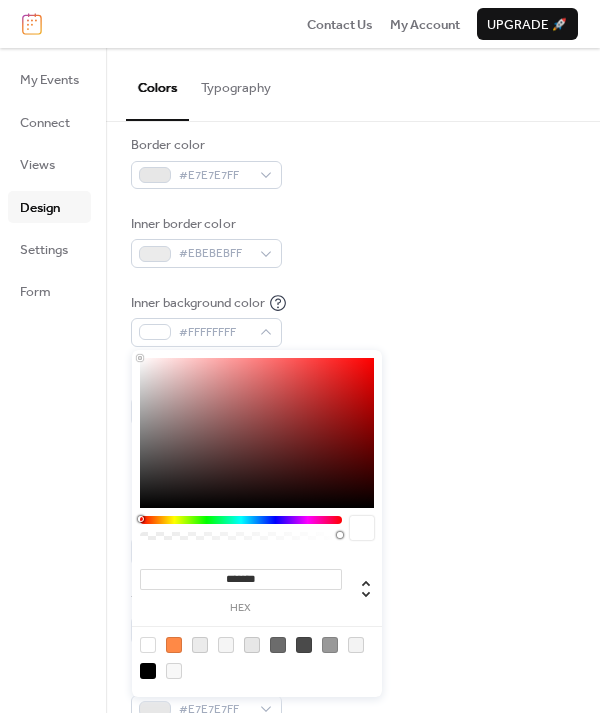 click at bounding box center [278, 645] 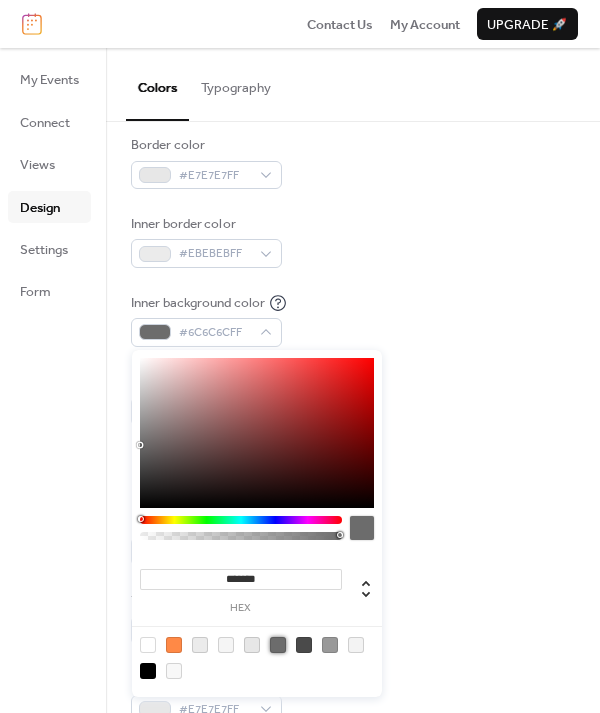 click at bounding box center [304, 645] 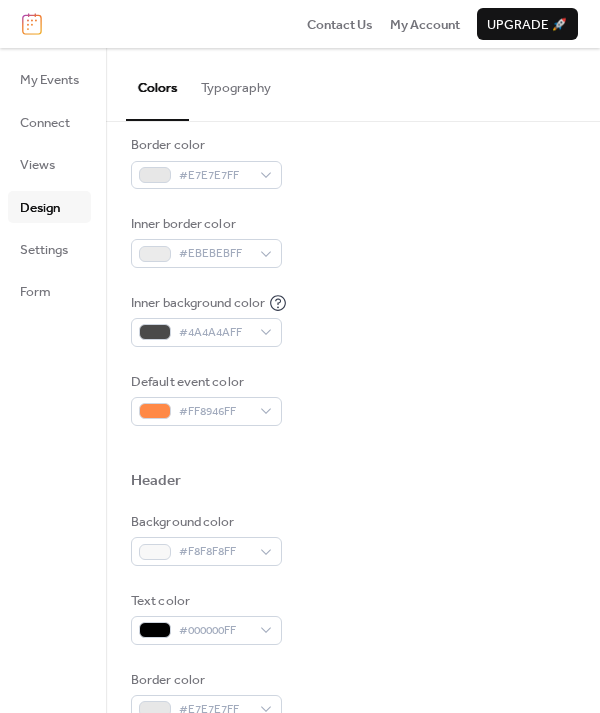 click at bounding box center (353, 448) 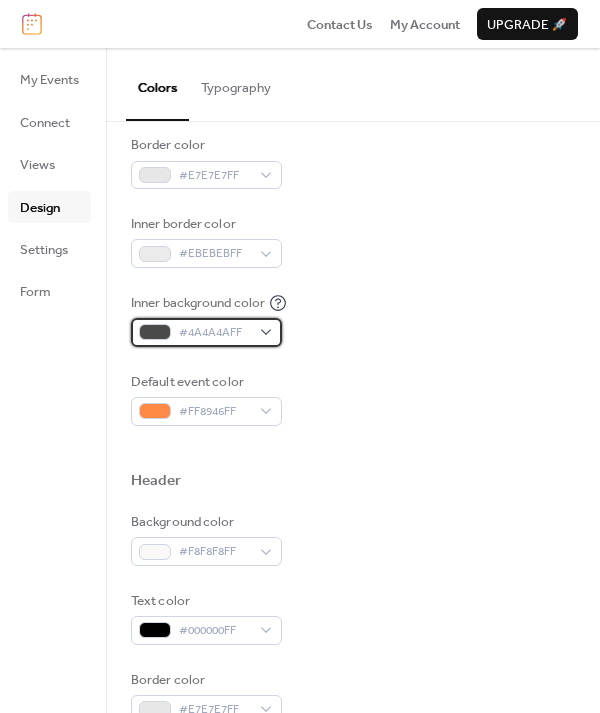 click on "#4A4A4AFF" at bounding box center [206, 332] 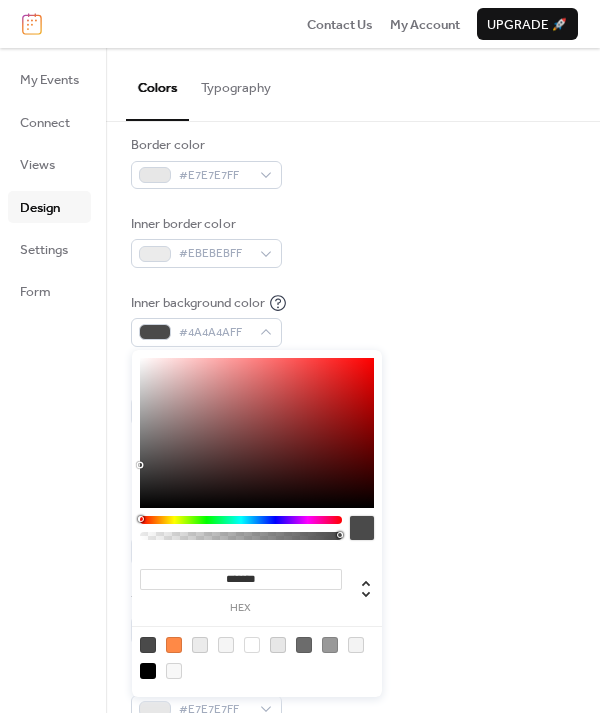 click at bounding box center (252, 645) 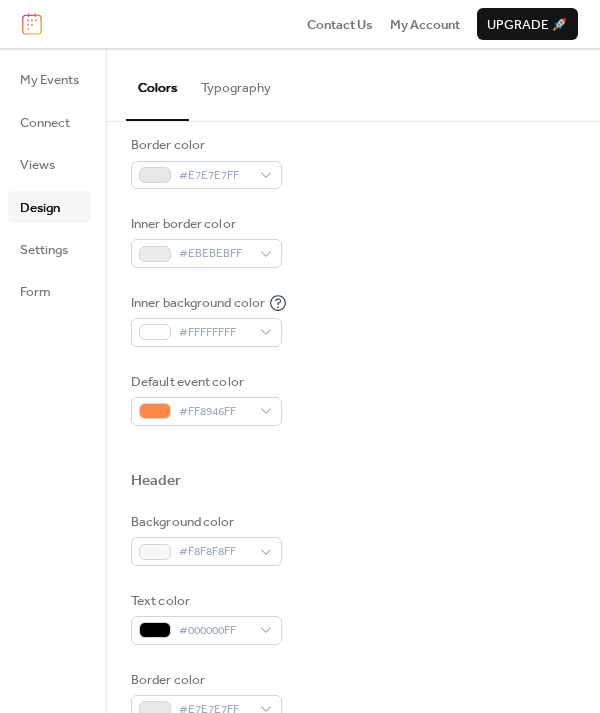 click at bounding box center (353, 448) 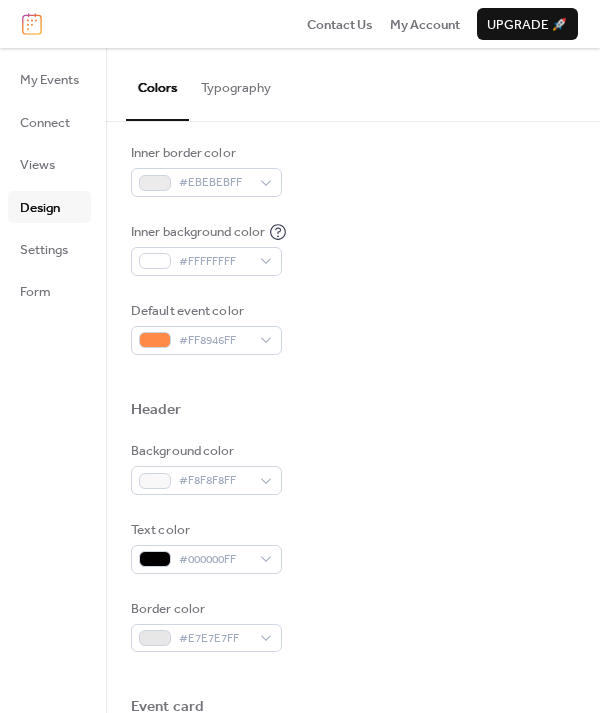 scroll, scrollTop: 443, scrollLeft: 0, axis: vertical 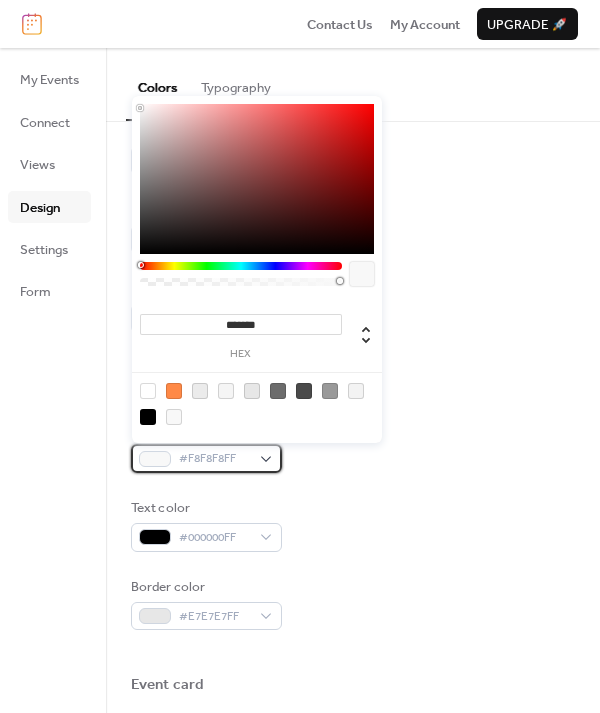 click on "#F8F8F8FF" at bounding box center [206, 458] 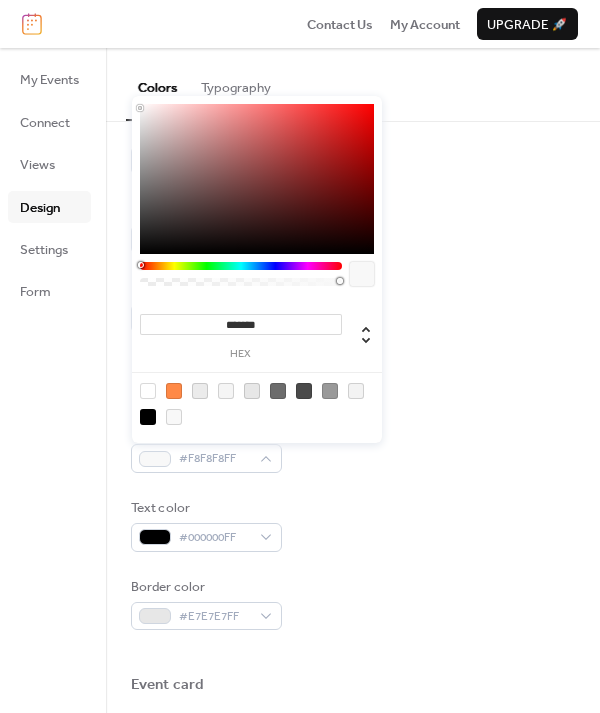 click at bounding box center (148, 391) 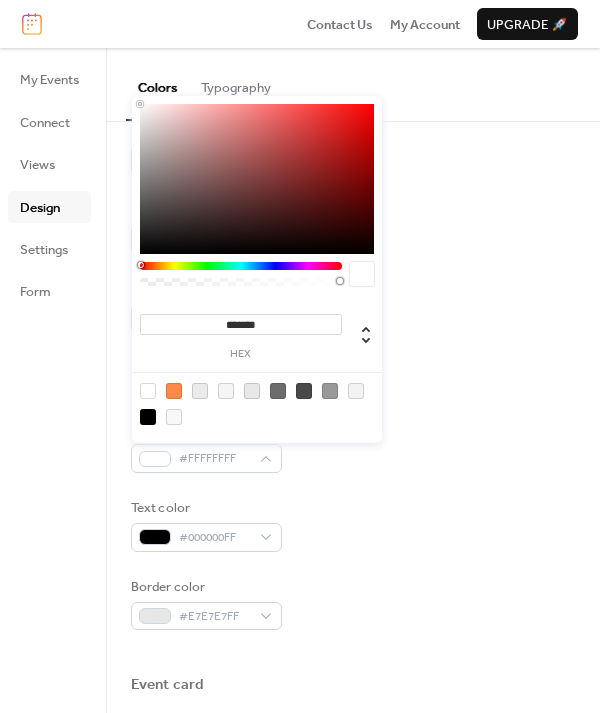 click on "Background color #FFFFFFFF" at bounding box center (353, 446) 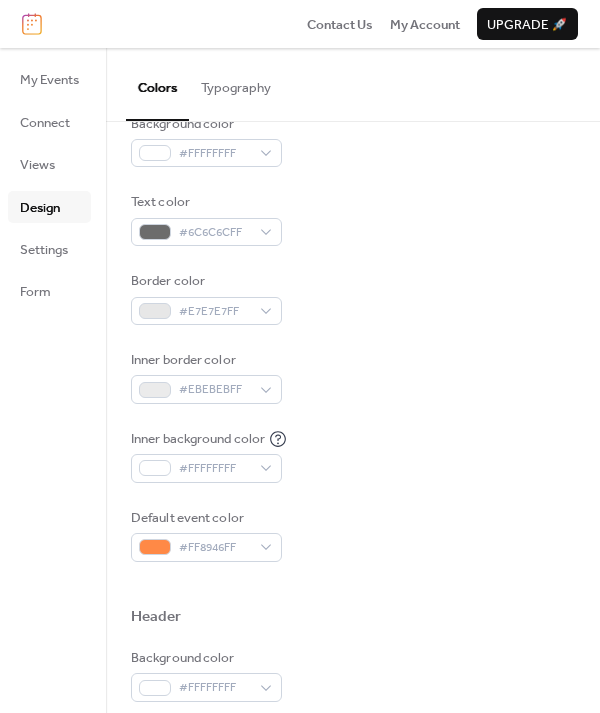 scroll, scrollTop: 194, scrollLeft: 0, axis: vertical 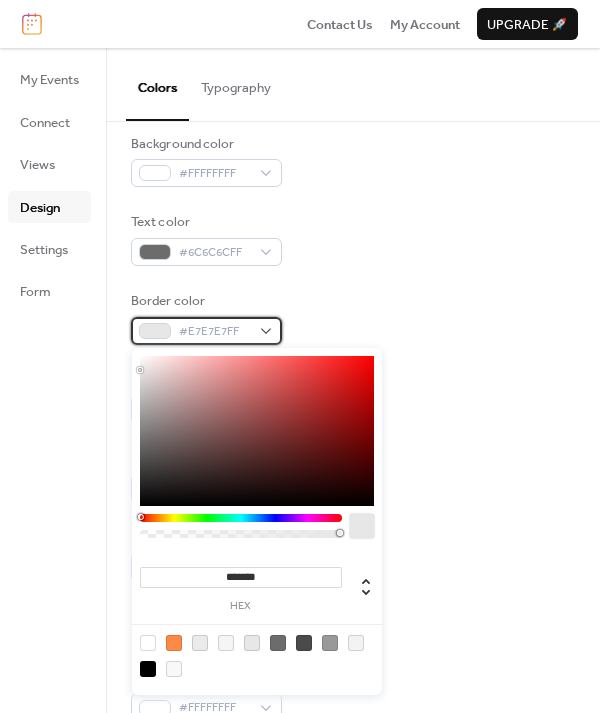 click on "#E7E7E7FF" at bounding box center [206, 331] 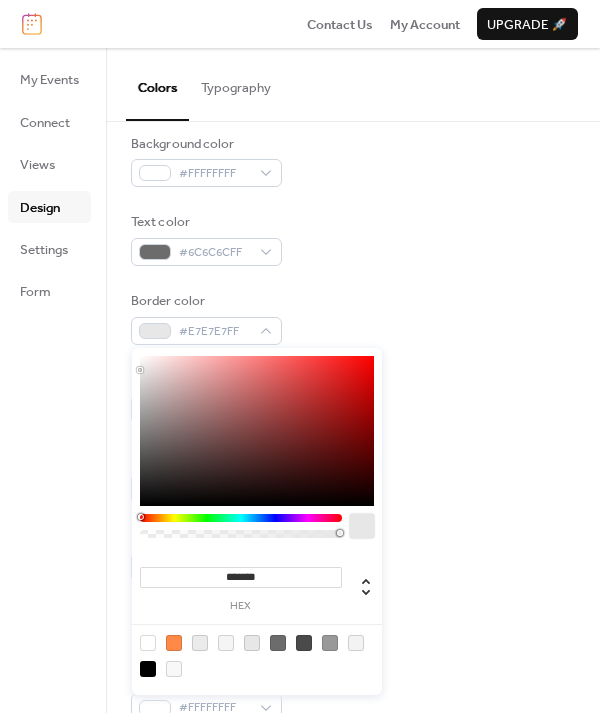 click at bounding box center (148, 643) 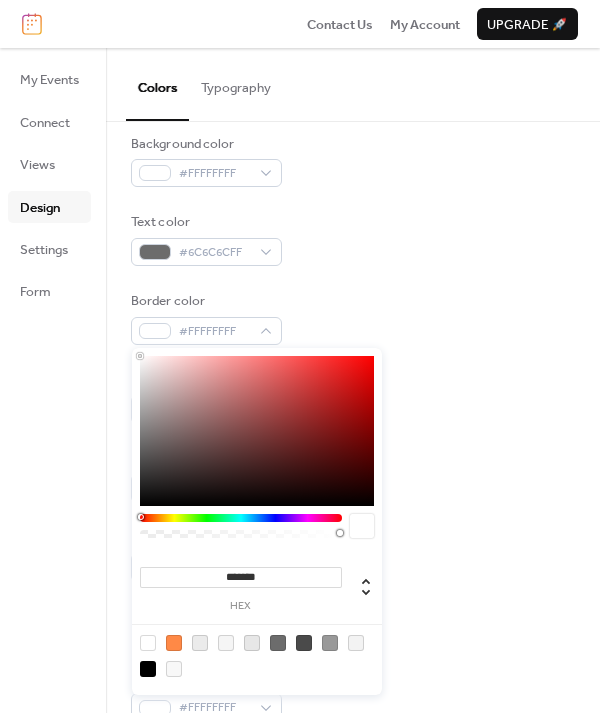 click on "Border color #FFFFFFFF" at bounding box center [353, 318] 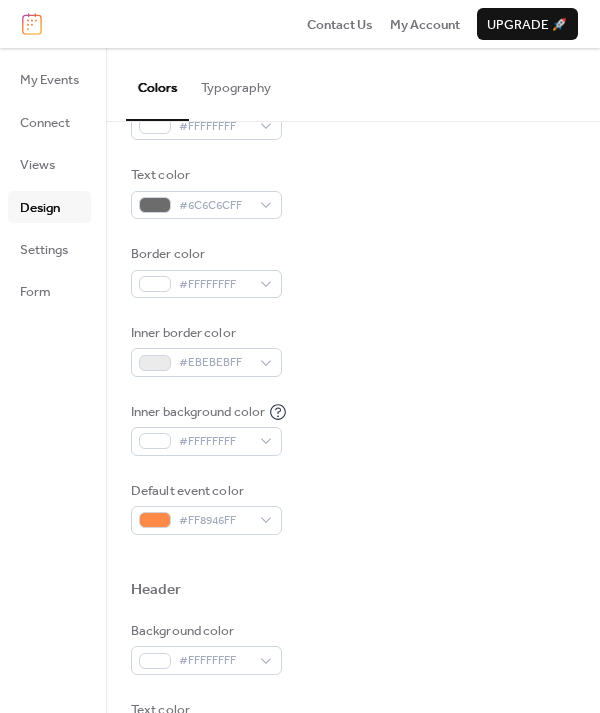 scroll, scrollTop: 244, scrollLeft: 0, axis: vertical 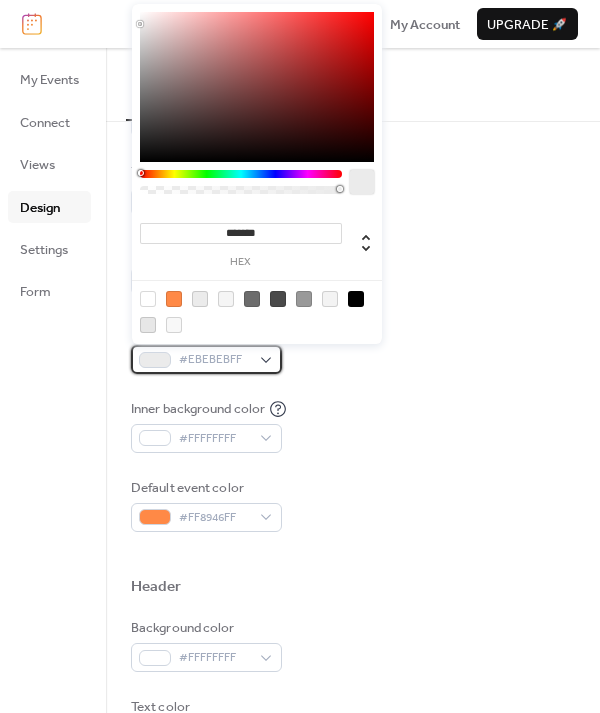 click on "#EBEBEBFF" at bounding box center [206, 359] 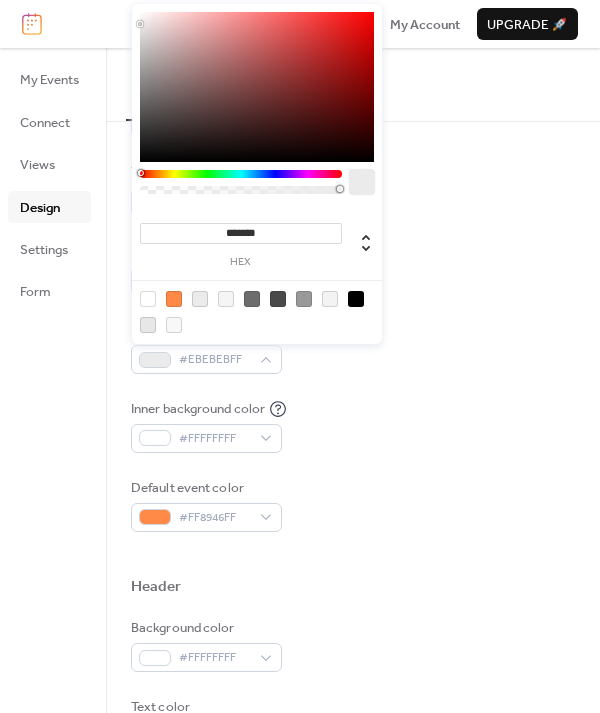 click at bounding box center (148, 299) 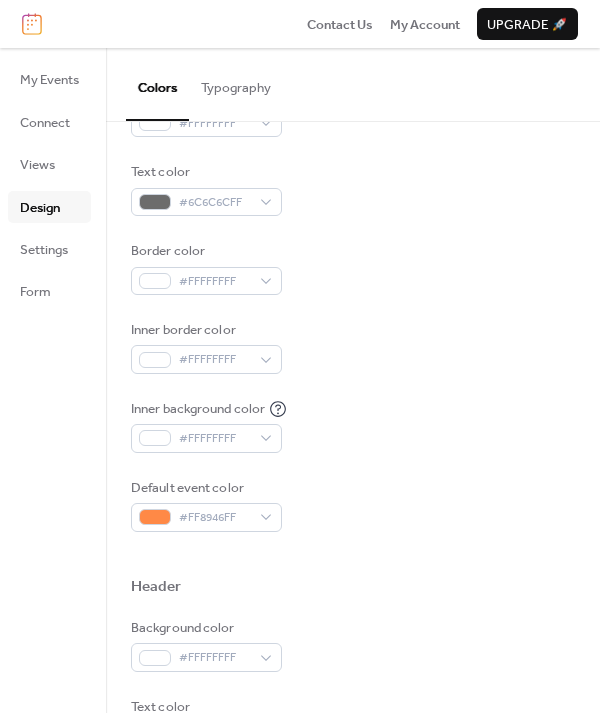 click on "Inner border color #FFFFFFFF" at bounding box center [353, 347] 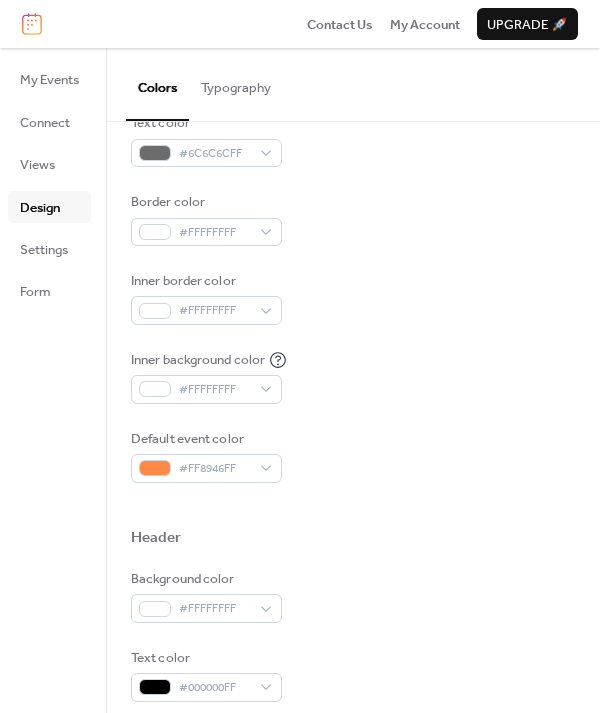 scroll, scrollTop: 296, scrollLeft: 0, axis: vertical 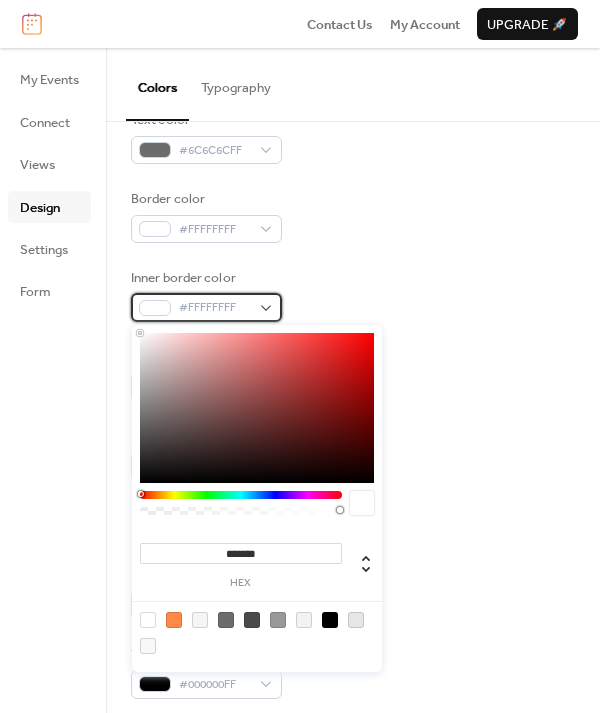click on "#FFFFFFFF" at bounding box center (206, 307) 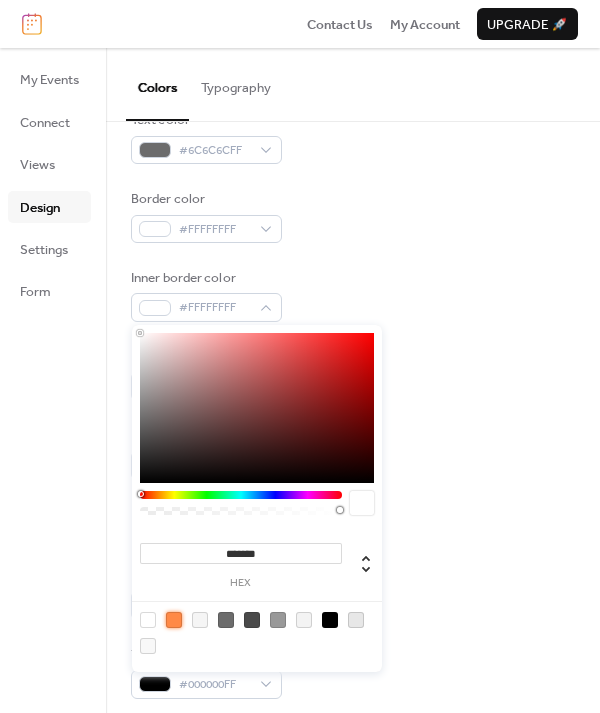 click at bounding box center (174, 620) 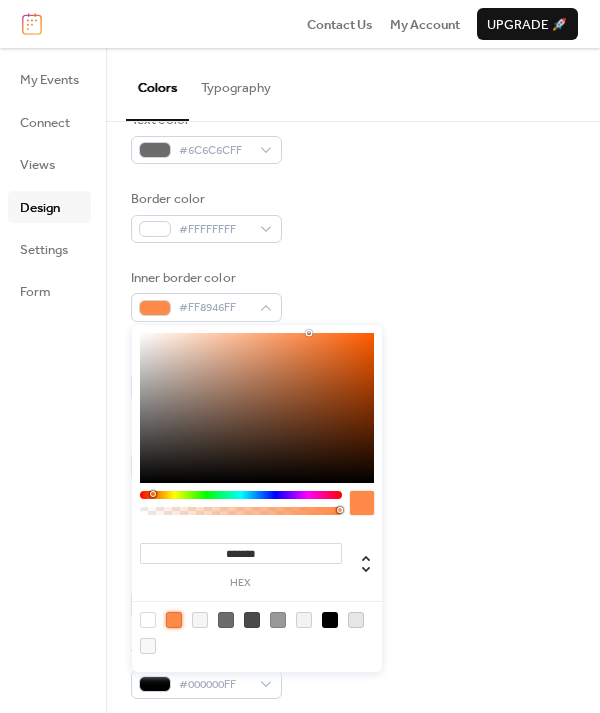 click on "Background color #FFFFFFFF Text color #6C6C6CFF Border color #FFFFFFFF Inner border color #FF8946FF Inner background color #FFFFFFFF Default event color #FF8946FF" at bounding box center [353, 256] 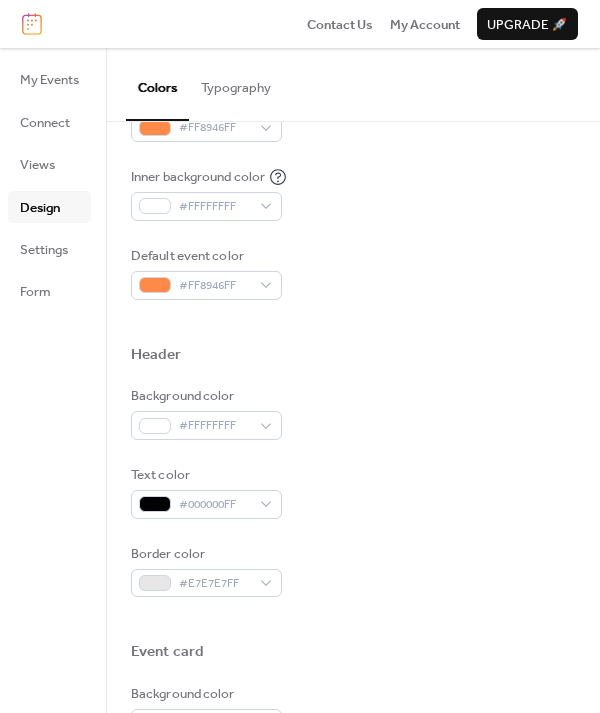 scroll, scrollTop: 479, scrollLeft: 0, axis: vertical 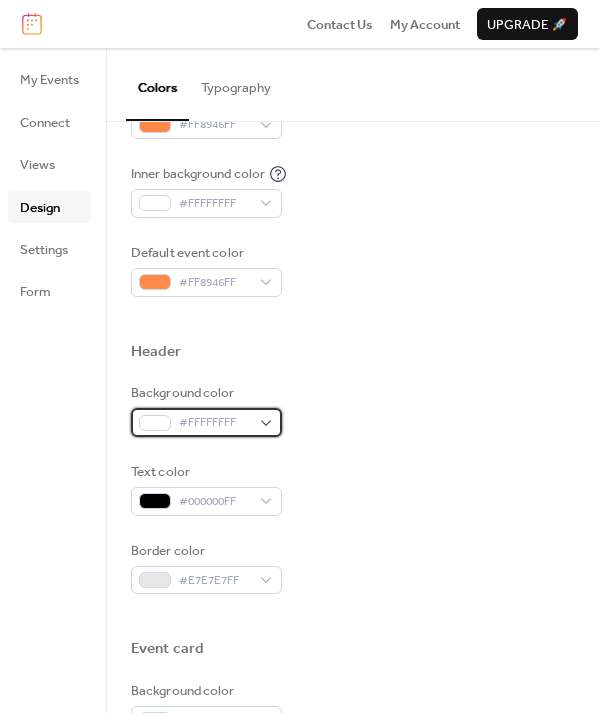 click on "#FFFFFFFF" at bounding box center (206, 422) 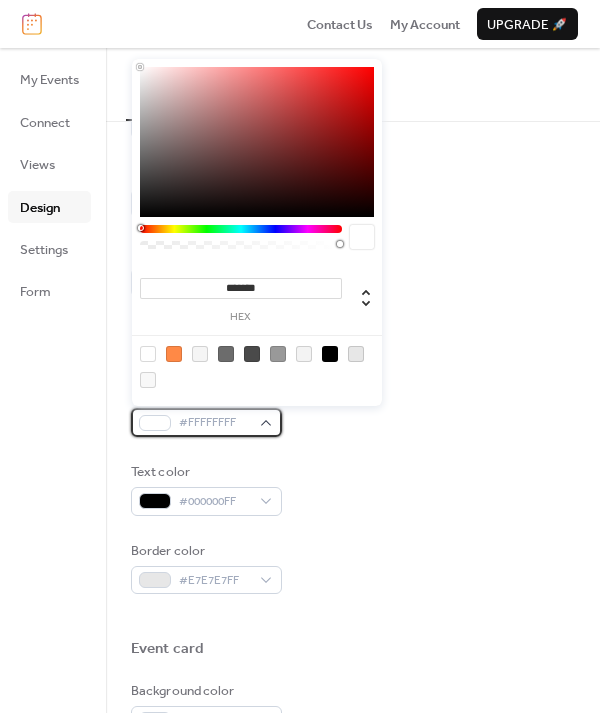 click on "#FFFFFFFF" at bounding box center (206, 422) 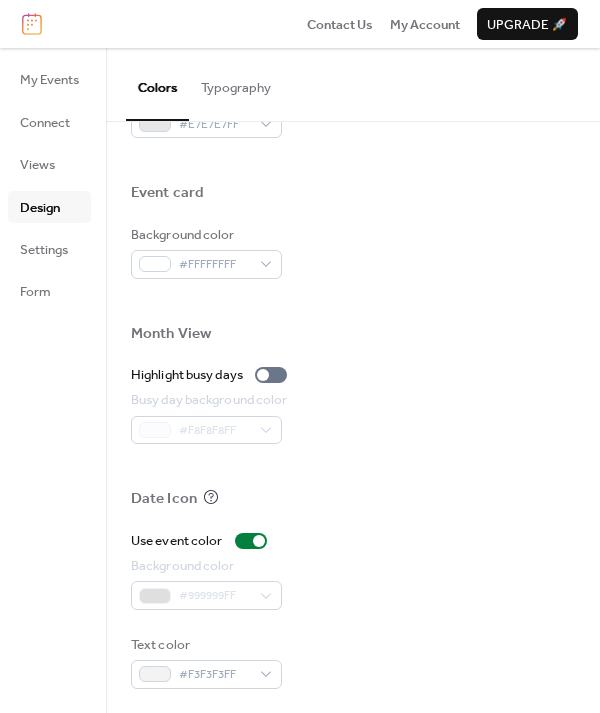 scroll, scrollTop: 939, scrollLeft: 0, axis: vertical 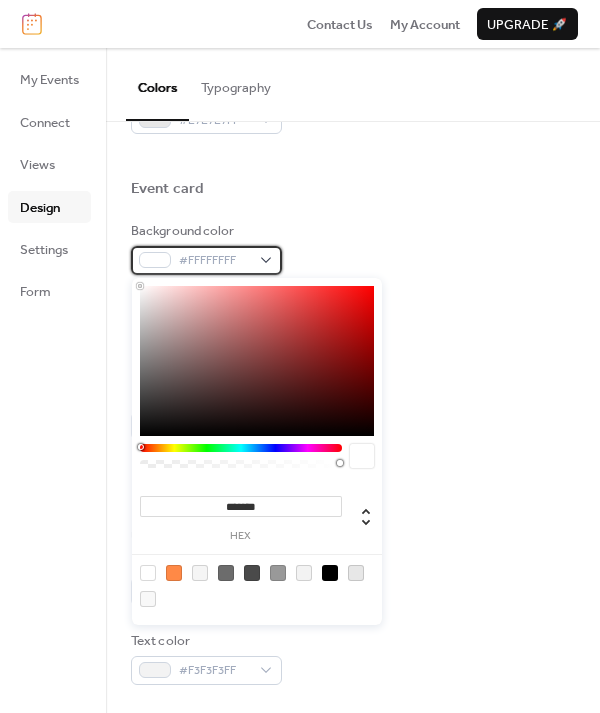 click on "#FFFFFFFF" at bounding box center [206, 260] 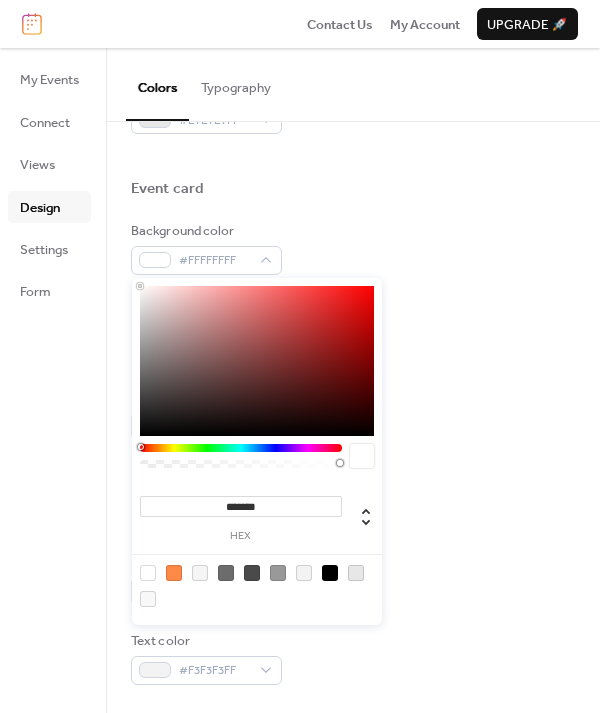 click at bounding box center (174, 573) 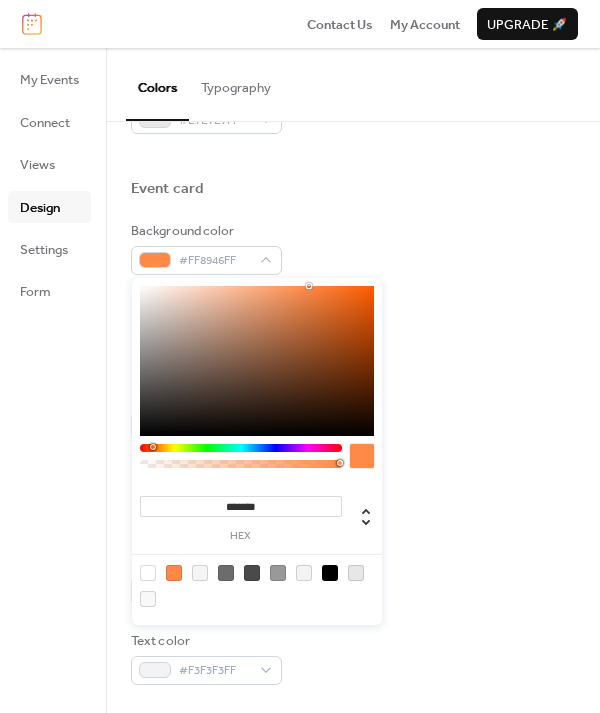 click at bounding box center (148, 573) 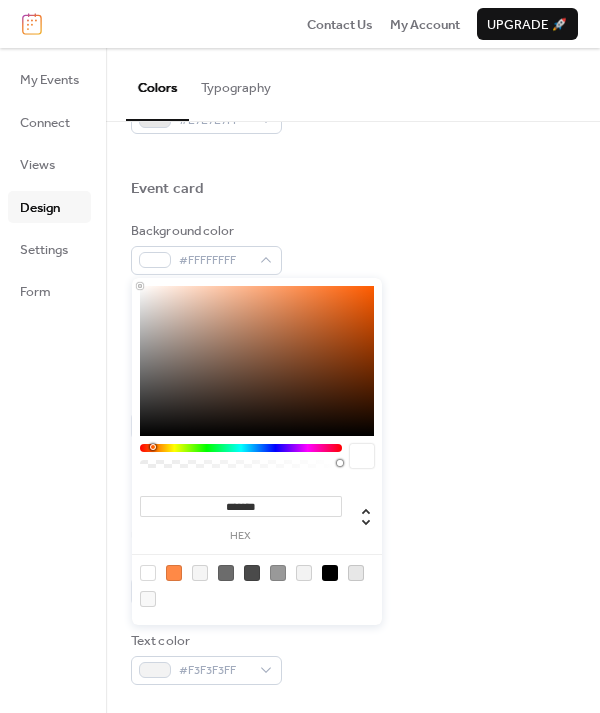 click at bounding box center [353, 213] 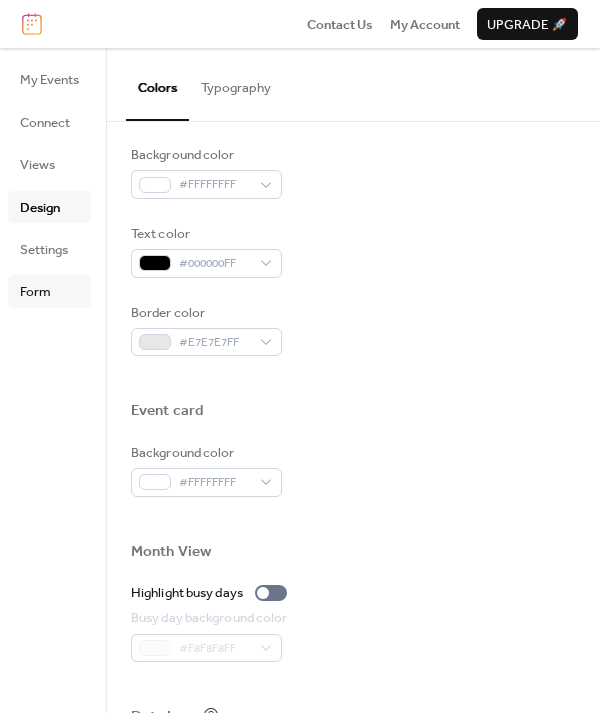 scroll, scrollTop: 692, scrollLeft: 0, axis: vertical 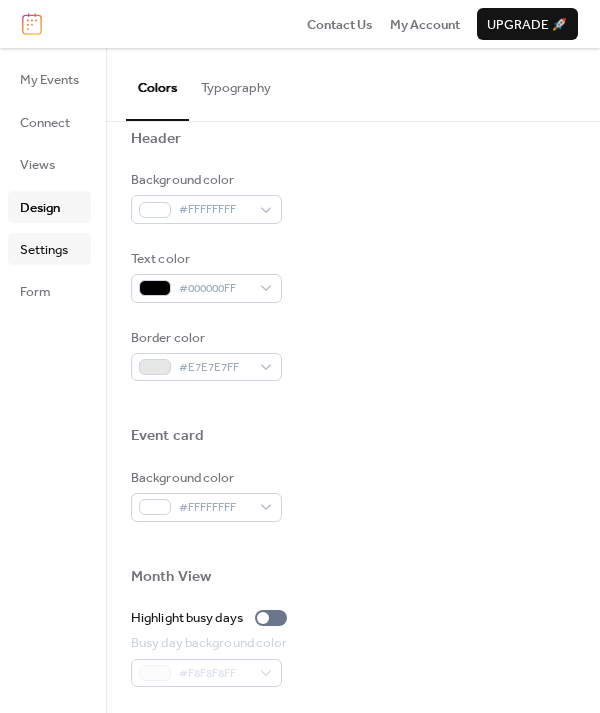click on "Settings" at bounding box center [44, 250] 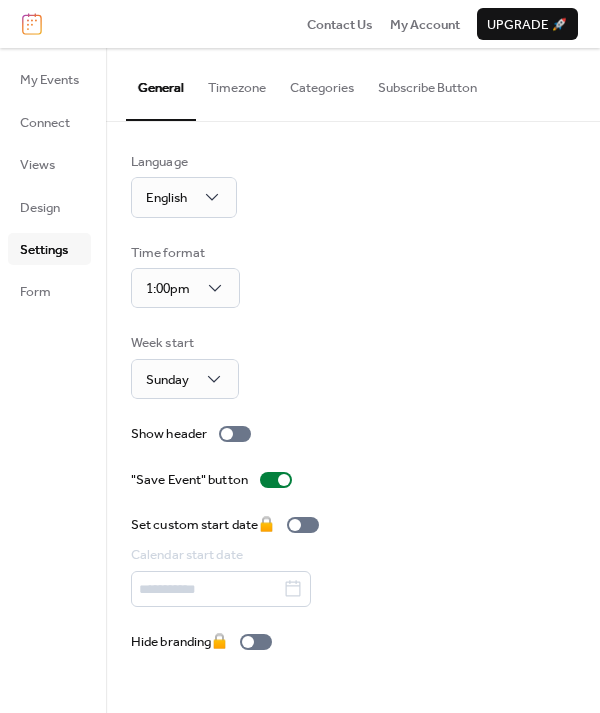 click on "Subscribe Button" at bounding box center [427, 83] 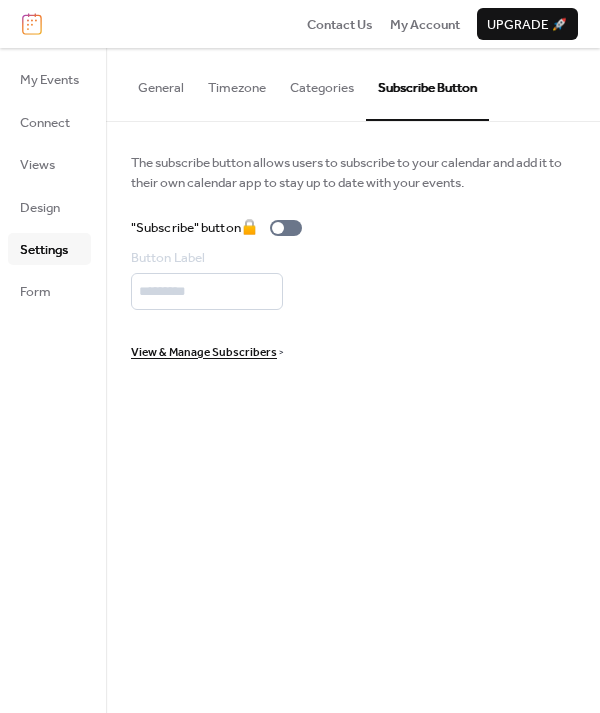 click on "Categories" at bounding box center [322, 83] 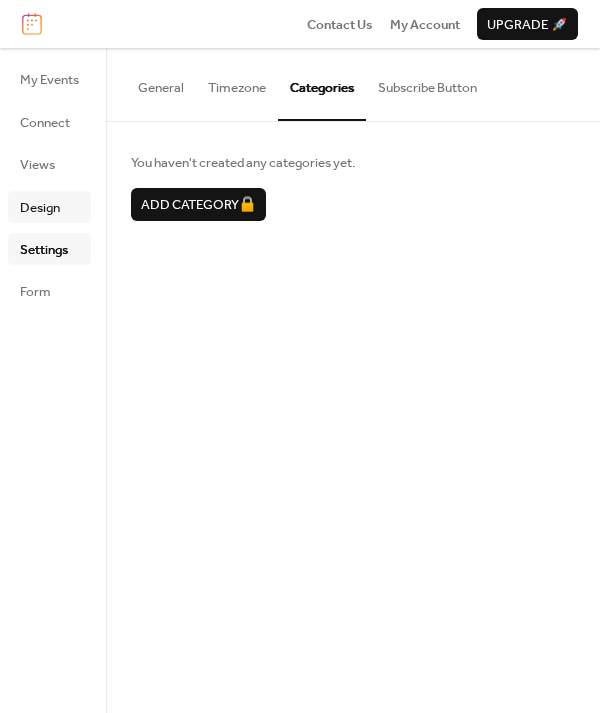 click on "Design" at bounding box center (49, 207) 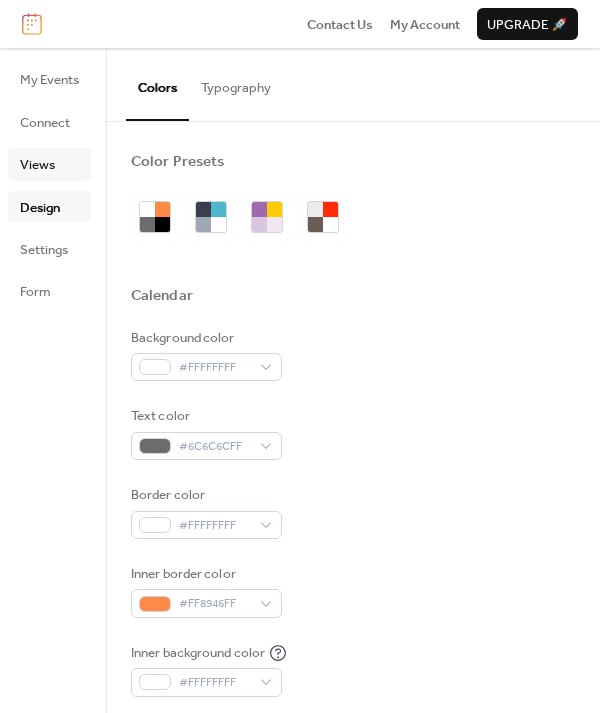 click on "Views" at bounding box center (49, 164) 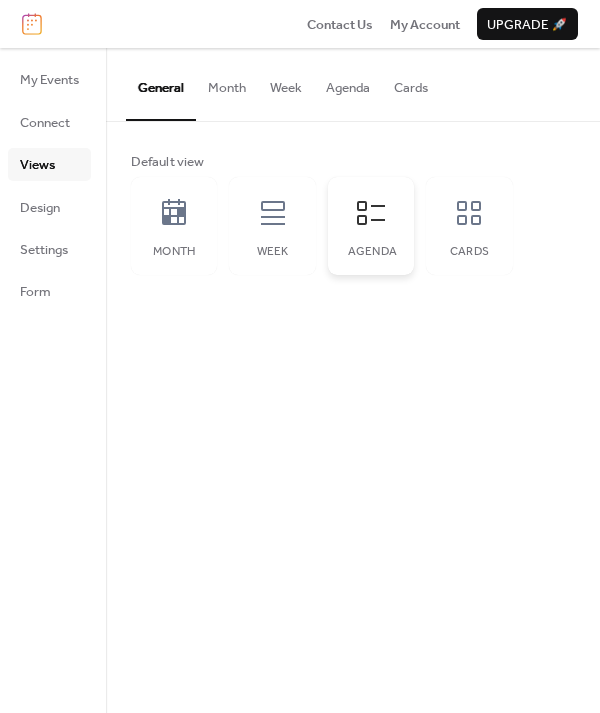 drag, startPoint x: 381, startPoint y: 239, endPoint x: 386, endPoint y: 210, distance: 29.427877 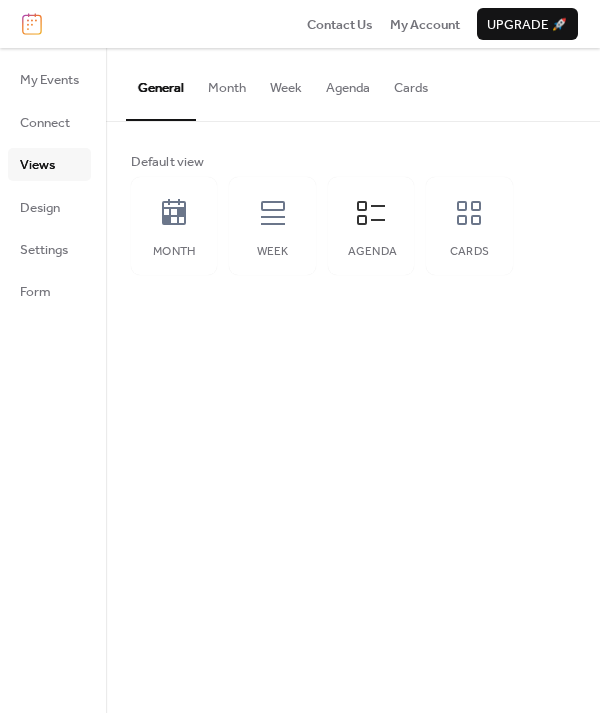 click on "Agenda" at bounding box center [348, 83] 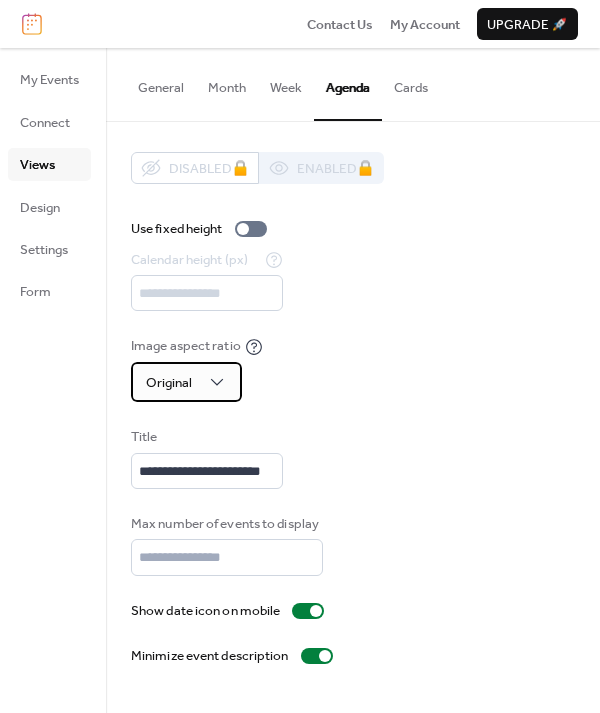 click on "Original" at bounding box center [186, 382] 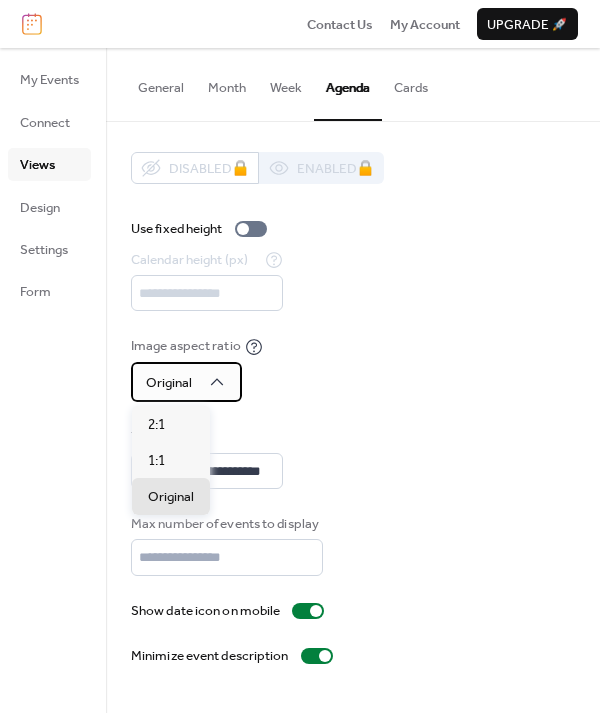 click on "Original" at bounding box center (186, 382) 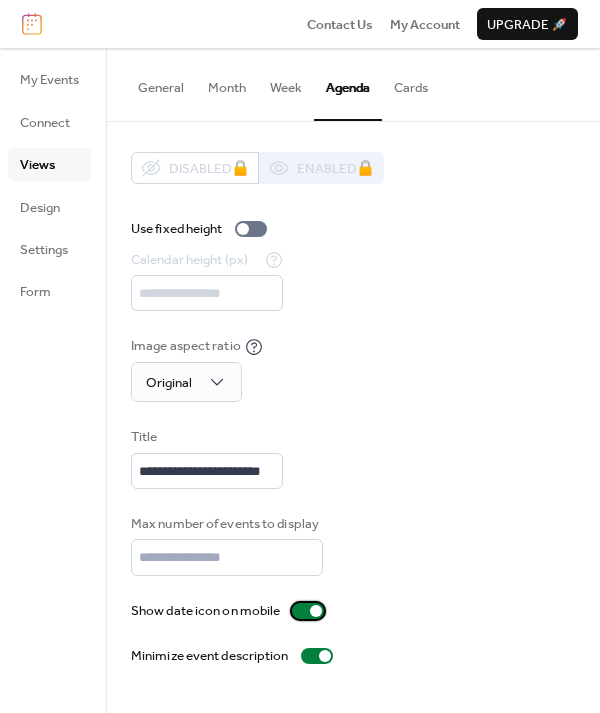 click at bounding box center (308, 611) 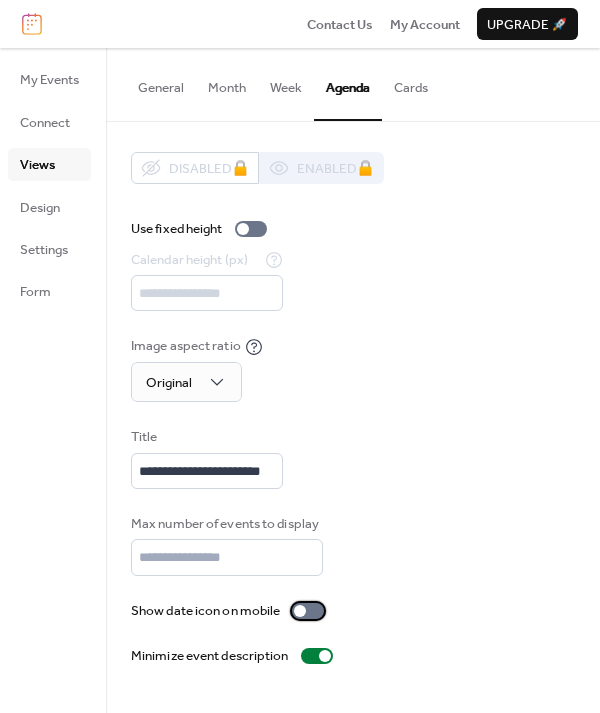 click at bounding box center [308, 611] 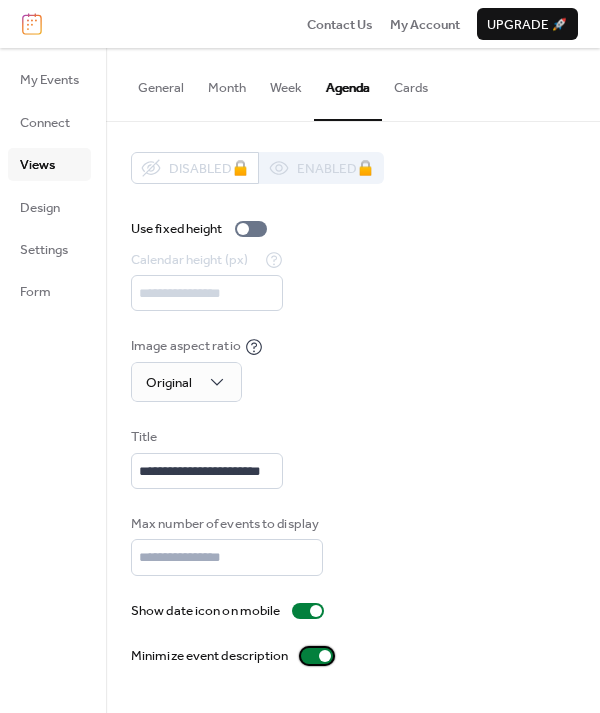click at bounding box center (325, 656) 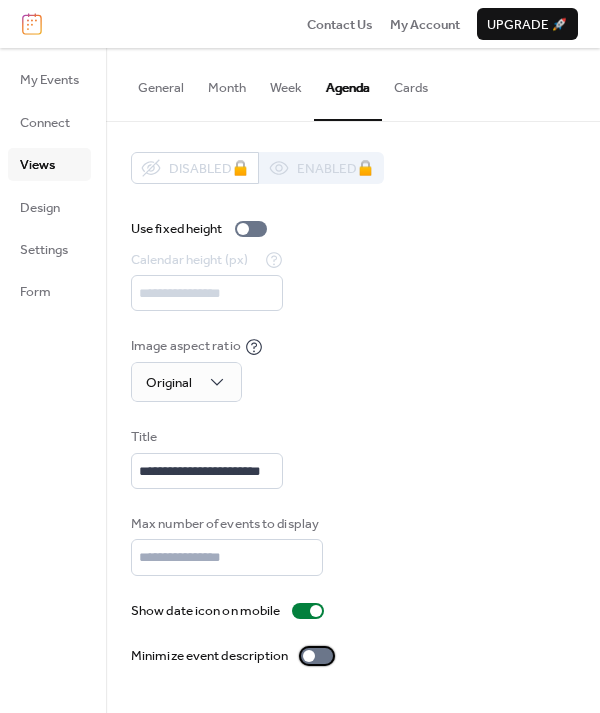 click on "Minimize event description" at bounding box center [236, 656] 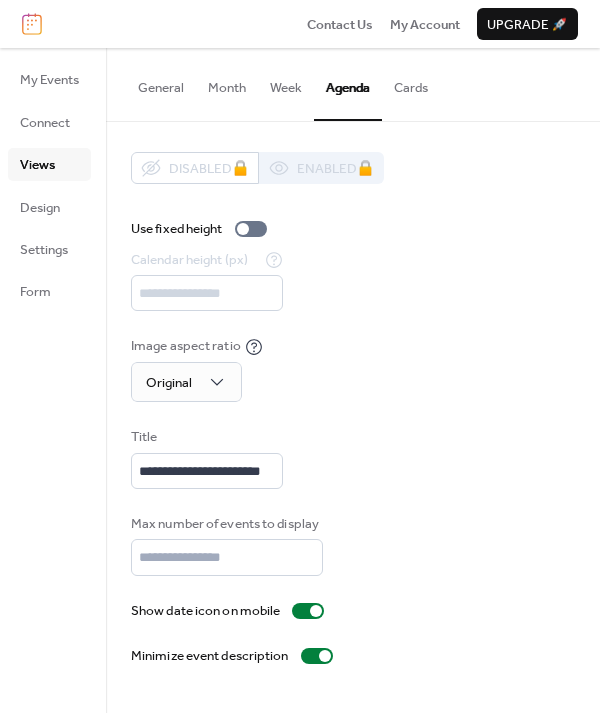 click on "Cards" at bounding box center (411, 83) 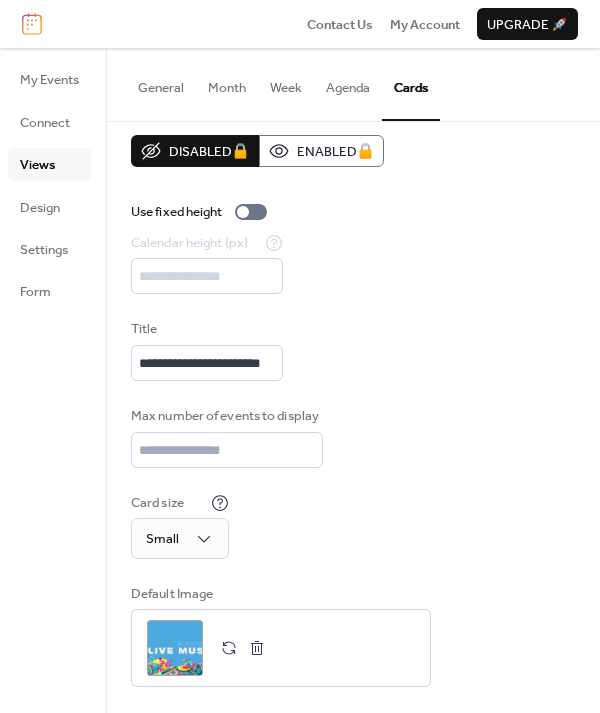 scroll, scrollTop: 20, scrollLeft: 0, axis: vertical 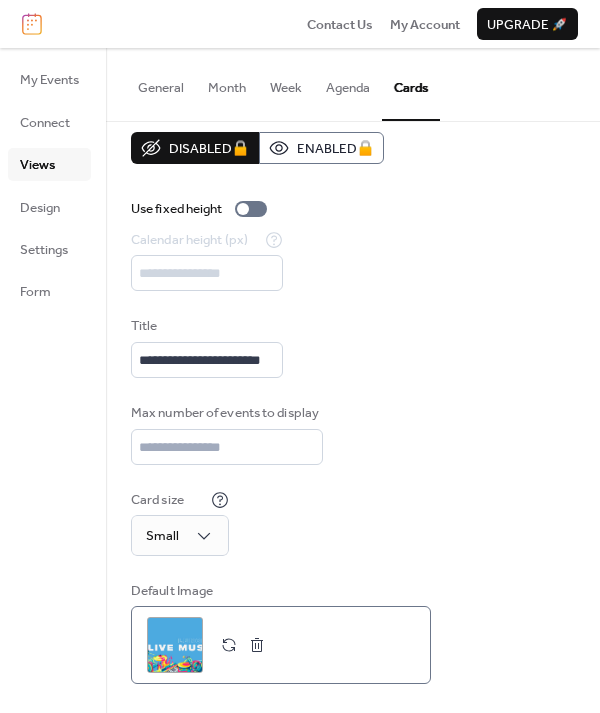 click on ";" at bounding box center [175, 645] 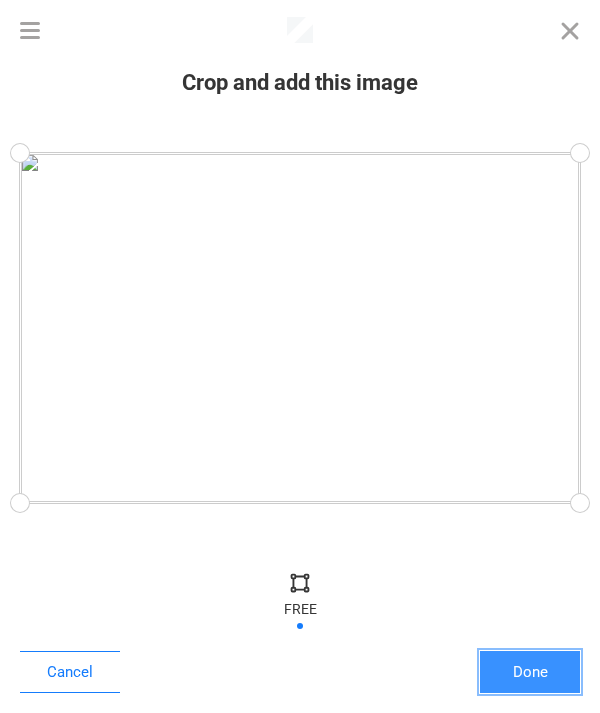 click on "Done" at bounding box center [530, 672] 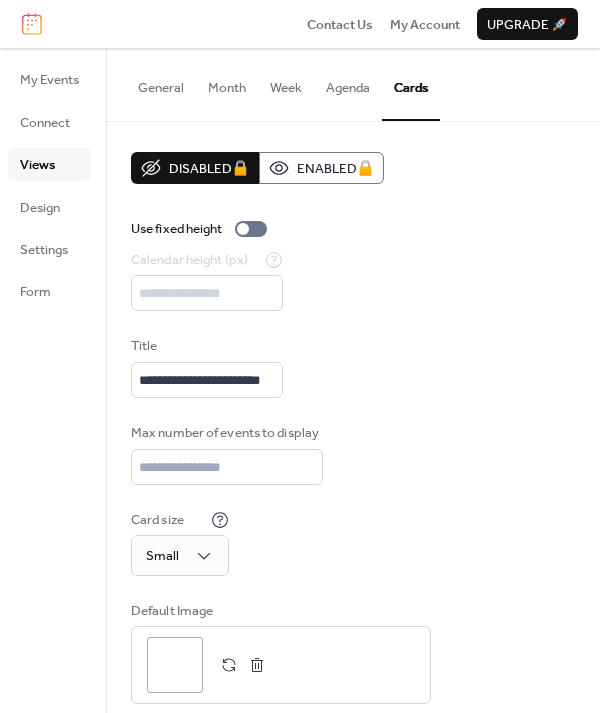 scroll, scrollTop: 0, scrollLeft: 0, axis: both 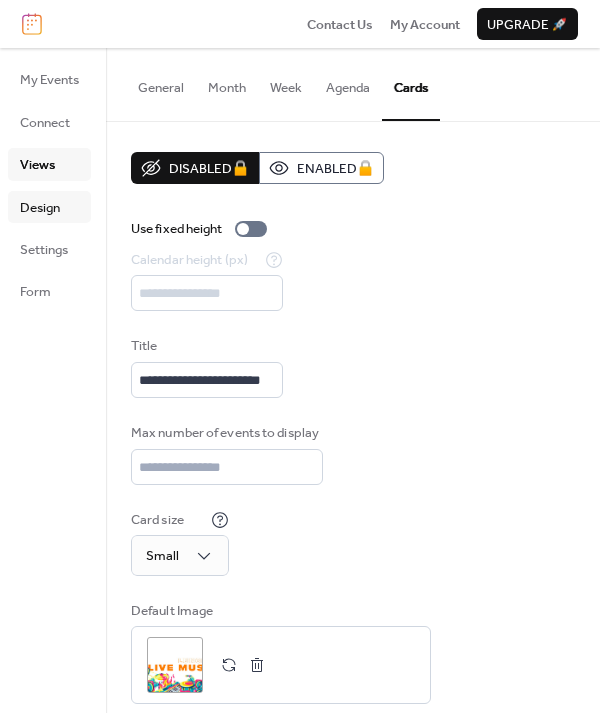 click on "Design" at bounding box center [40, 208] 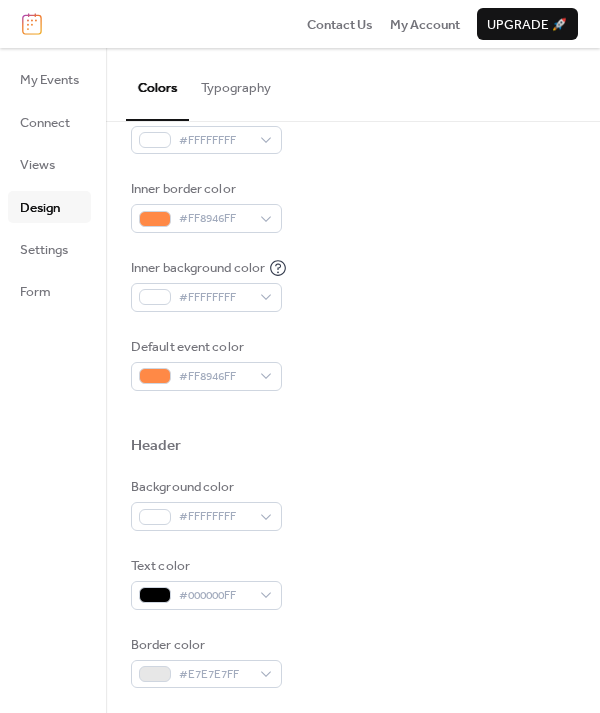 scroll, scrollTop: 363, scrollLeft: 0, axis: vertical 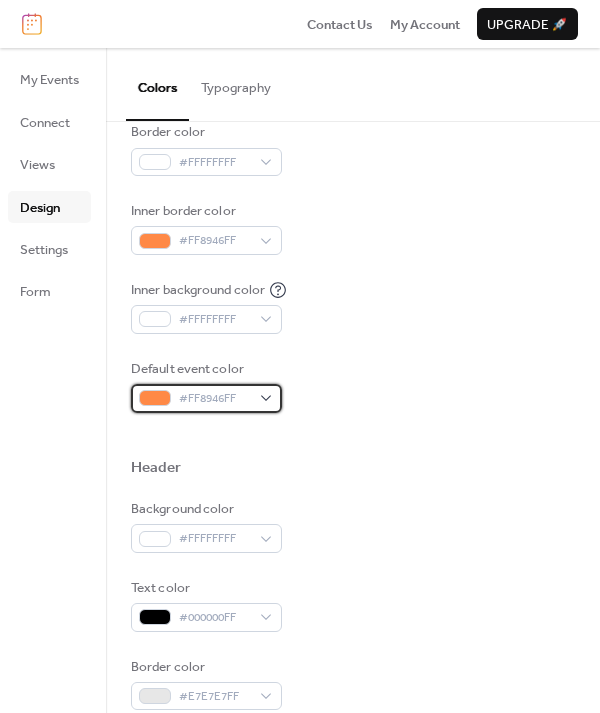 click on "Contact Us My Account Upgrade 🚀 My Events Connect Views Design Settings Form Design Colors Typography Color Presets Calendar Background color #FFFFFFFF Text color #6C6C6CFF Border color #FFFFFFFF Inner border color #FF8946FF Inner background color #FFFFFFFF Default event color #FF8946FF Header Background color #FFFFFFFF Text color #000000FF Border color #E7E7E7FF Event card Background color #FFFFFFFF Month View Highlight busy days Busy day background color #F8F8F8FF Date Icon   Use event color Background color #999999FF Text color #F3F3F3FF Base Font Size ** px Font Families Header font Quicksand Week days font Quicksand Day numbers font Quicksand Events titles font Quicksand Events text font Quicksand Date icon days font Quicksand Date icon months font Quicksand Powered by   EventsCalendar.co Events Calendar - Calendar Design" at bounding box center [300, 356] 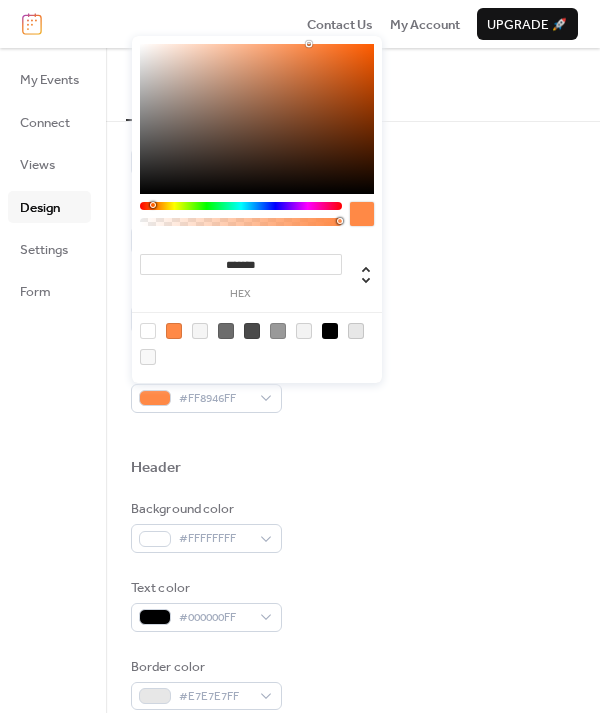 type on "***" 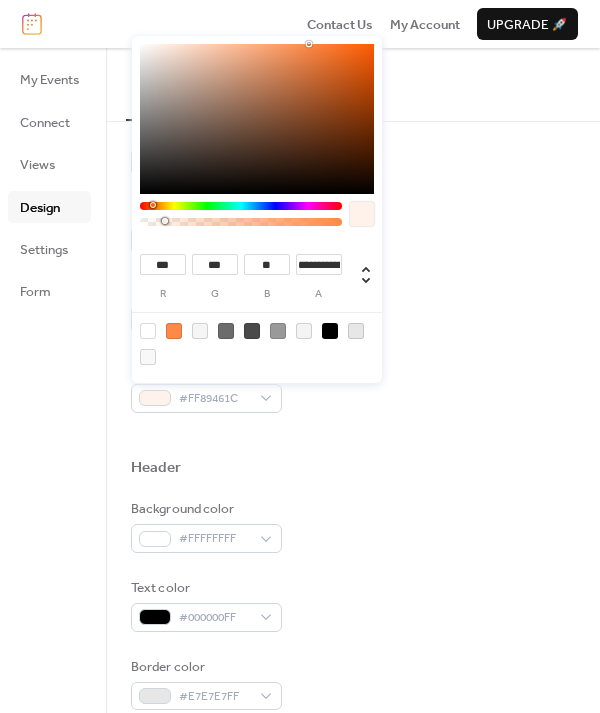 type on "*" 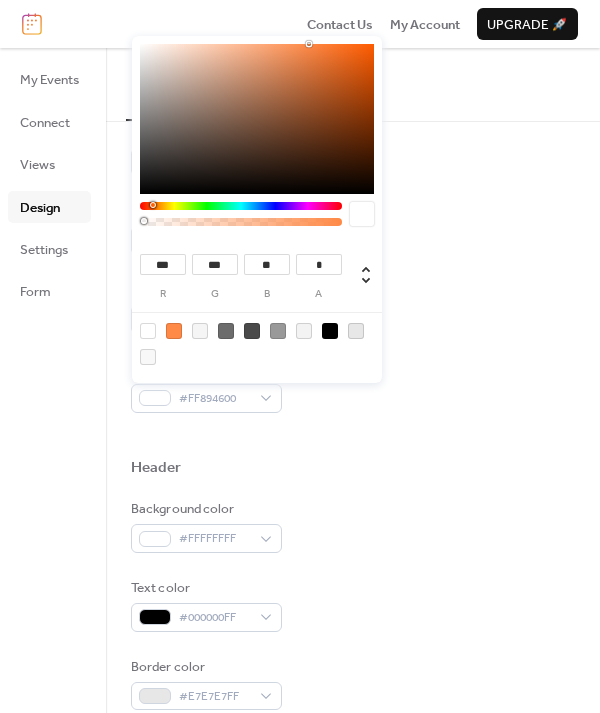 drag, startPoint x: 227, startPoint y: 219, endPoint x: 126, endPoint y: 219, distance: 101 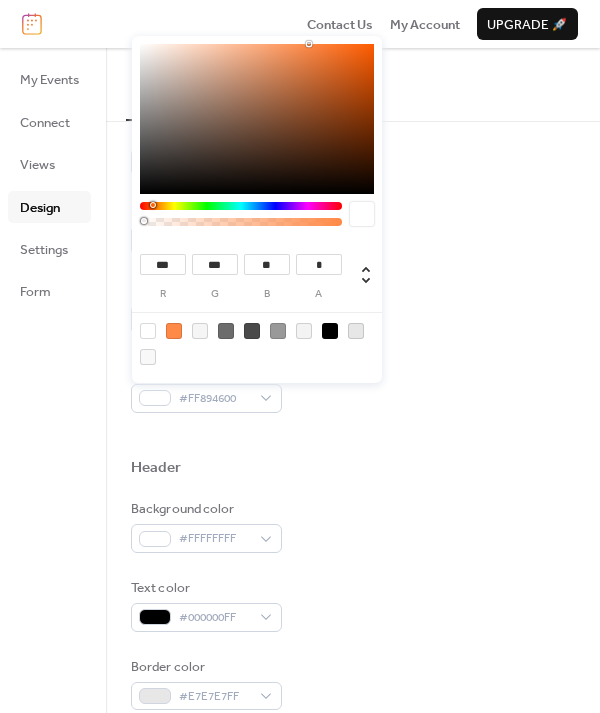 click on "Contact Us My Account Upgrade 🚀 My Events Connect Views Design Settings Form Design Colors Typography Color Presets Calendar Background color #FFFFFFFF Text color #6C6C6CFF Border color #FFFFFFFF Inner border color #FF8946FF Inner background color #FFFFFFFF Default event color #FF894600 Header Background color #FFFFFFFF Text color #000000FF Border color #E7E7E7FF Event card Background color #FFFFFFFF Month View Highlight busy days Busy day background color #F8F8F8FF Date Icon   Use event color Background color #999999FF Text color #F3F3F3FF Base Font Size ** px Font Families Header font Quicksand Week days font Quicksand Day numbers font Quicksand Events titles font Quicksand Events text font Quicksand Date icon days font Quicksand Date icon months font Quicksand Powered by   EventsCalendar.co Events Calendar - Calendar Design *** r *** g ** b * a" at bounding box center [300, 356] 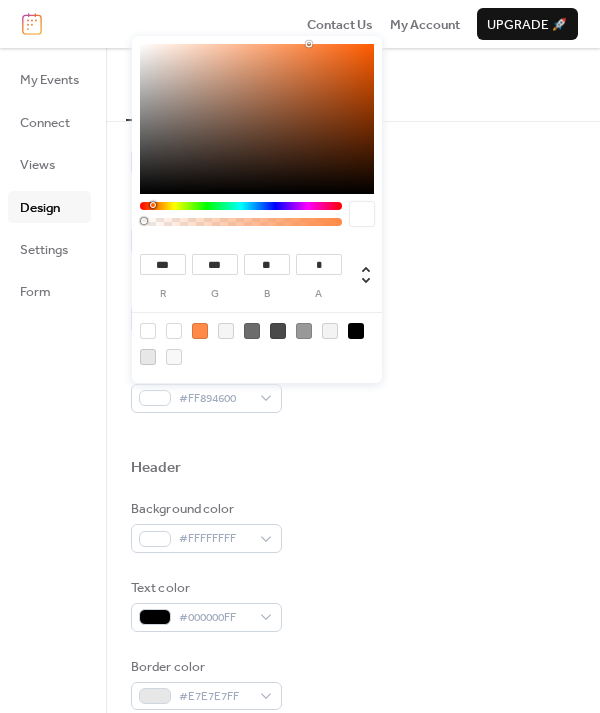 click on "Default event color #FF894600" at bounding box center [353, 386] 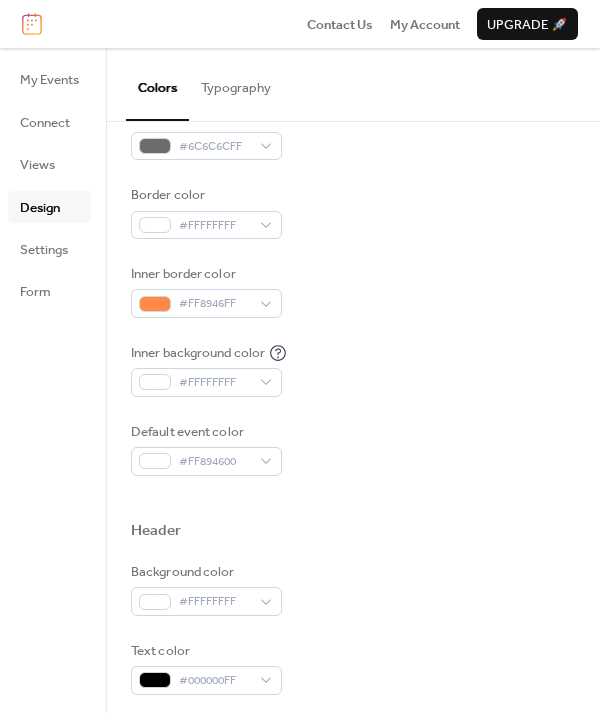 scroll, scrollTop: 299, scrollLeft: 0, axis: vertical 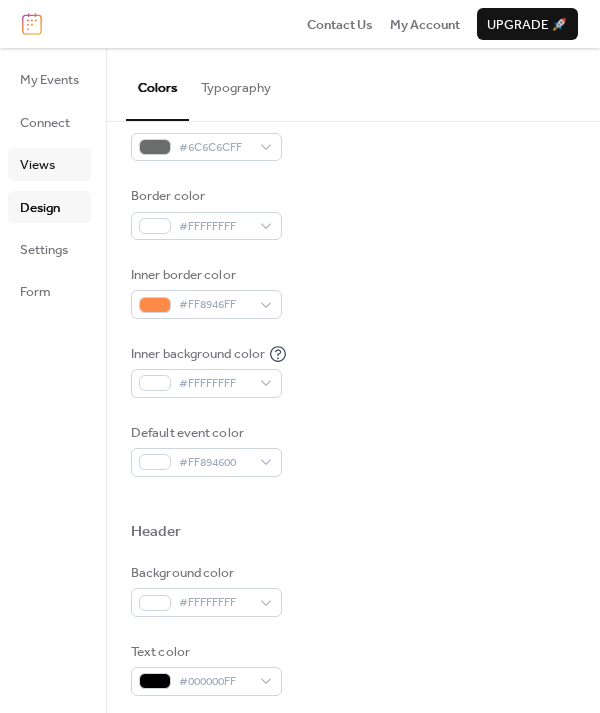 click on "Views" at bounding box center (37, 165) 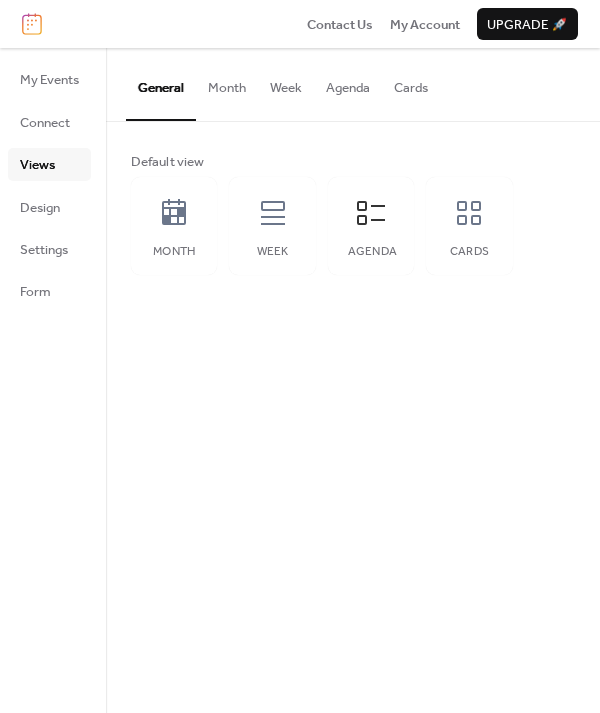 click on "Cards" at bounding box center (411, 83) 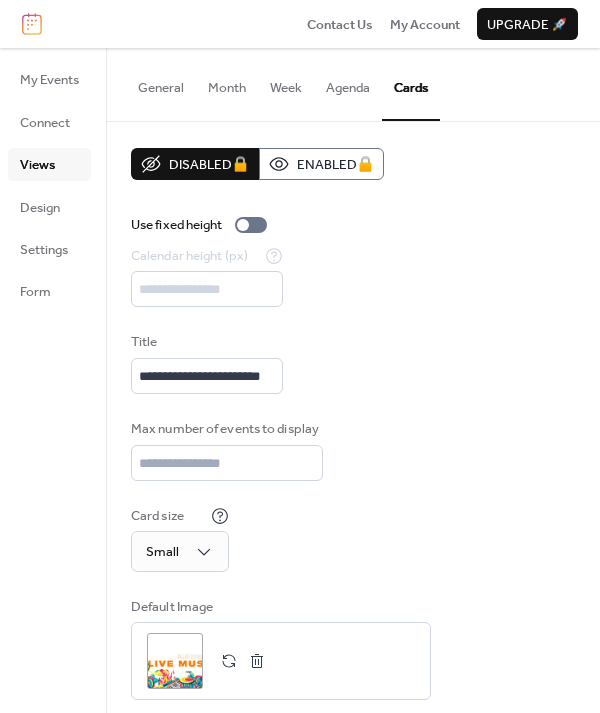 scroll, scrollTop: 0, scrollLeft: 0, axis: both 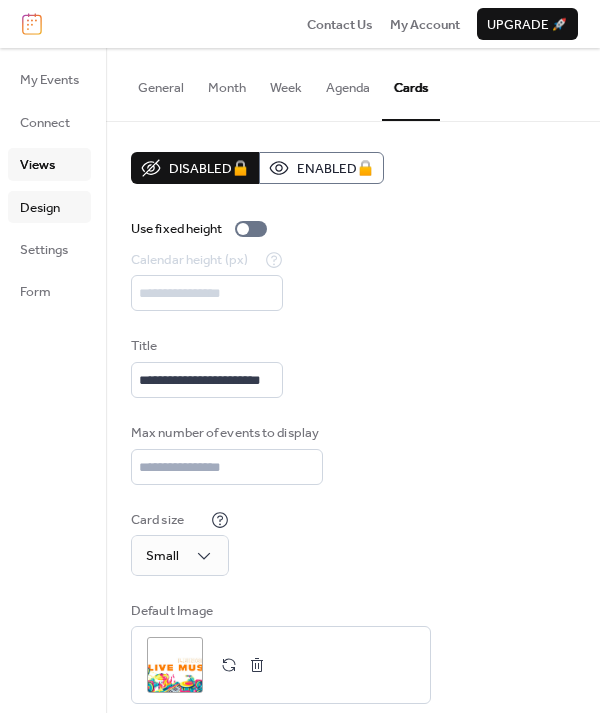 click on "Design" at bounding box center (40, 208) 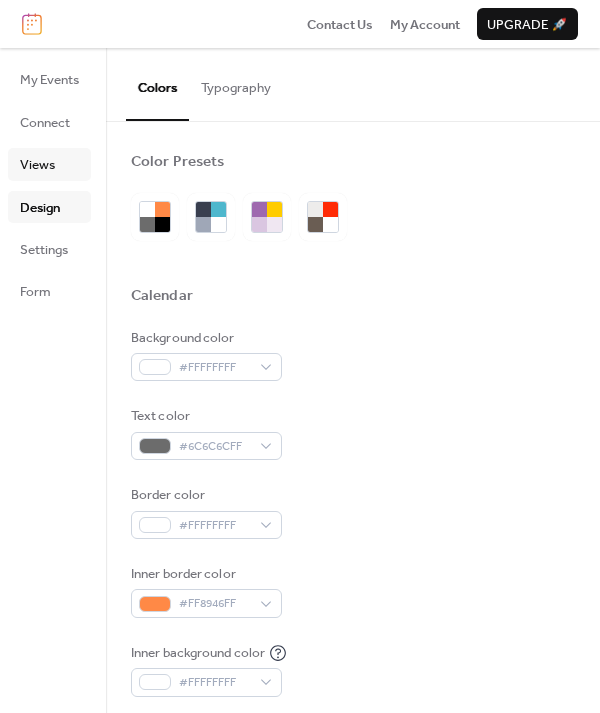 click on "Views" at bounding box center (49, 164) 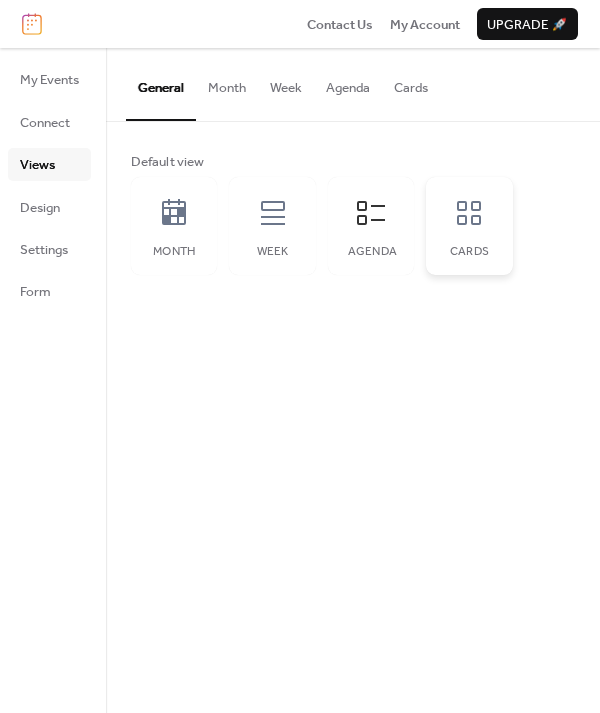 click on "Cards" at bounding box center [469, 226] 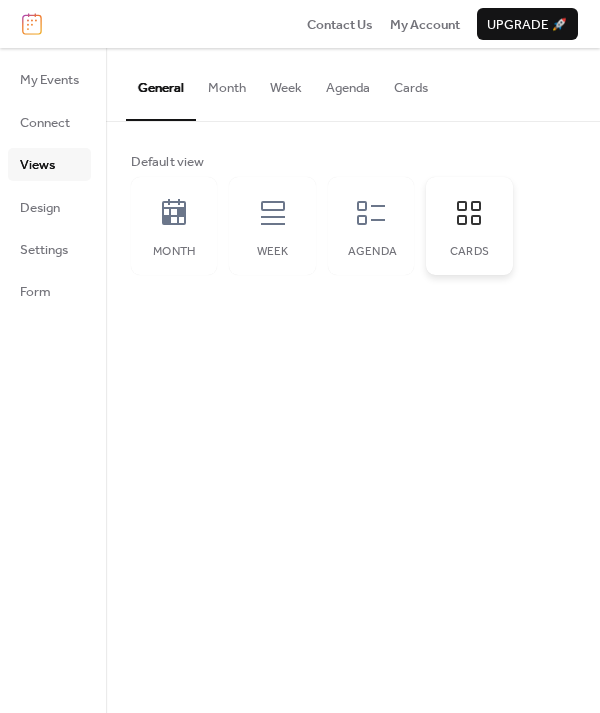 click on "Cards" at bounding box center [469, 252] 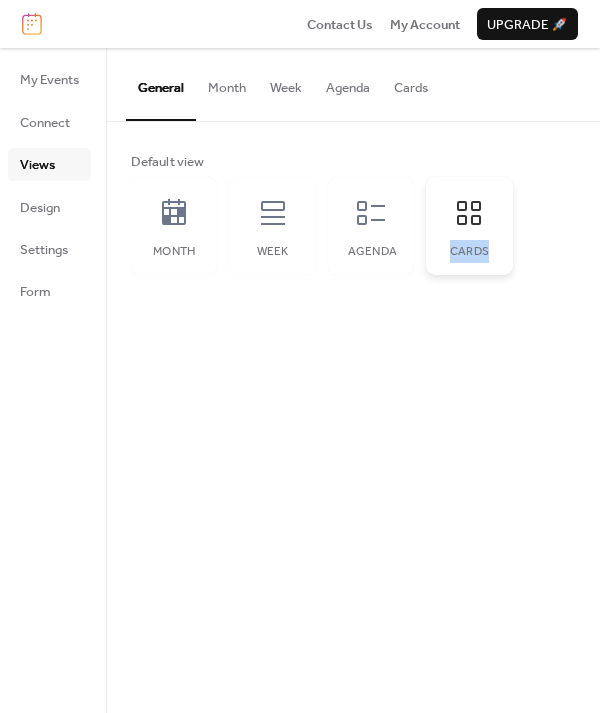 click on "Cards" at bounding box center (469, 252) 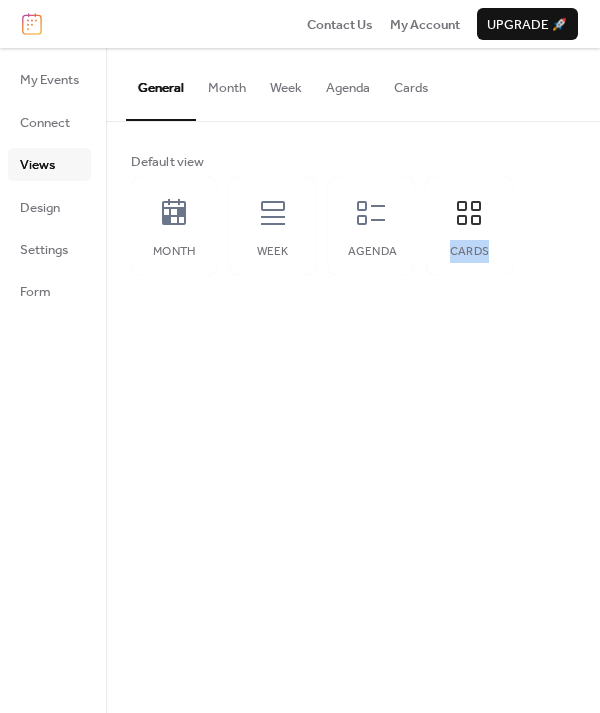 click on "Cards" at bounding box center (411, 83) 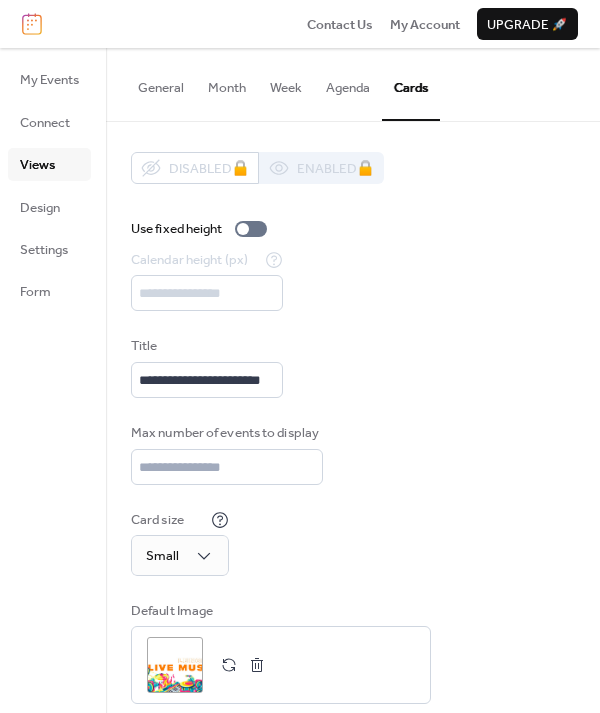 scroll, scrollTop: 0, scrollLeft: 0, axis: both 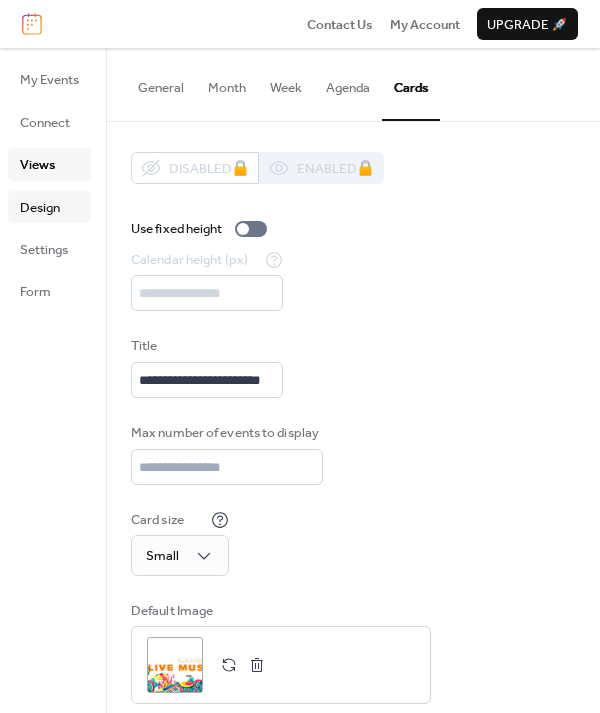 click on "Design" at bounding box center [40, 208] 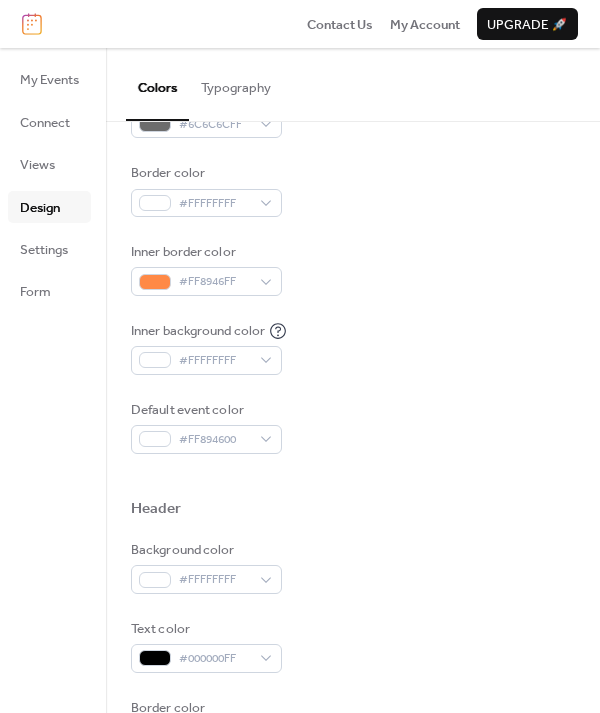 scroll, scrollTop: 307, scrollLeft: 0, axis: vertical 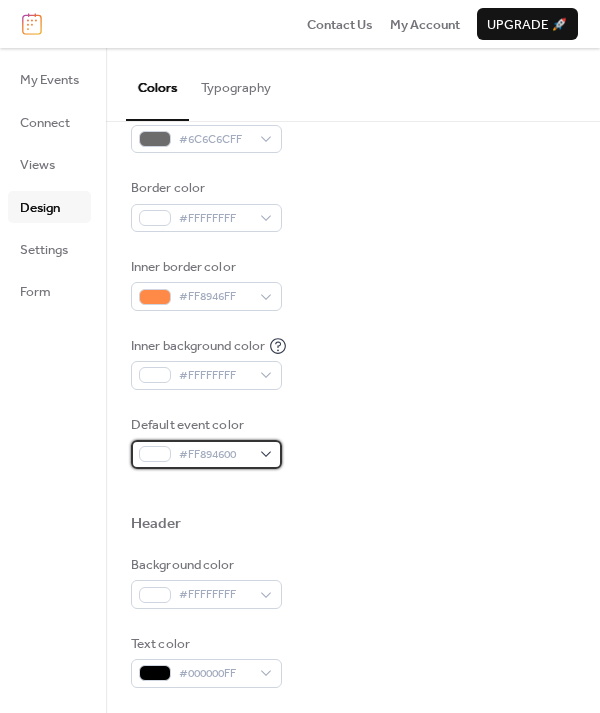 click on "#FF894600" at bounding box center [206, 454] 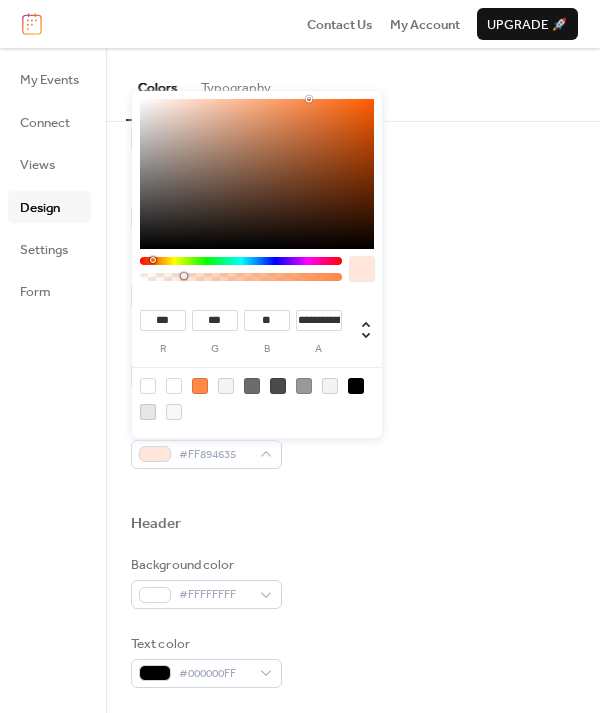 type on "*" 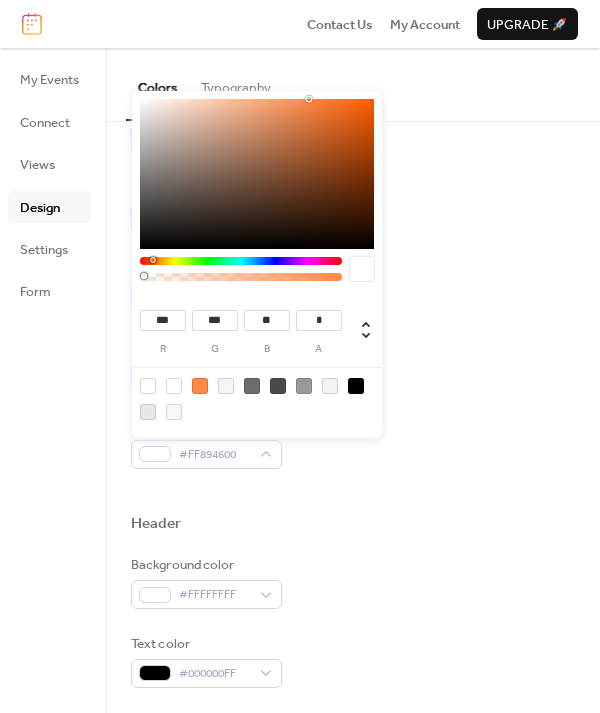 drag, startPoint x: 183, startPoint y: 275, endPoint x: 118, endPoint y: 283, distance: 65.490456 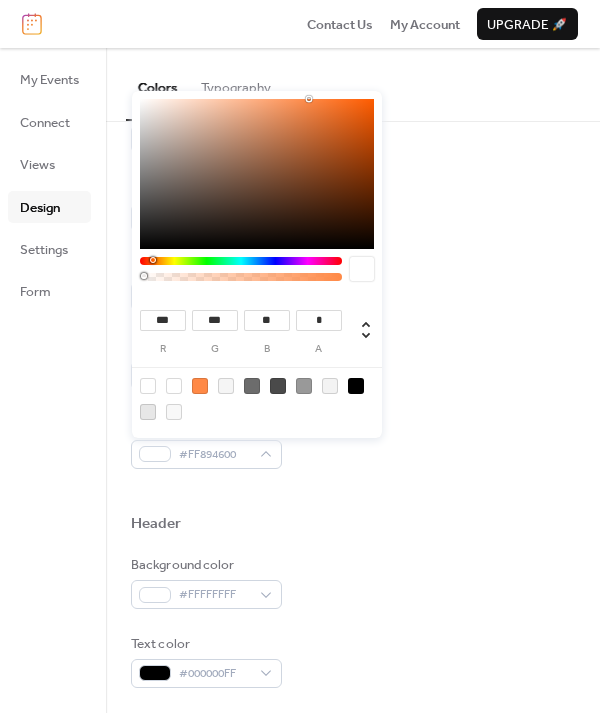 click on "Header" at bounding box center [353, 526] 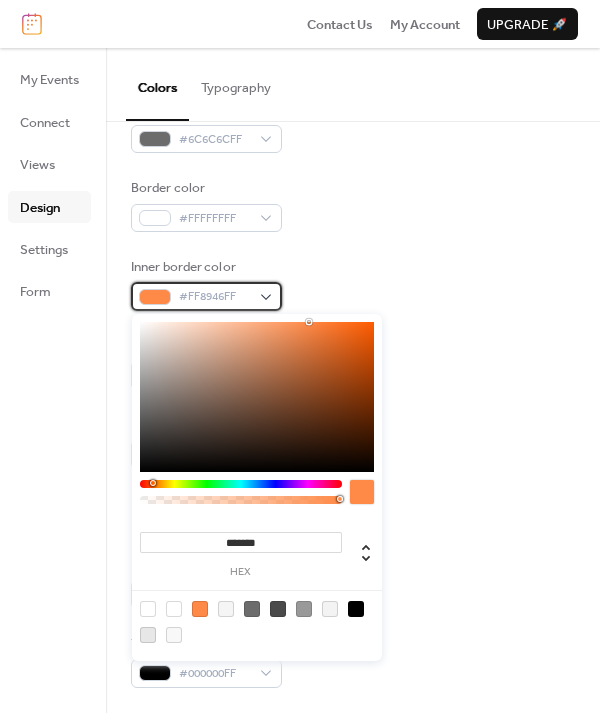 click on "#FF8946FF" at bounding box center [206, 296] 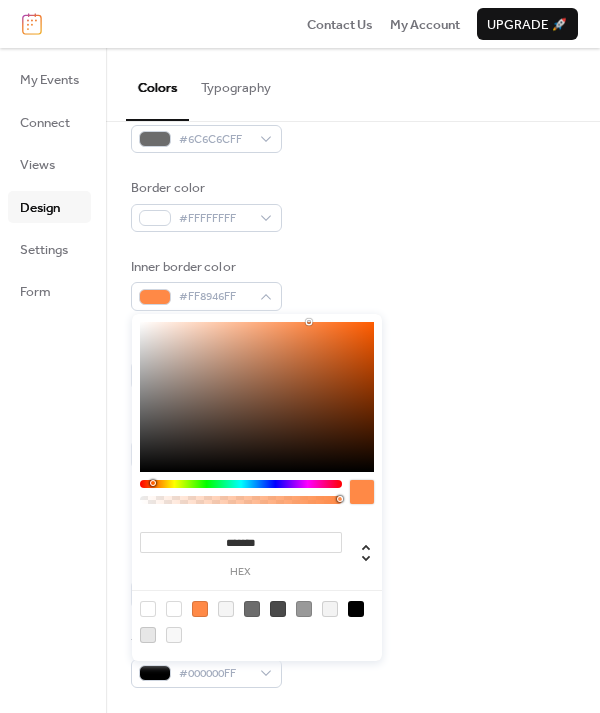 click at bounding box center [148, 635] 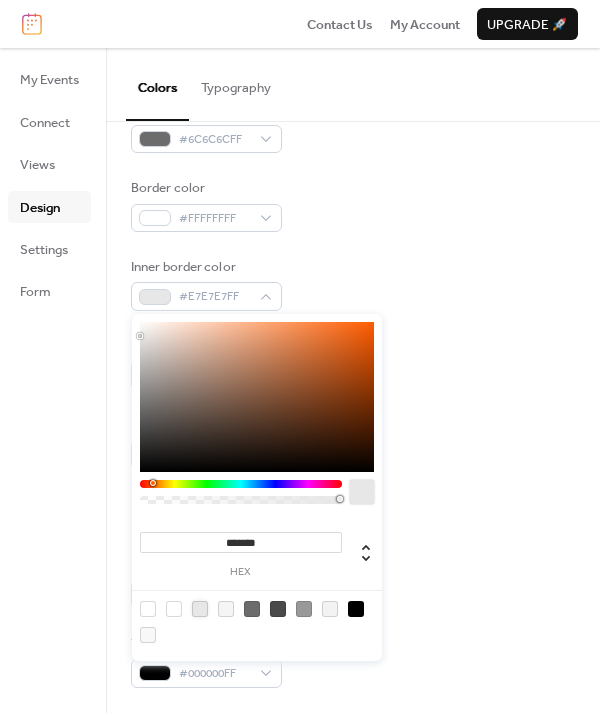 click on "Default event color #FF894600" at bounding box center [353, 442] 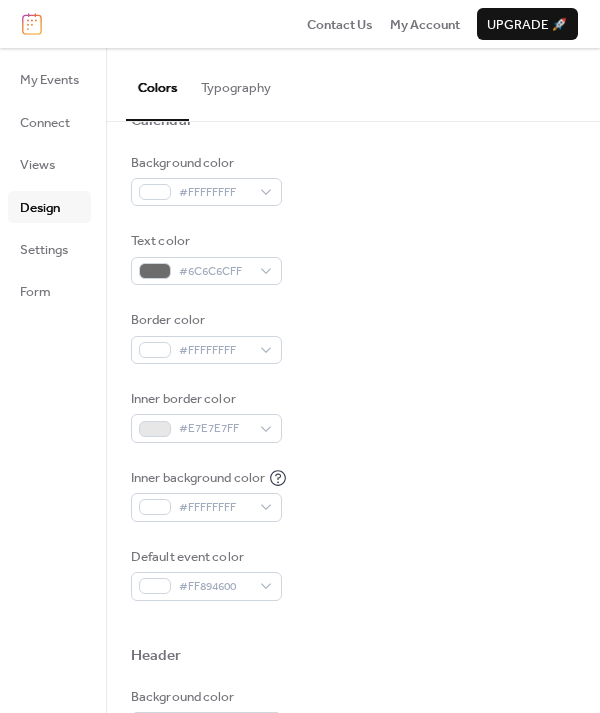 scroll, scrollTop: 147, scrollLeft: 0, axis: vertical 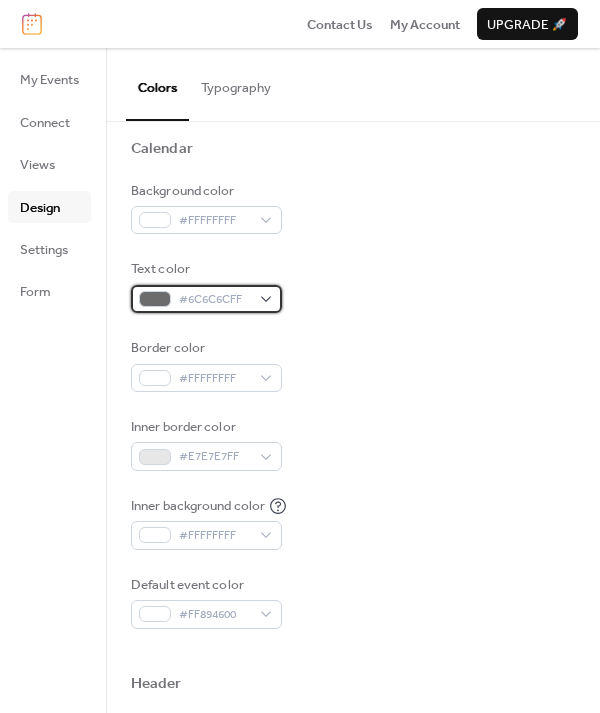 click on "#6C6C6CFF" at bounding box center [206, 299] 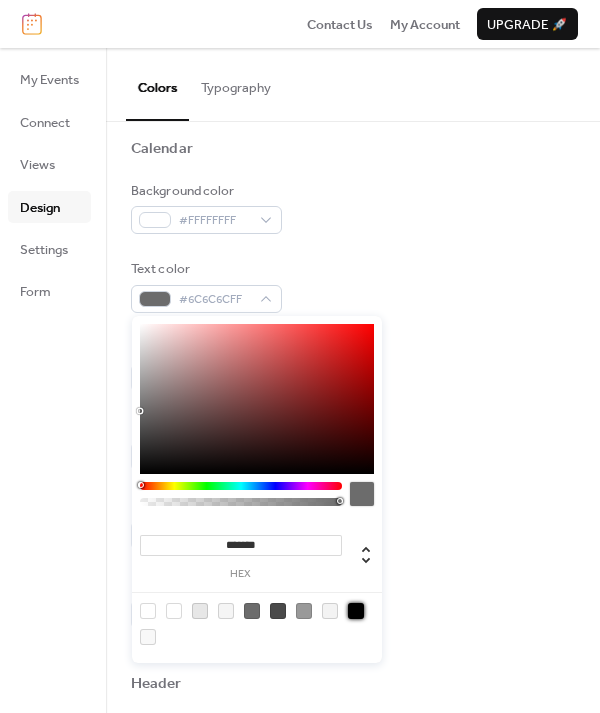 click at bounding box center (356, 611) 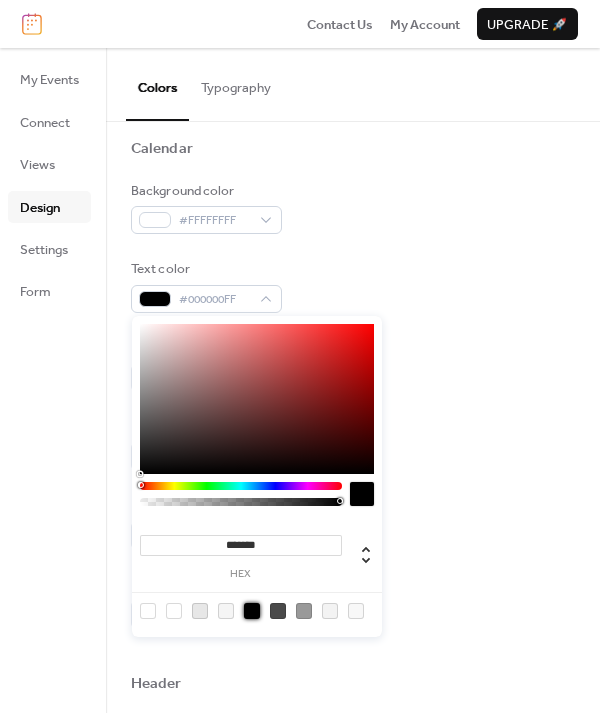 click on "Background color #FFFFFFFF Text color #000000FF Border color #FFFFFFFF Inner border color #E7E7E7FF Inner background color #FFFFFFFF Default event color #FF894600" at bounding box center (353, 405) 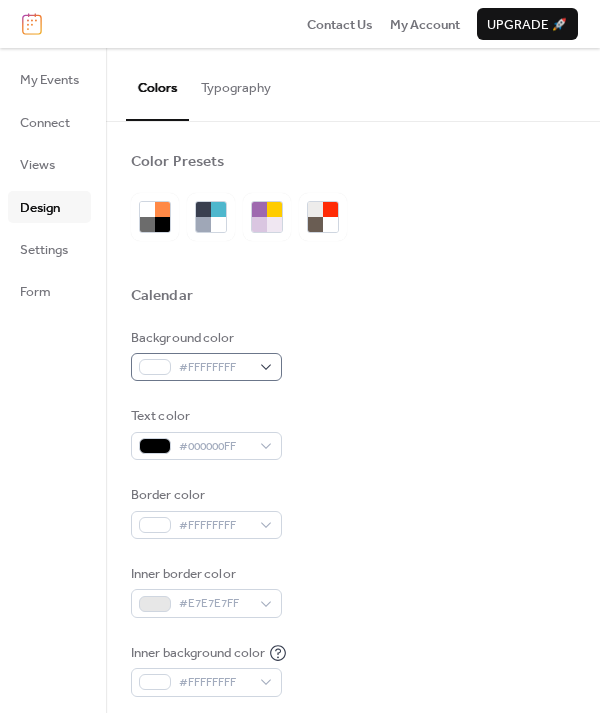 scroll, scrollTop: 0, scrollLeft: 0, axis: both 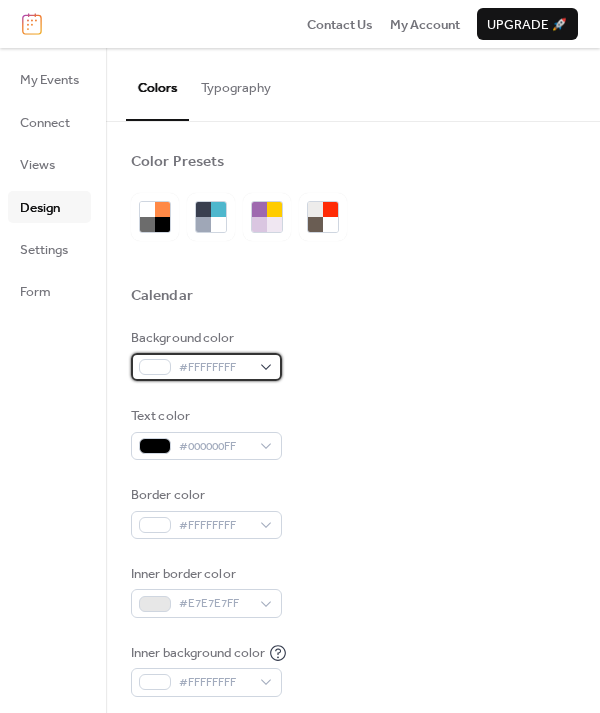 click on "#FFFFFFFF" at bounding box center (206, 367) 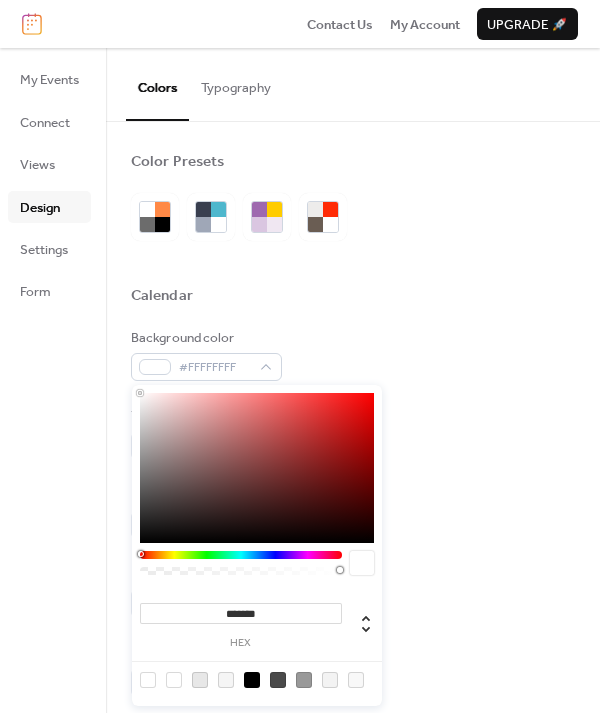 click on "*******" at bounding box center [241, 613] 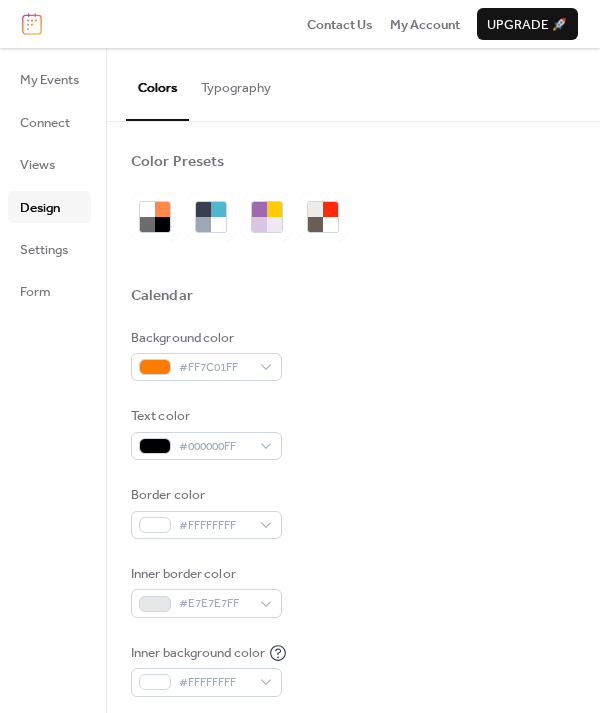 click on "Border color #FFFFFFFF" at bounding box center [353, 512] 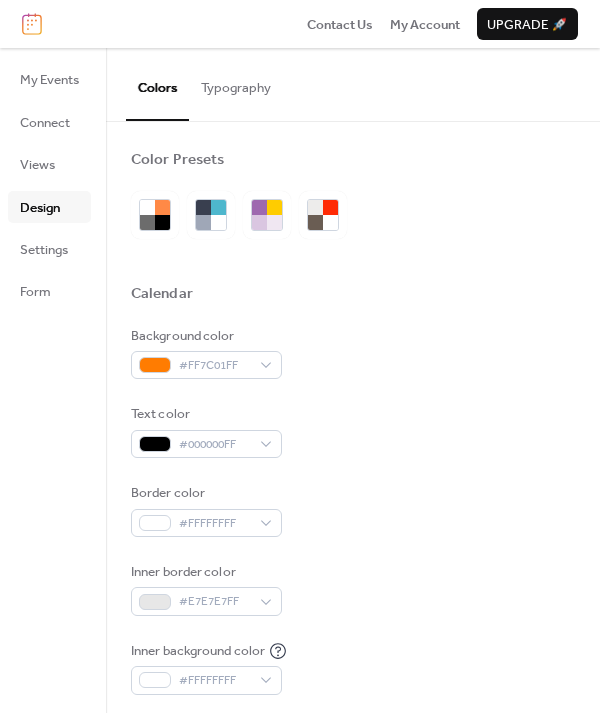 scroll, scrollTop: 0, scrollLeft: 0, axis: both 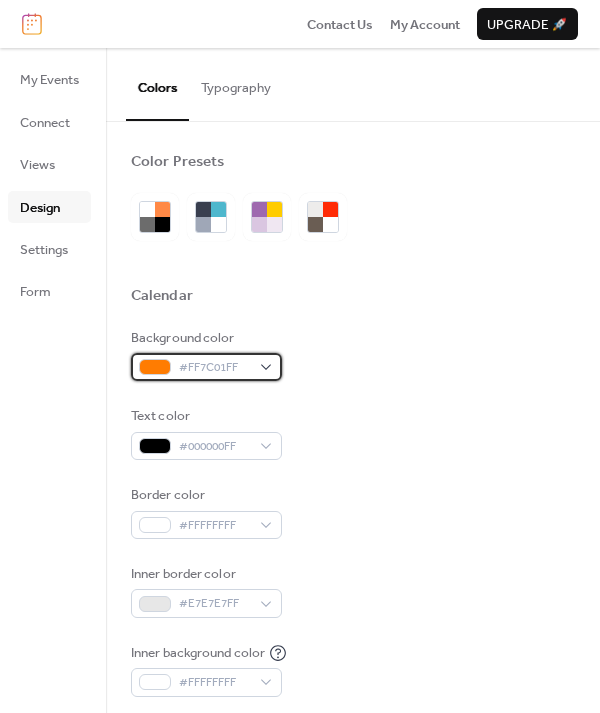 click on "#FF7C01FF" at bounding box center (206, 367) 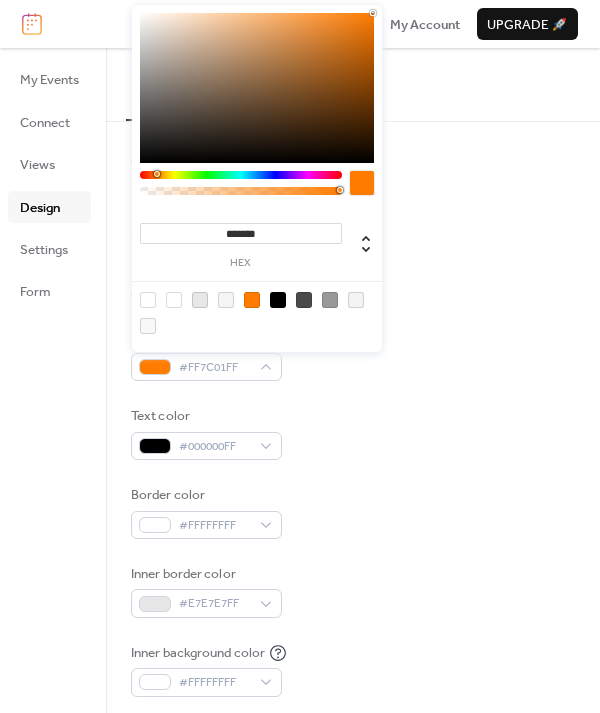 click at bounding box center [226, 300] 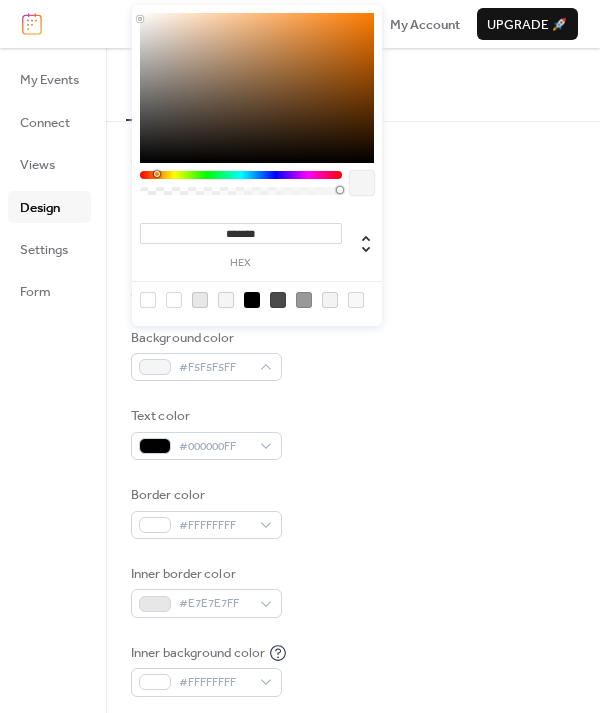 click at bounding box center (200, 300) 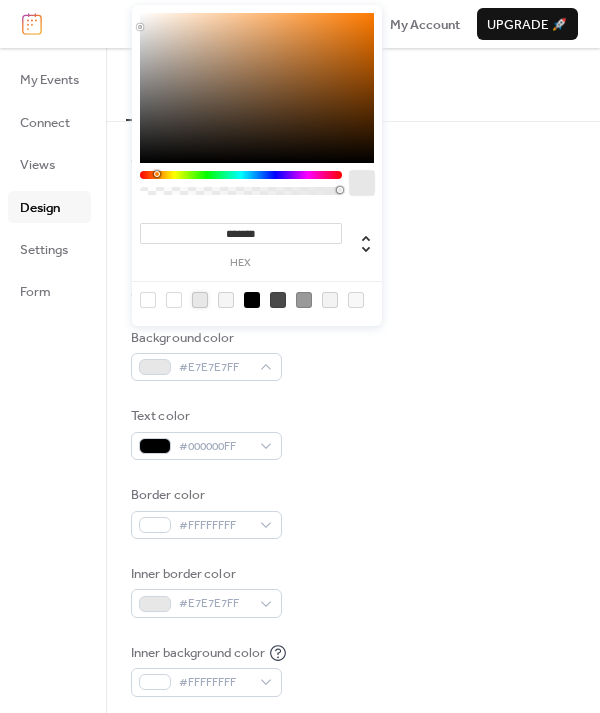 click at bounding box center (330, 300) 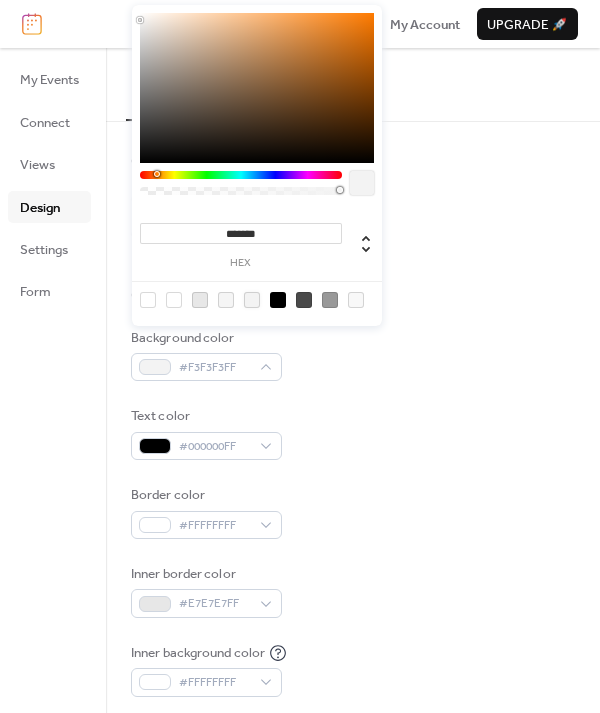 click on "Background color #F3F3F3FF" at bounding box center (353, 355) 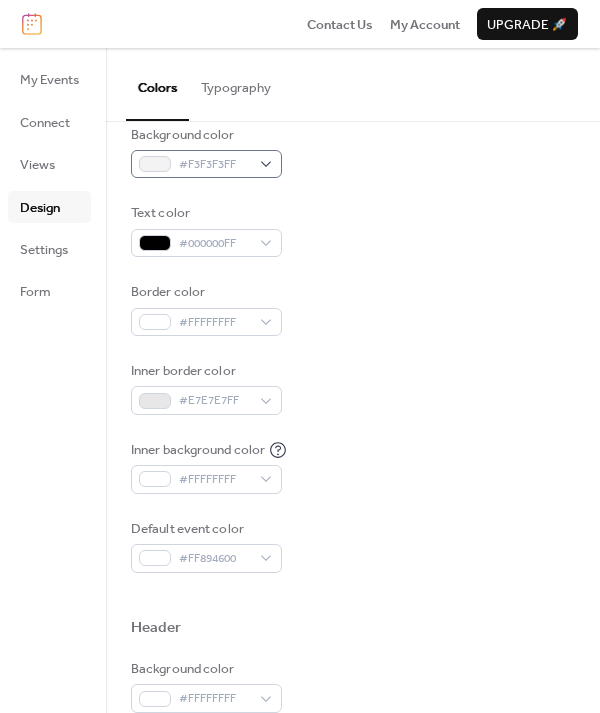 scroll, scrollTop: 204, scrollLeft: 0, axis: vertical 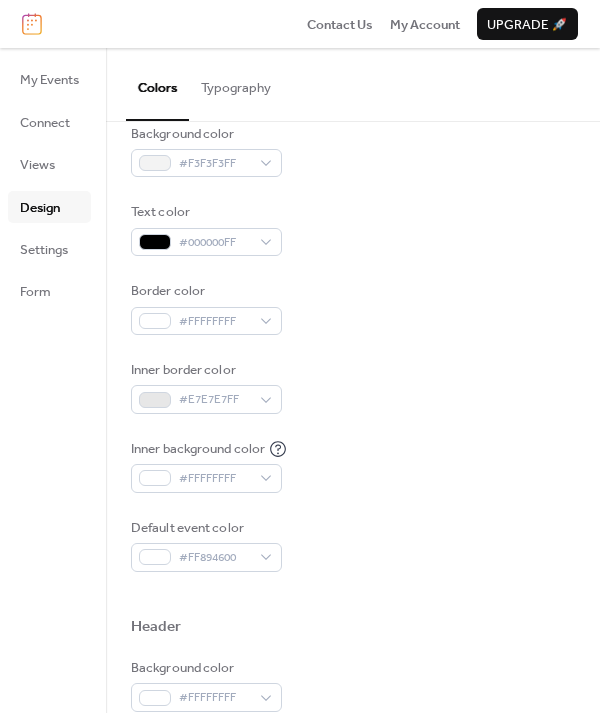 click on "Typography" at bounding box center (236, 83) 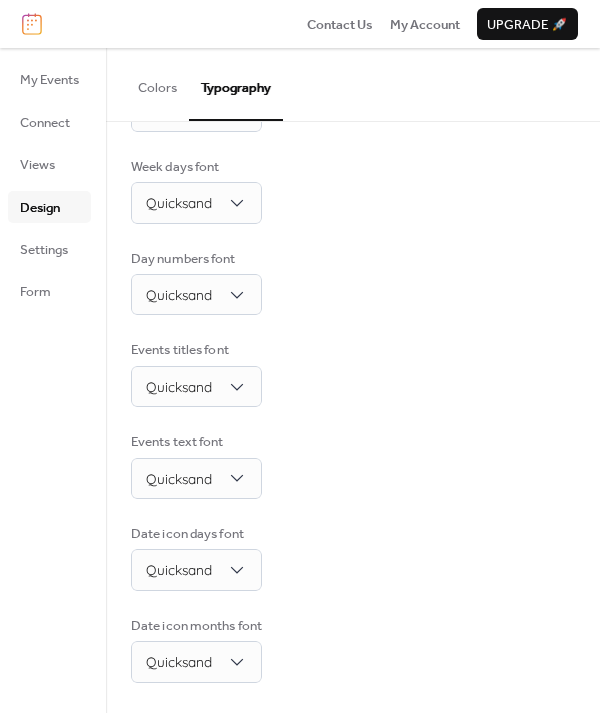 scroll, scrollTop: 237, scrollLeft: 0, axis: vertical 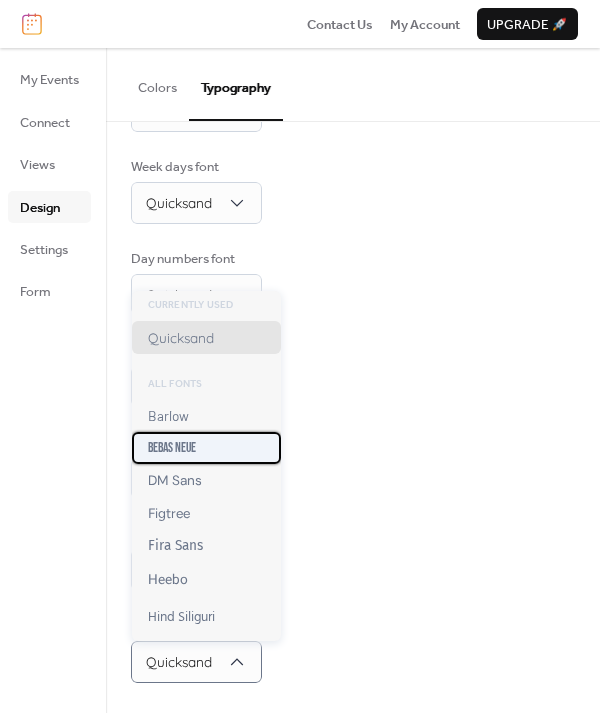 click on "Bebas Neue" at bounding box center (206, 448) 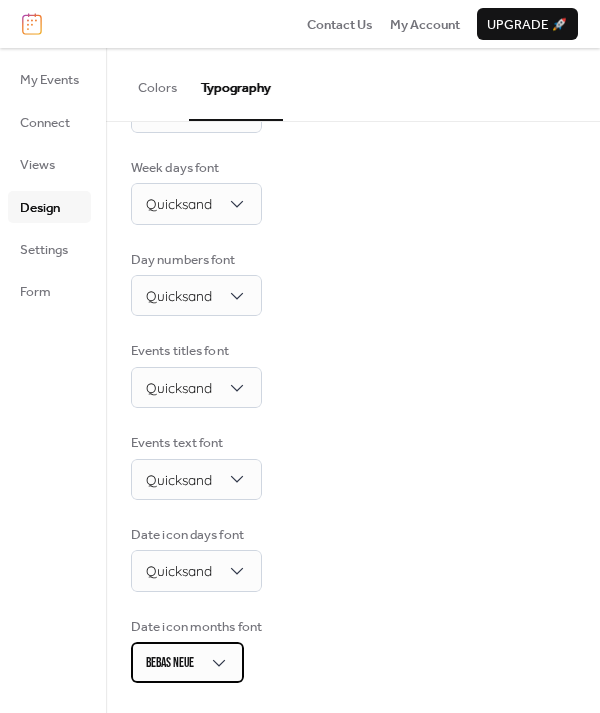 click on "Bebas Neue" at bounding box center [187, 662] 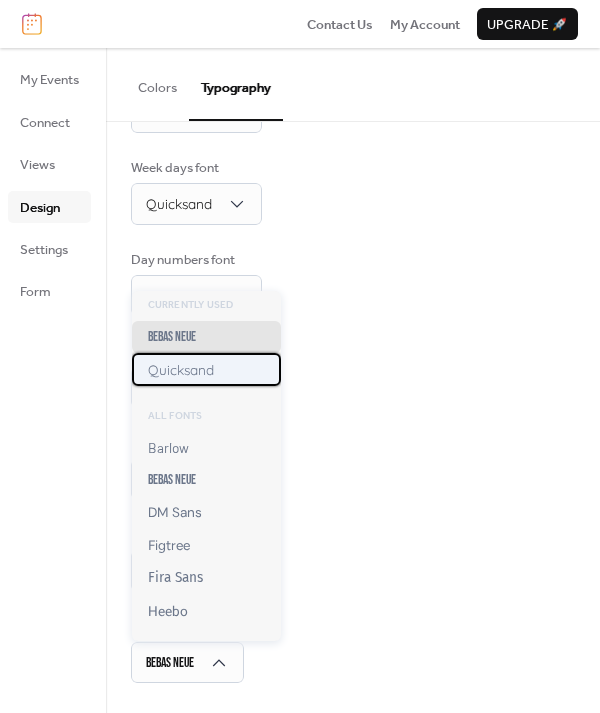 click on "Quicksand" at bounding box center (206, 369) 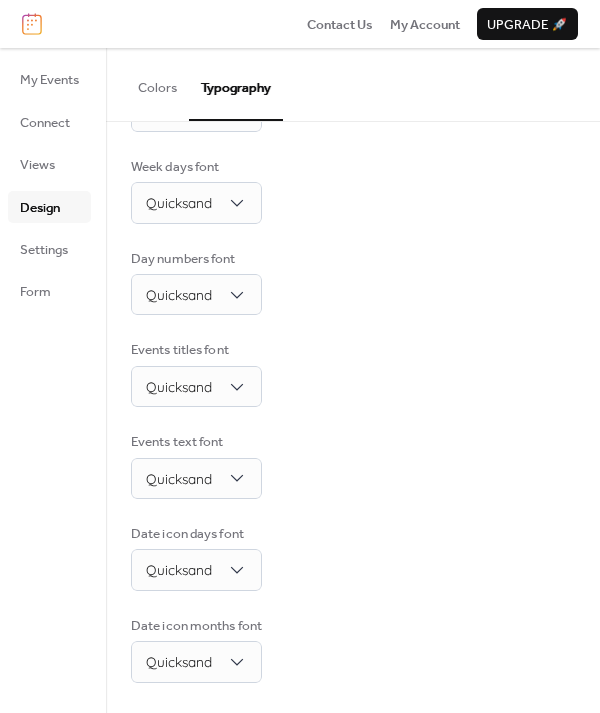 click on "Base Font Size ** px Font Families Header font Quicksand Week days font Quicksand Day numbers font Quicksand Events titles font Quicksand Events text font Quicksand Date icon days font Quicksand Date icon months font Quicksand" at bounding box center [353, 300] 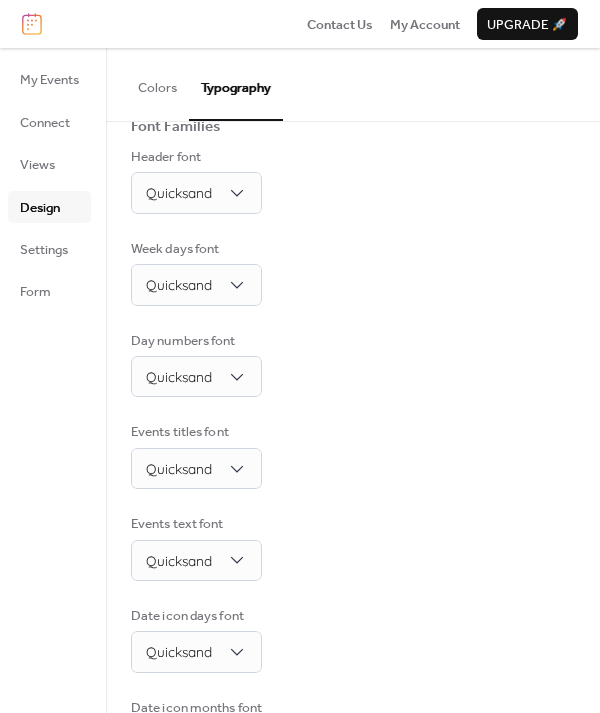 scroll, scrollTop: 0, scrollLeft: 0, axis: both 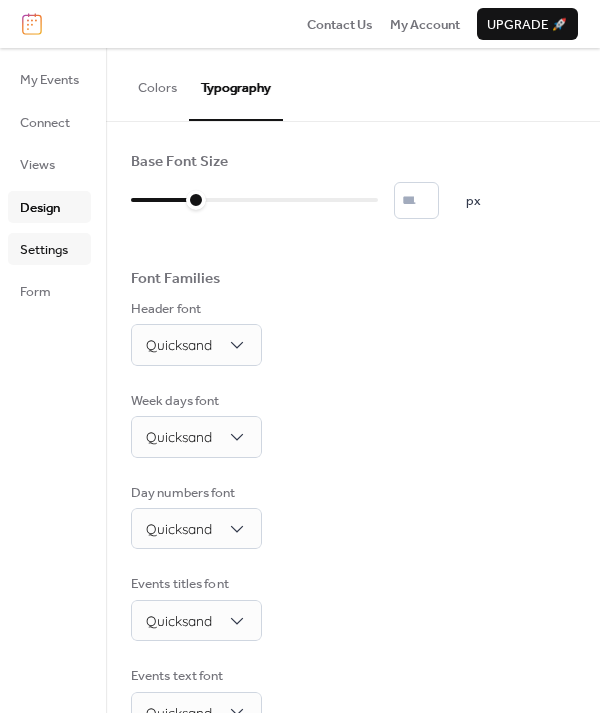 click on "Settings" at bounding box center (44, 250) 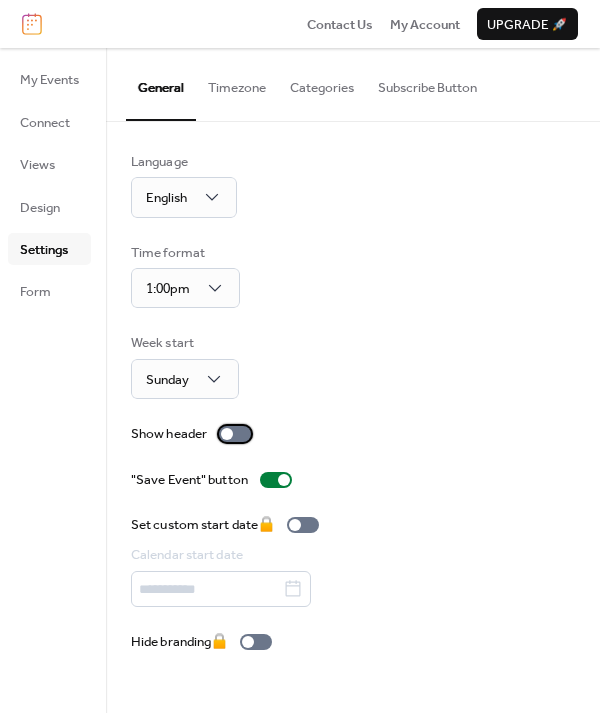 click at bounding box center (235, 434) 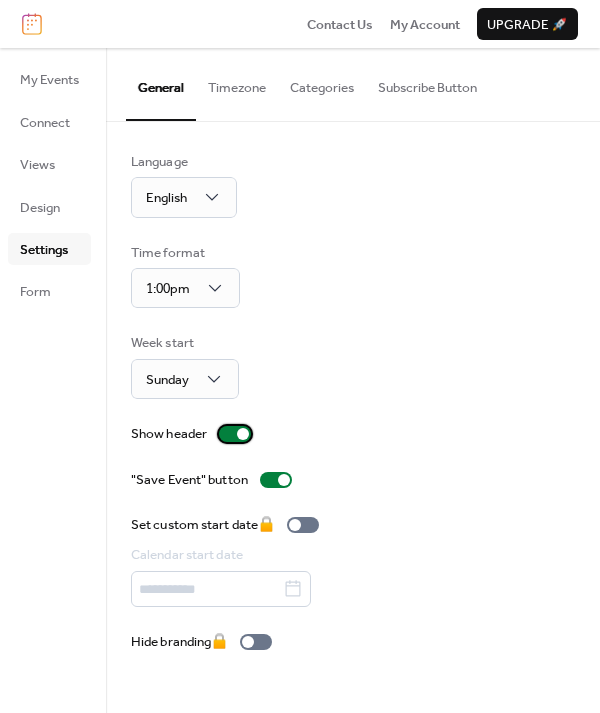 click at bounding box center [243, 434] 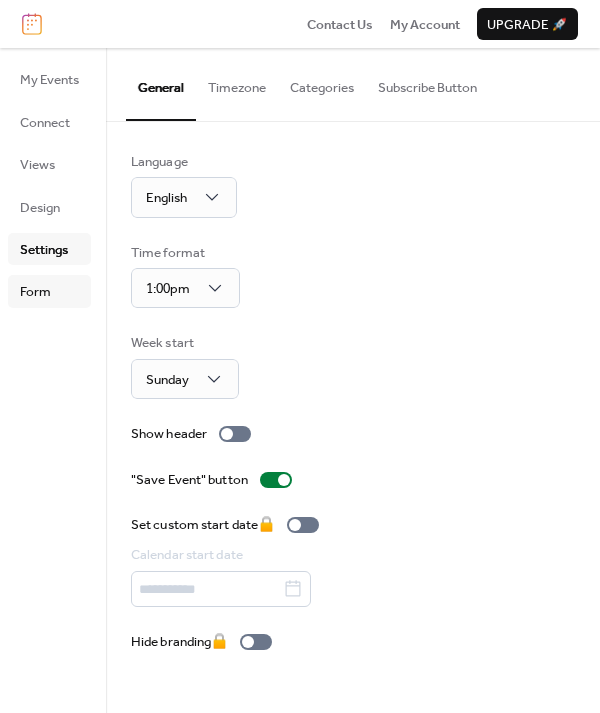 click on "Form" at bounding box center (35, 292) 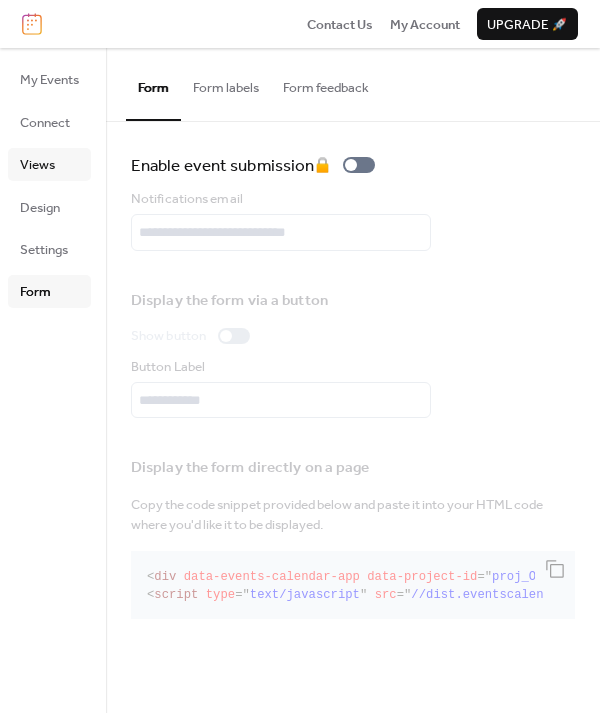 click on "Views" at bounding box center [37, 165] 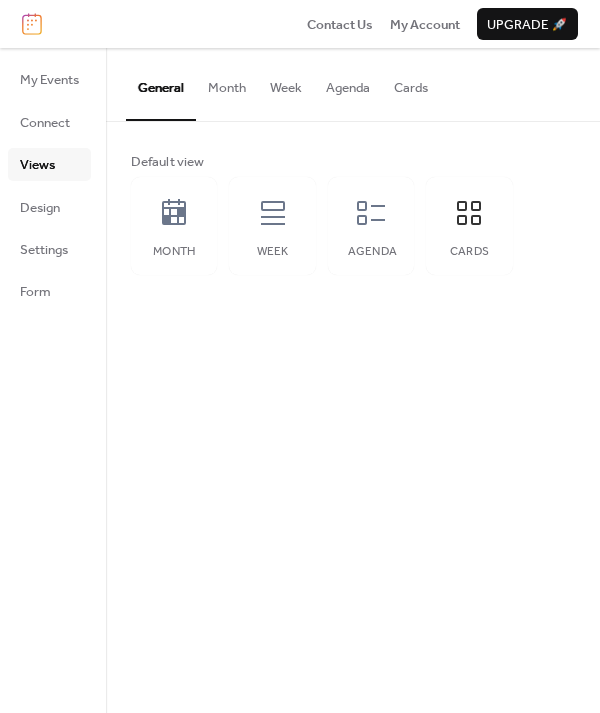 click on "Cards" at bounding box center (411, 83) 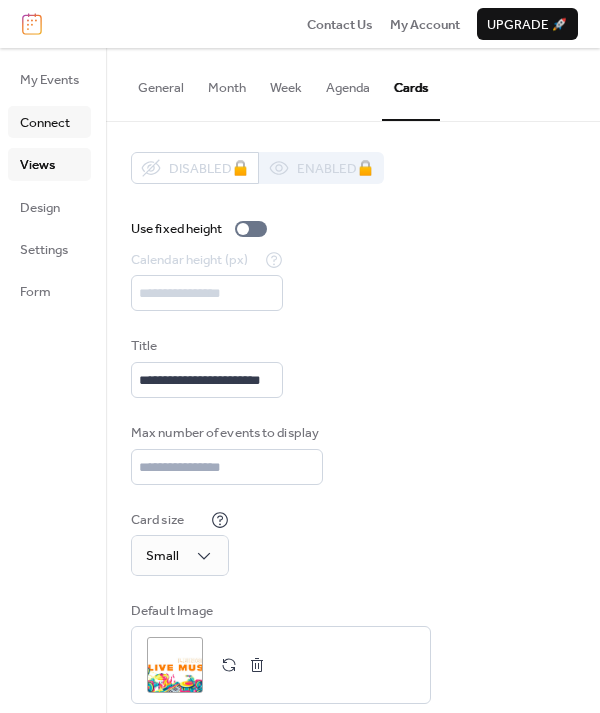 click on "Connect" at bounding box center (45, 123) 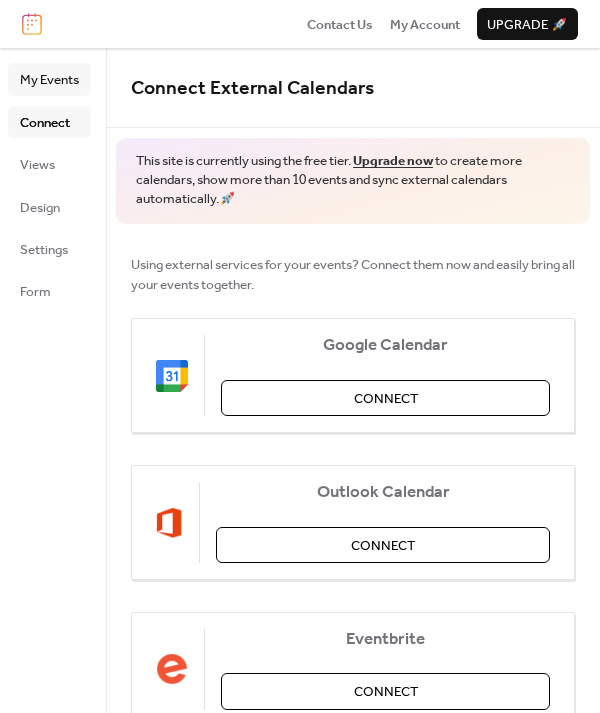 click on "My Events" at bounding box center [49, 80] 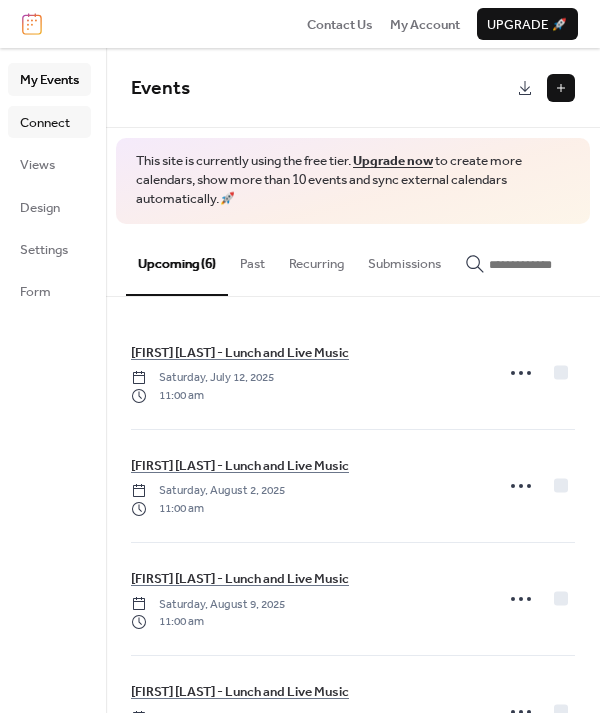 click on "Connect" at bounding box center [45, 123] 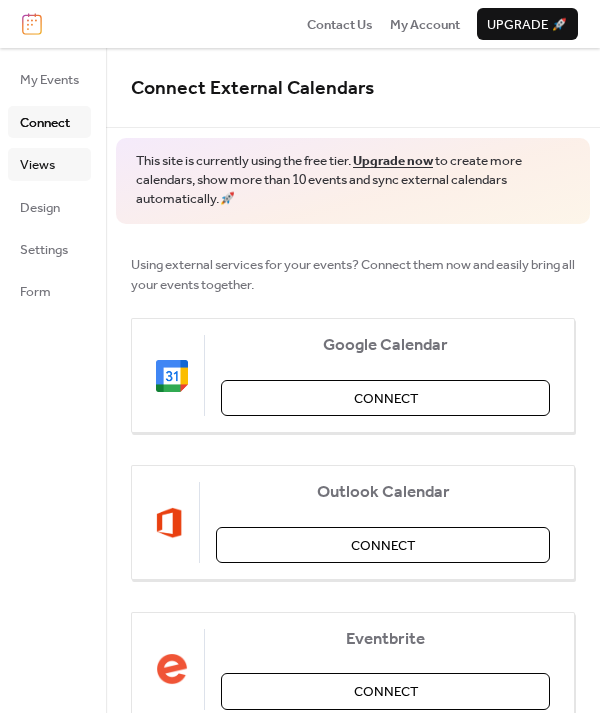 click on "Views" at bounding box center (37, 165) 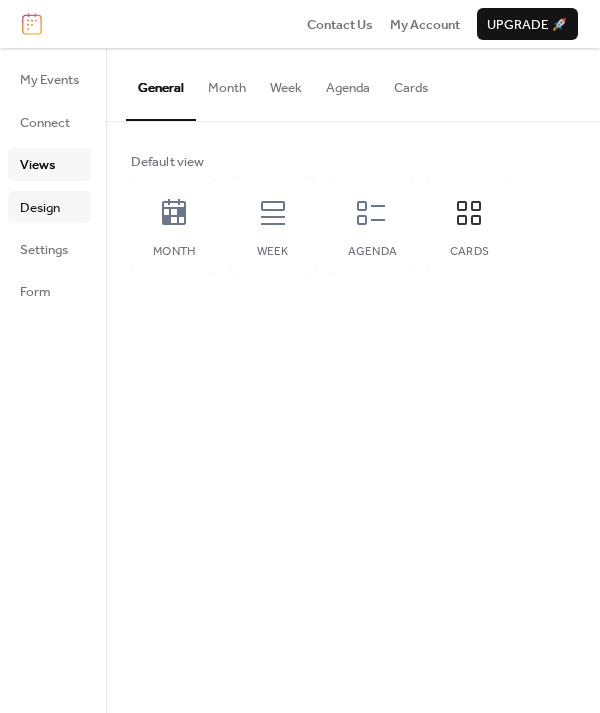 click on "Design" at bounding box center (40, 208) 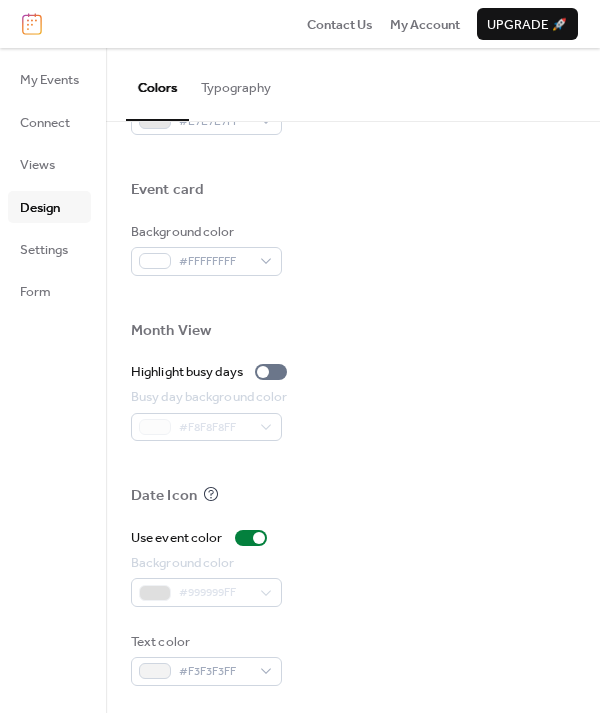 scroll, scrollTop: 939, scrollLeft: 0, axis: vertical 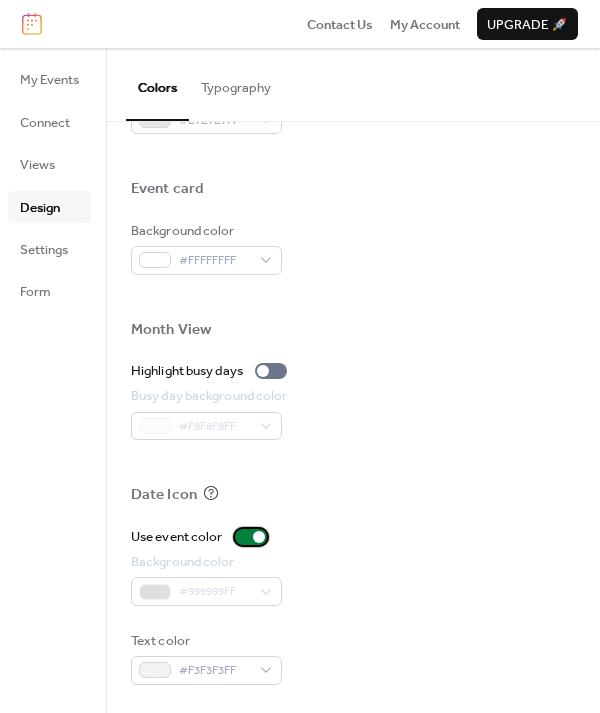 click at bounding box center (251, 537) 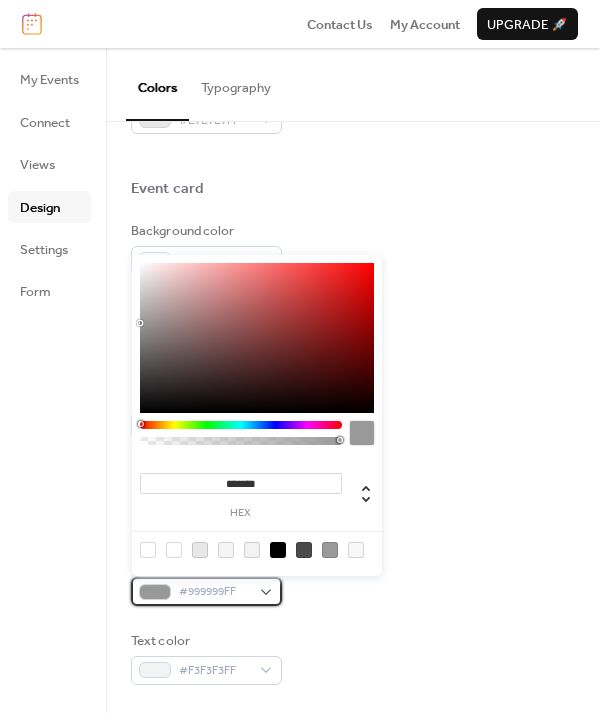 click on "#999999FF" at bounding box center (206, 591) 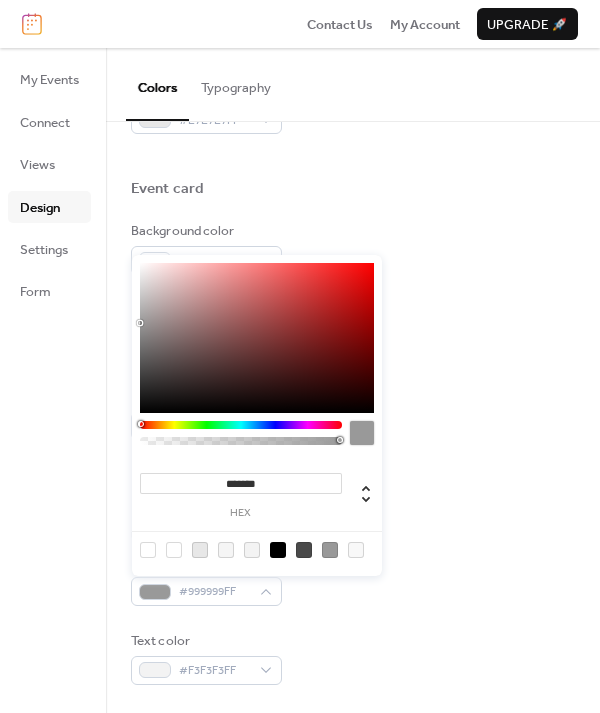 type on "***" 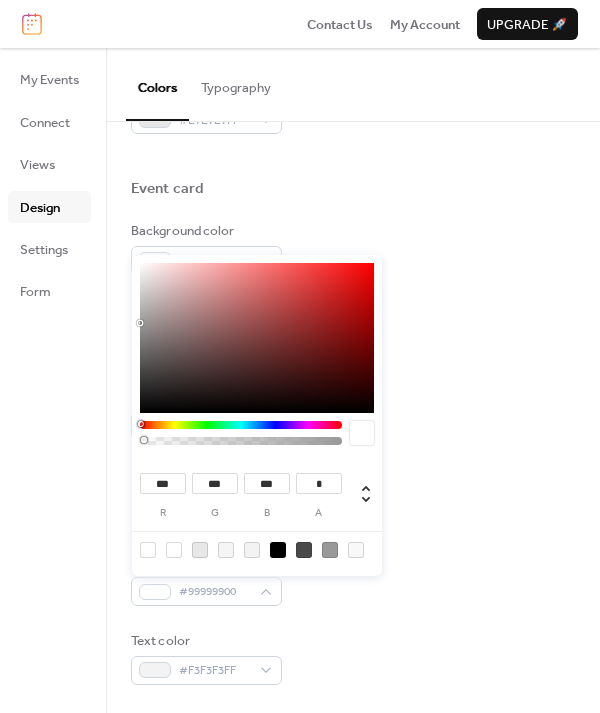 drag, startPoint x: 162, startPoint y: 437, endPoint x: 120, endPoint y: 438, distance: 42.0119 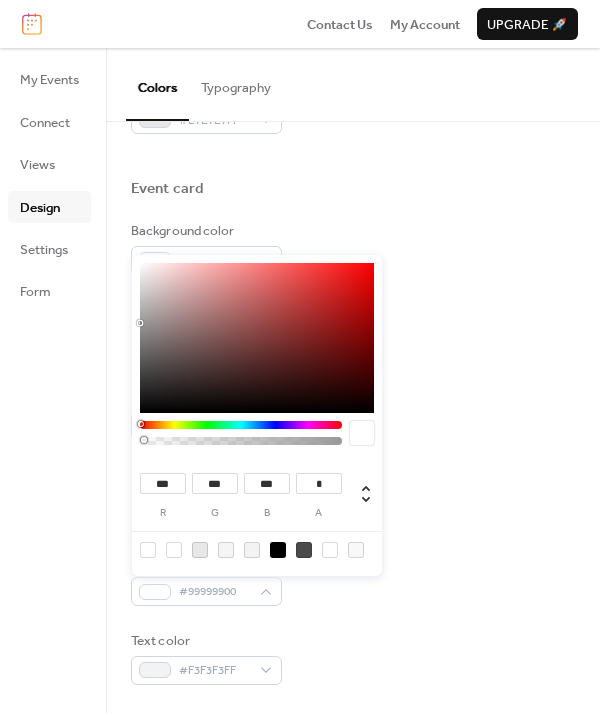 click at bounding box center (353, 462) 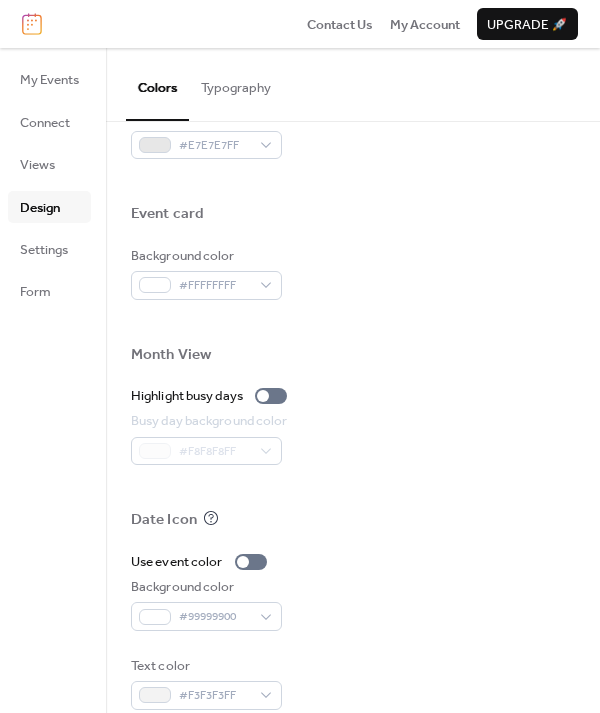 scroll, scrollTop: 939, scrollLeft: 0, axis: vertical 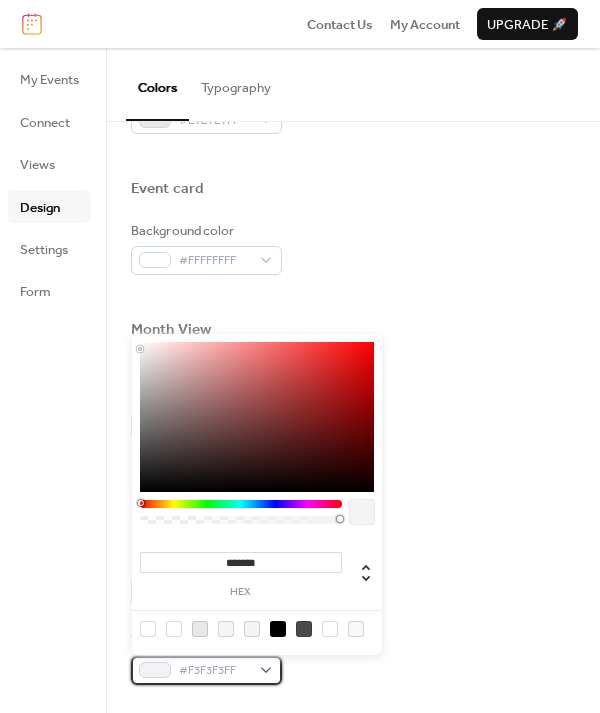 click on "#F3F3F3FF" at bounding box center [206, 670] 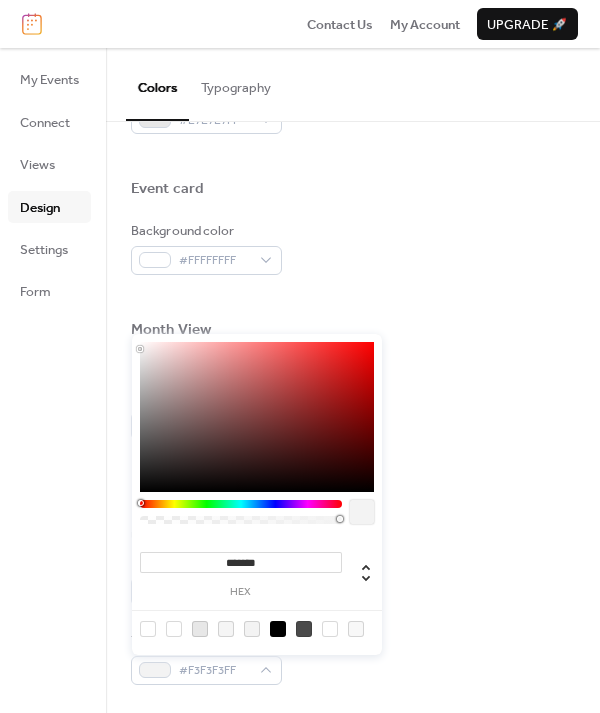 click at bounding box center [257, 628] 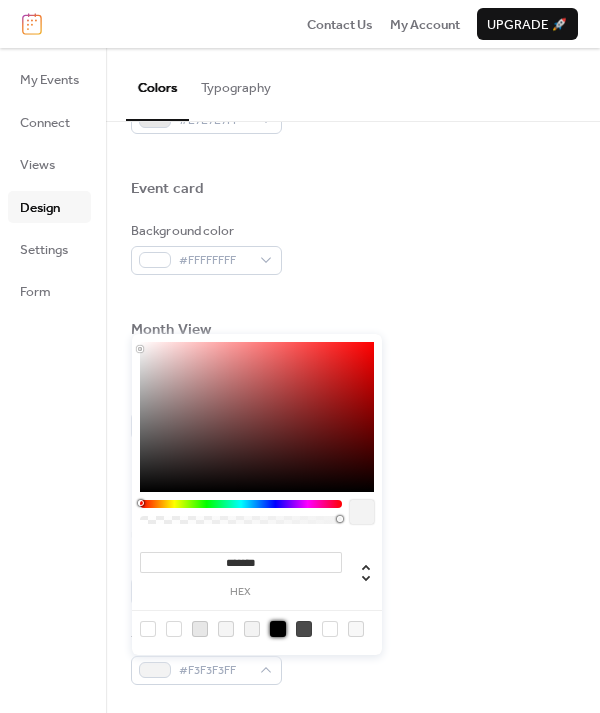 click at bounding box center (278, 629) 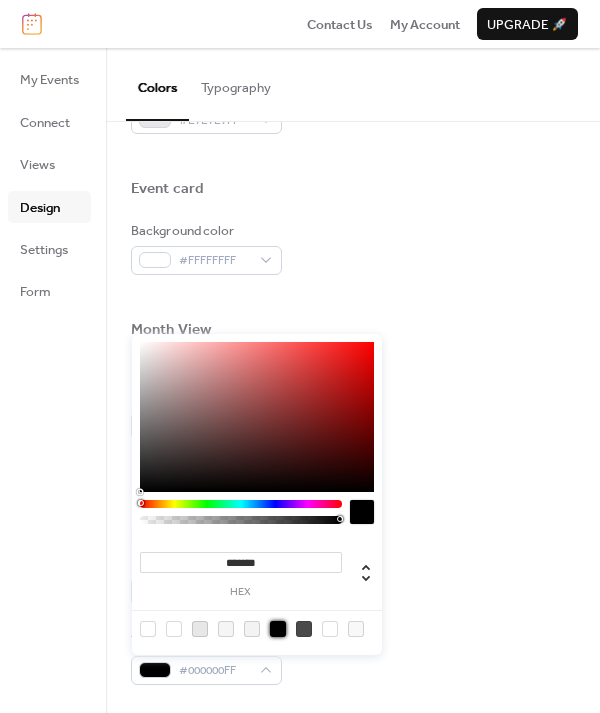 click at bounding box center [353, 519] 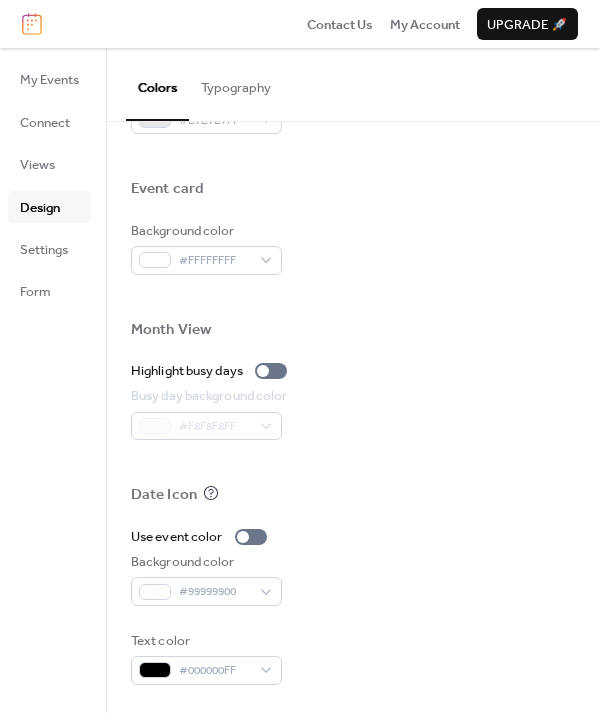 click at bounding box center (353, 519) 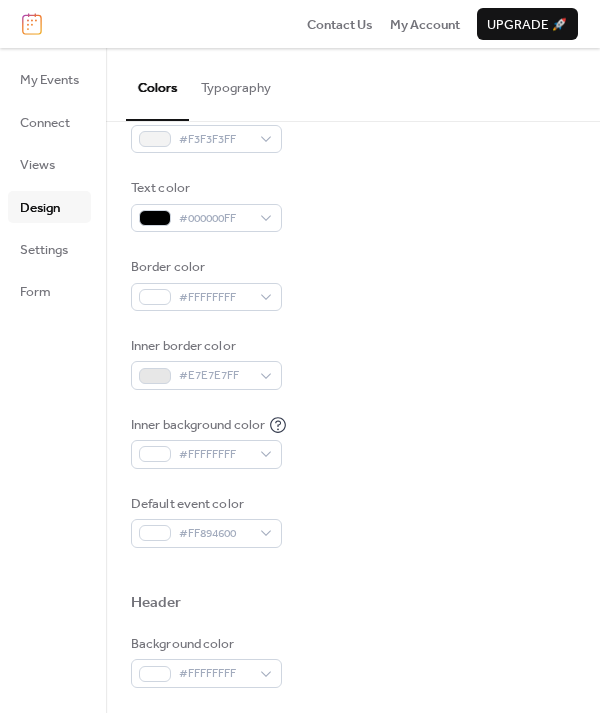 scroll, scrollTop: 0, scrollLeft: 0, axis: both 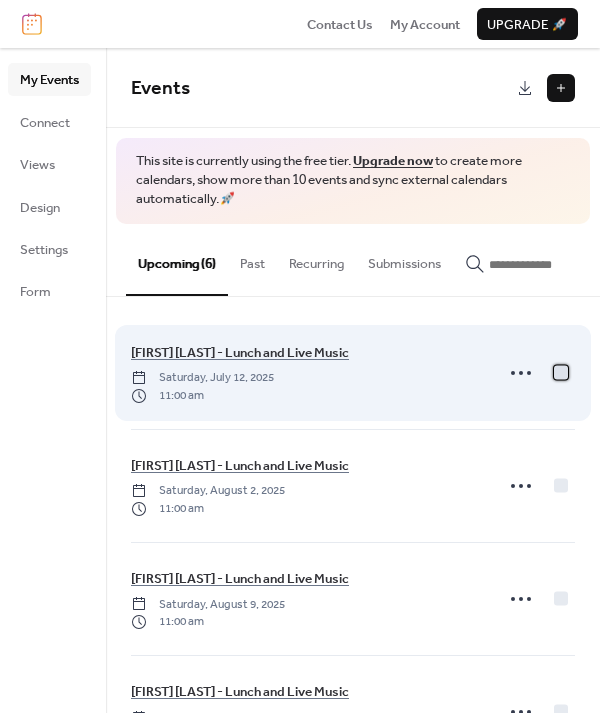 click at bounding box center [561, 372] 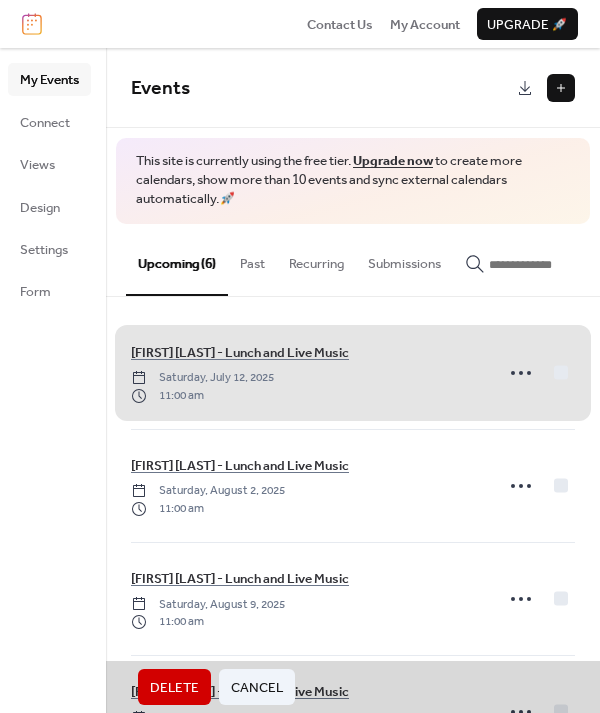 click on "Delete" at bounding box center [174, 688] 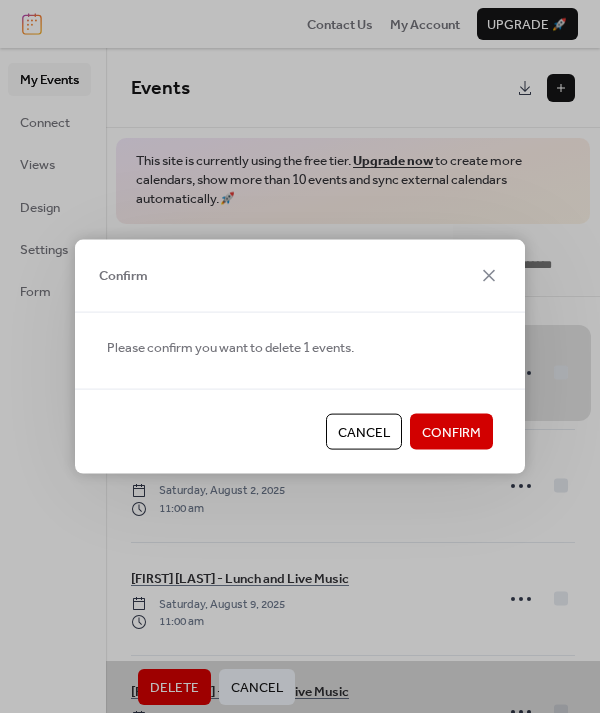 click on "Confirm" at bounding box center (451, 433) 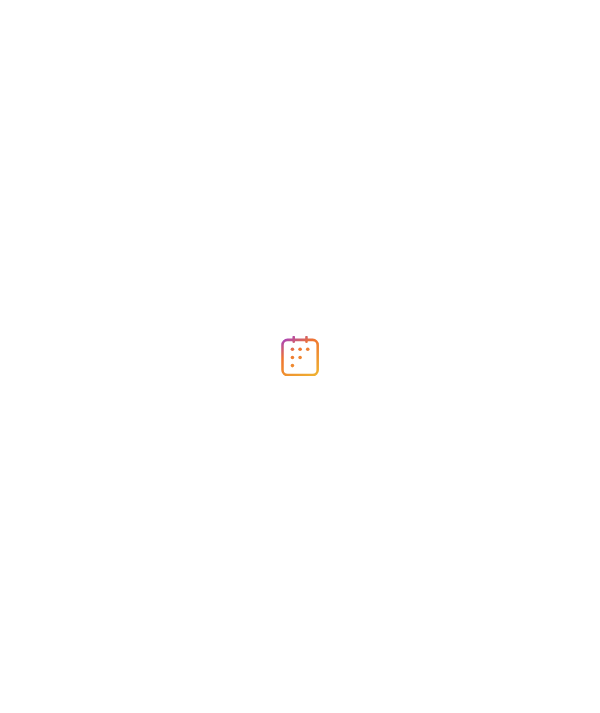 scroll, scrollTop: 0, scrollLeft: 0, axis: both 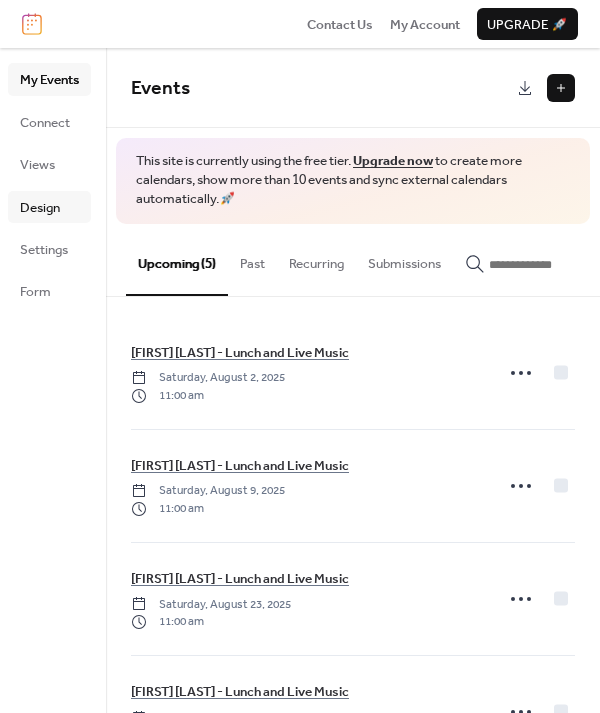 click on "Design" at bounding box center (40, 208) 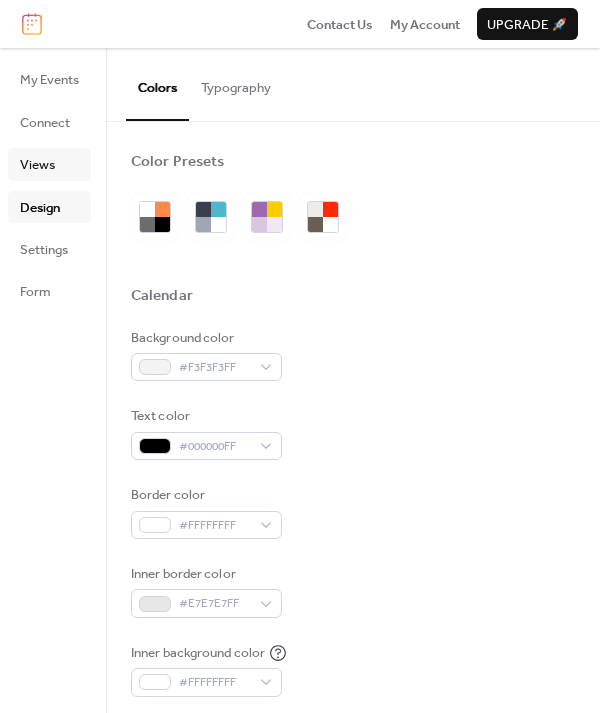 click on "Views" at bounding box center [37, 165] 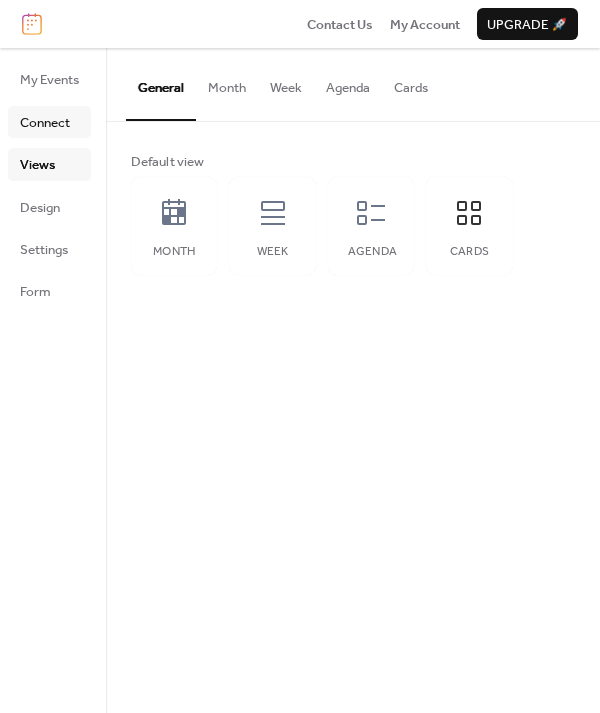click on "Connect" at bounding box center [45, 123] 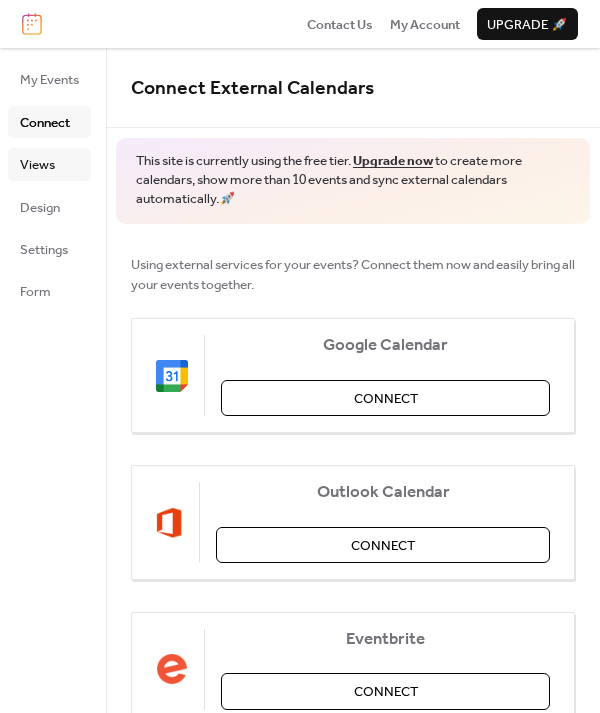 click on "Views" at bounding box center [37, 165] 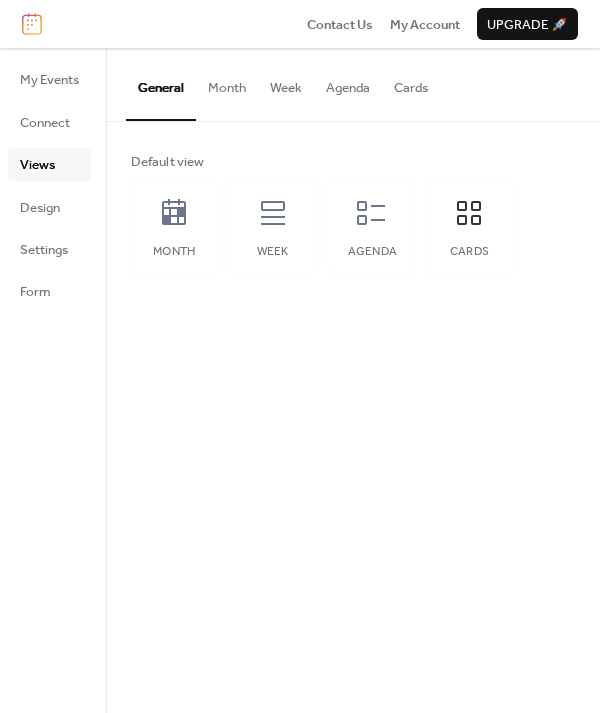 click on "Cards" at bounding box center (411, 83) 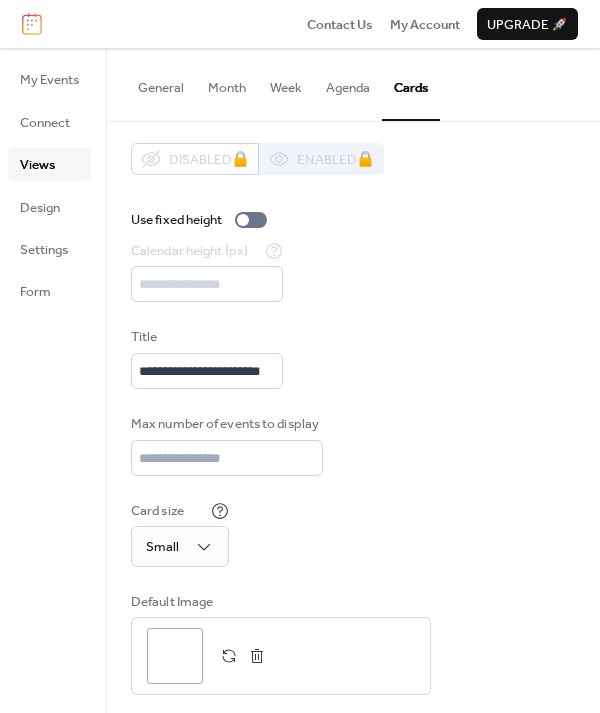 scroll, scrollTop: 20, scrollLeft: 0, axis: vertical 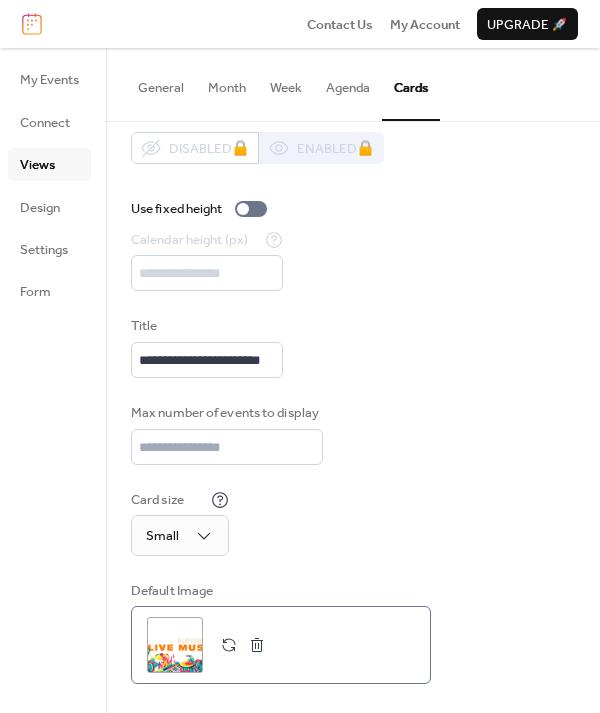 click on ";" at bounding box center [175, 645] 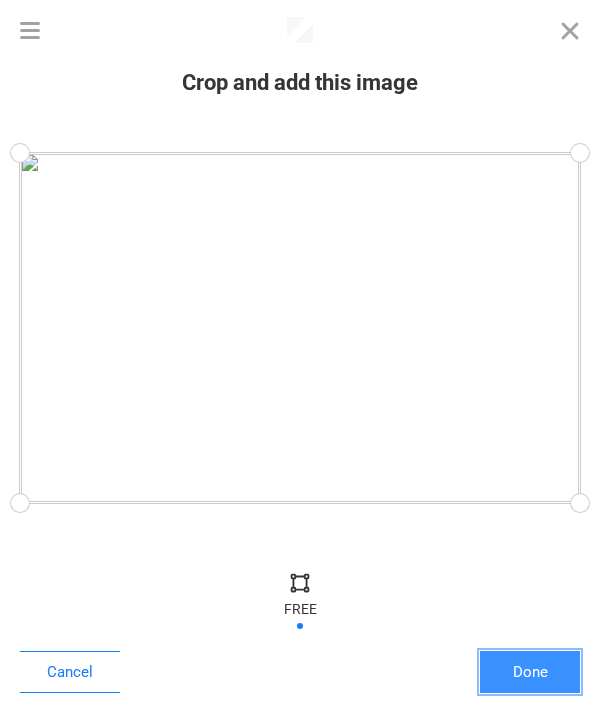 click on "Done" at bounding box center (530, 672) 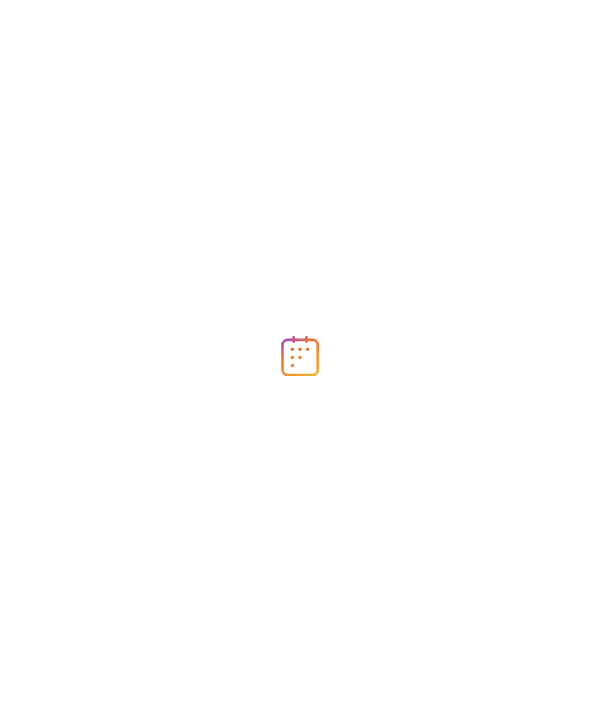 scroll, scrollTop: 0, scrollLeft: 0, axis: both 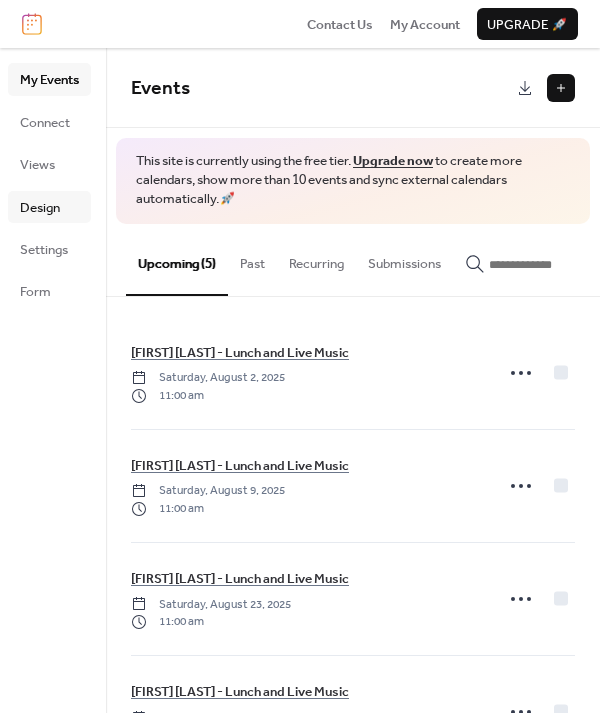 click on "Design" at bounding box center (40, 208) 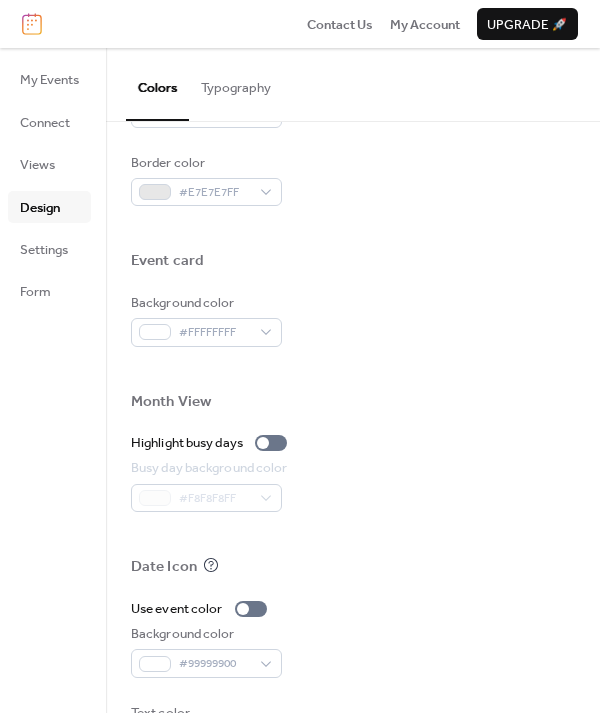 scroll, scrollTop: 939, scrollLeft: 0, axis: vertical 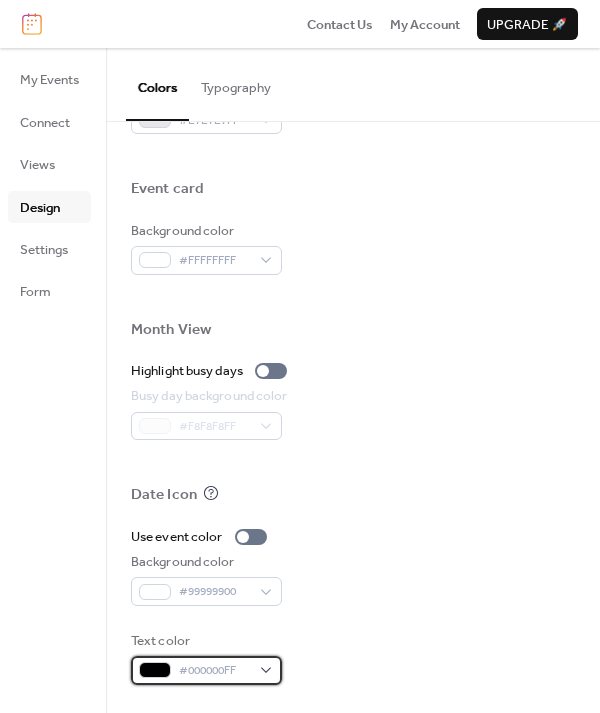 click on "#000000FF" at bounding box center (206, 670) 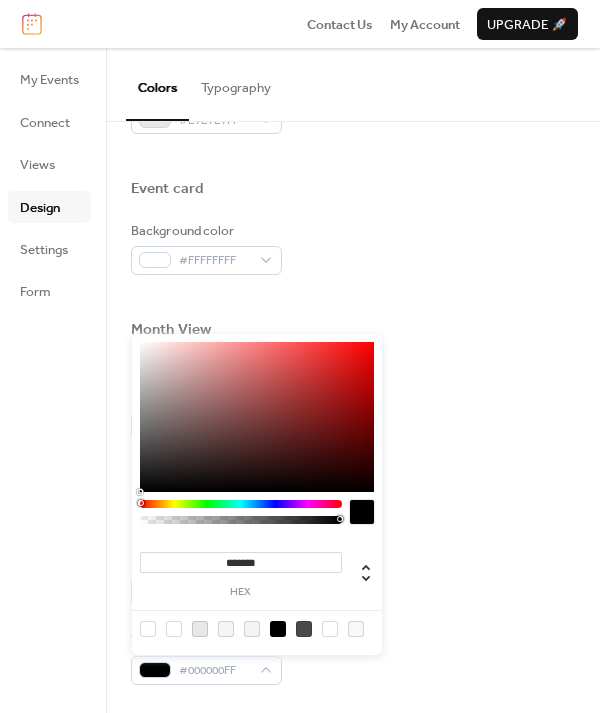 click at bounding box center [174, 629] 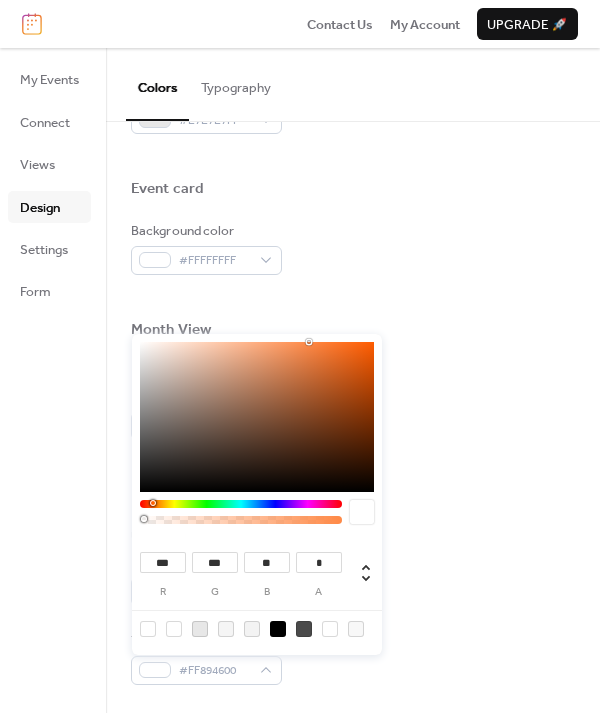 click at bounding box center [353, 462] 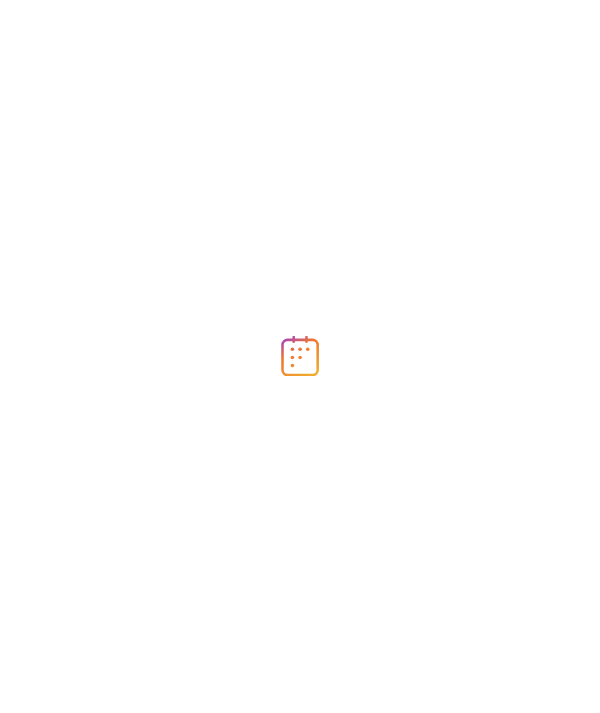 scroll, scrollTop: 0, scrollLeft: 0, axis: both 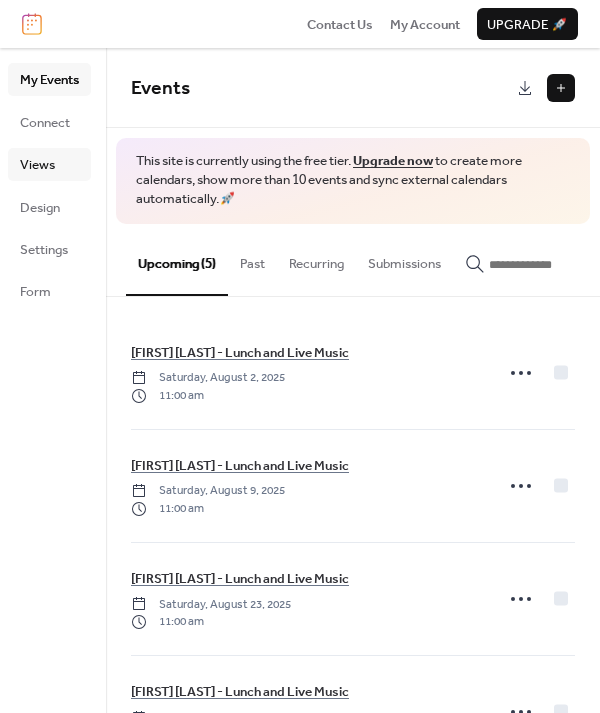 click on "Views" at bounding box center (49, 164) 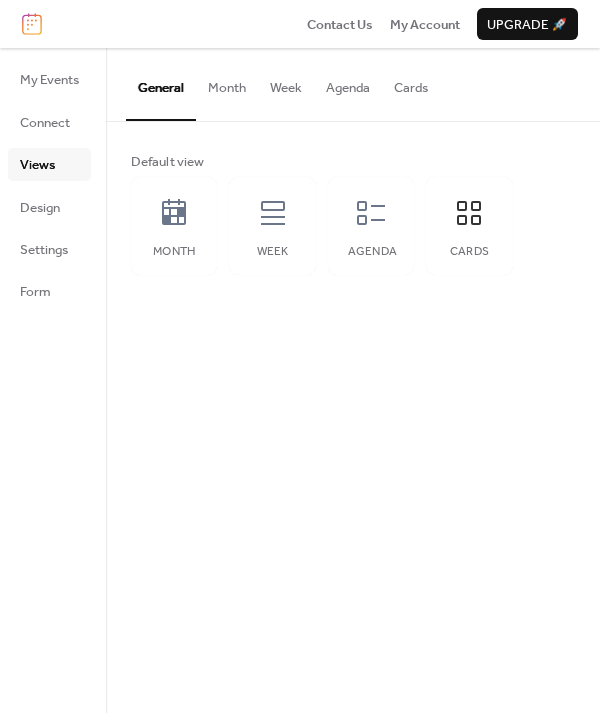 click on "Cards" at bounding box center (411, 83) 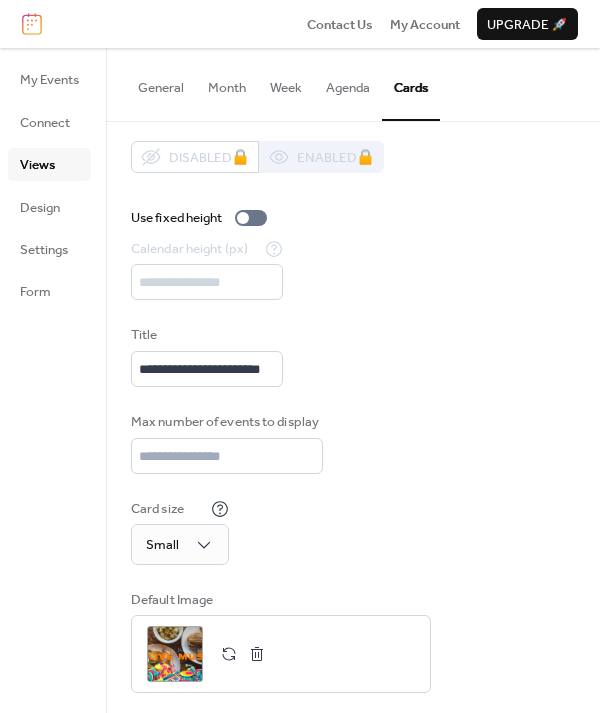 scroll, scrollTop: 10, scrollLeft: 0, axis: vertical 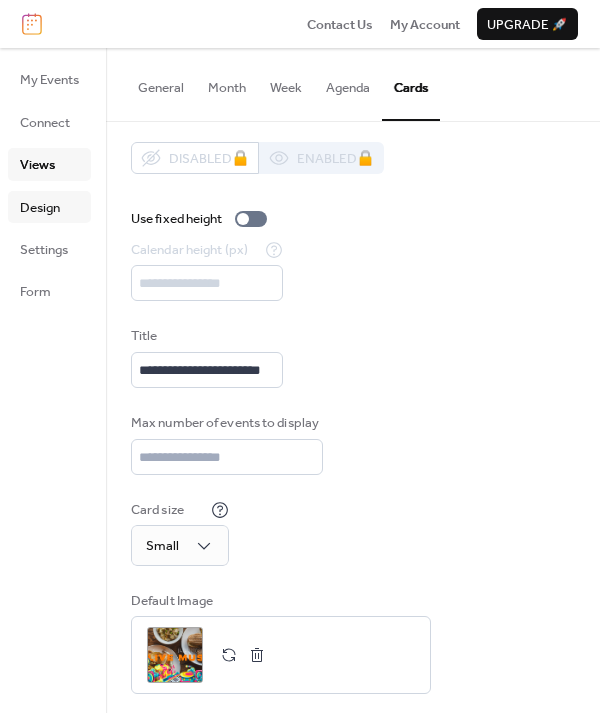 click on "Design" at bounding box center [49, 207] 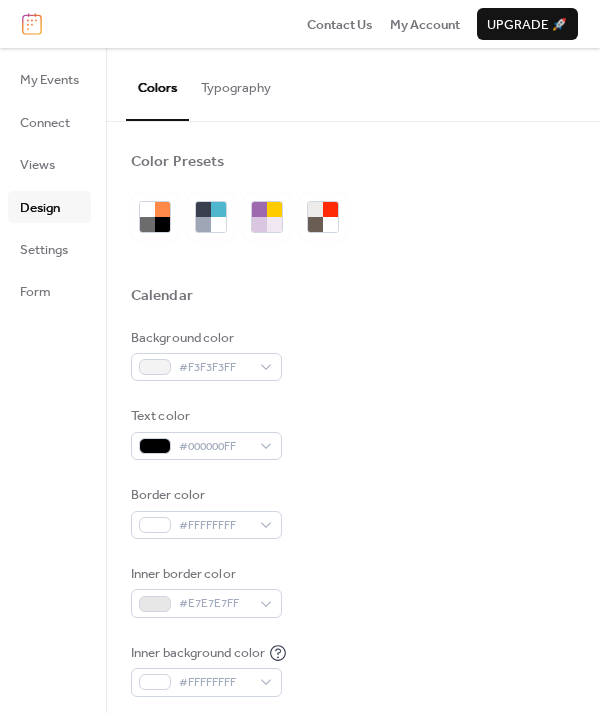 scroll, scrollTop: 939, scrollLeft: 0, axis: vertical 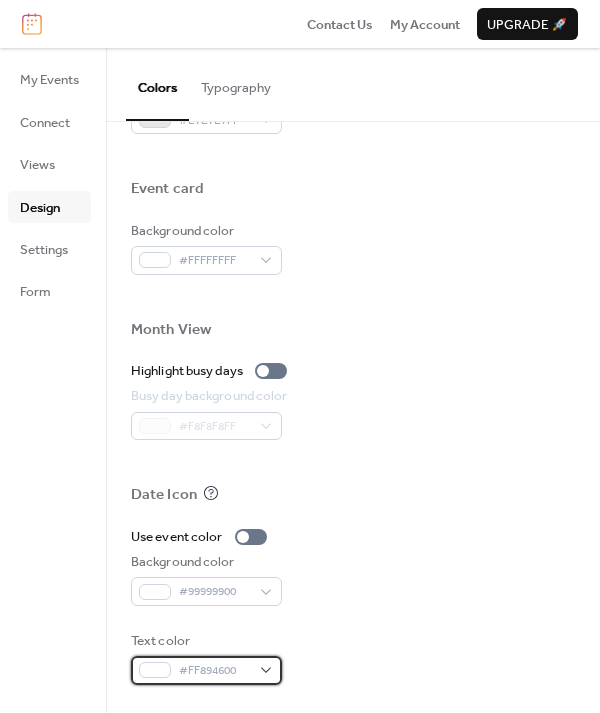 click on "#FF894600" at bounding box center [206, 670] 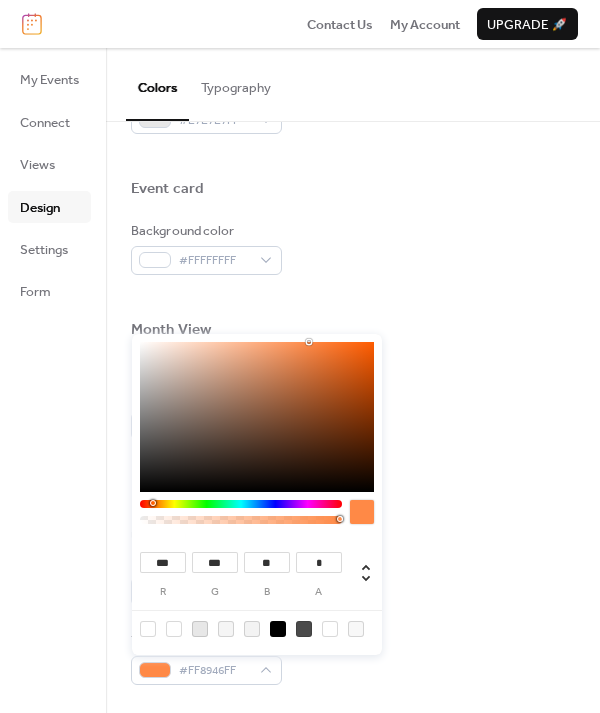 drag, startPoint x: 151, startPoint y: 518, endPoint x: 391, endPoint y: 527, distance: 240.16869 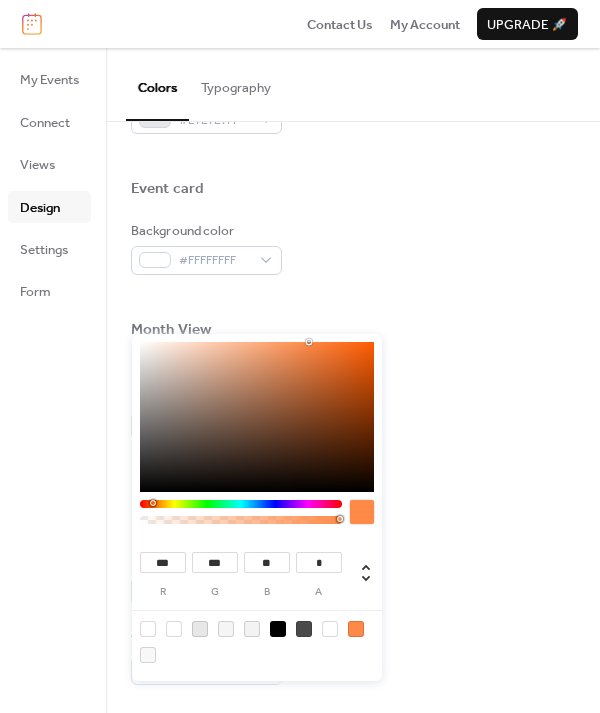 click at bounding box center (174, 629) 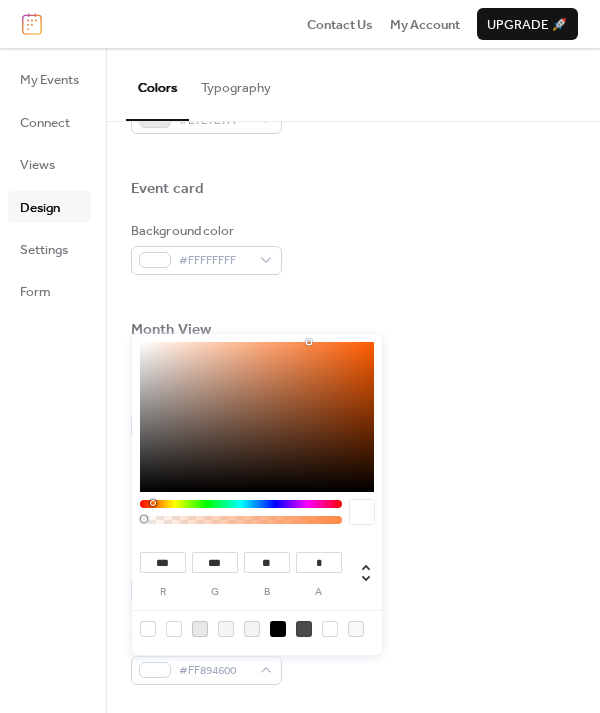 click at bounding box center [174, 629] 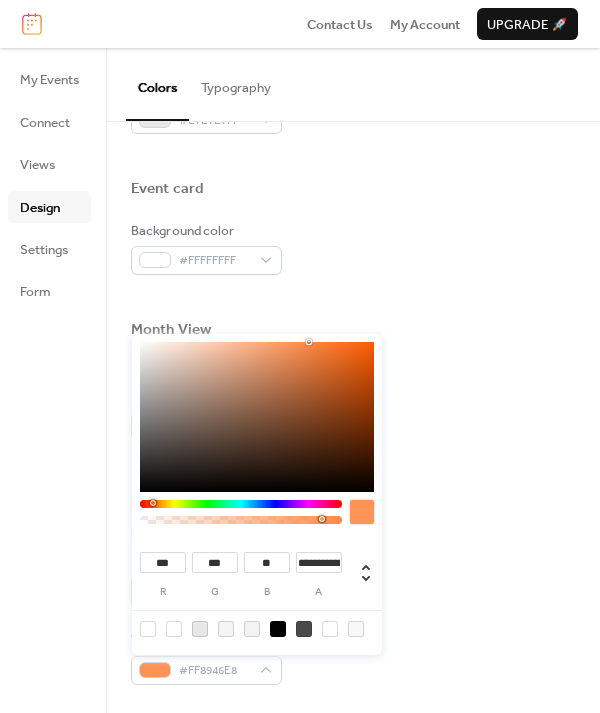 type on "*" 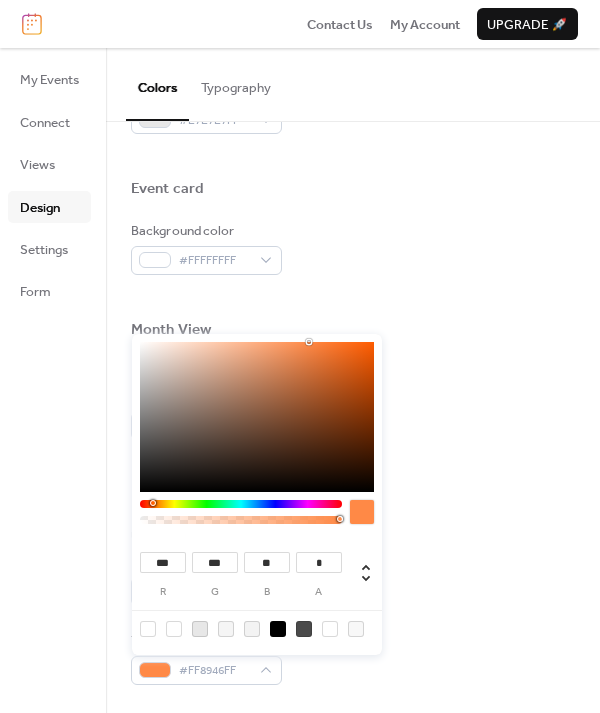 drag, startPoint x: 146, startPoint y: 522, endPoint x: 364, endPoint y: 528, distance: 218.08255 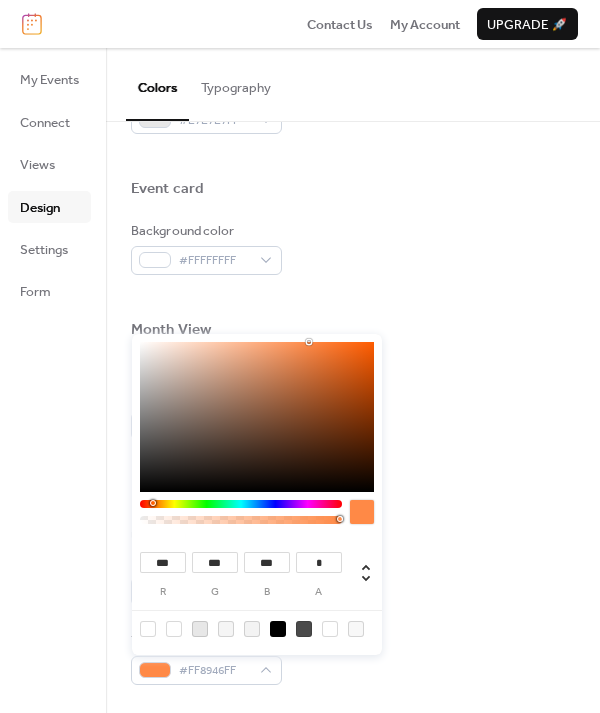 type on "***" 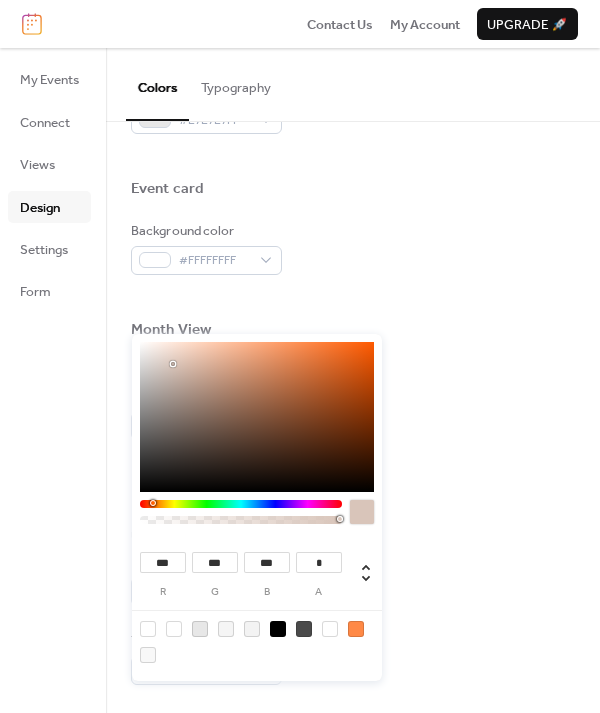 type on "***" 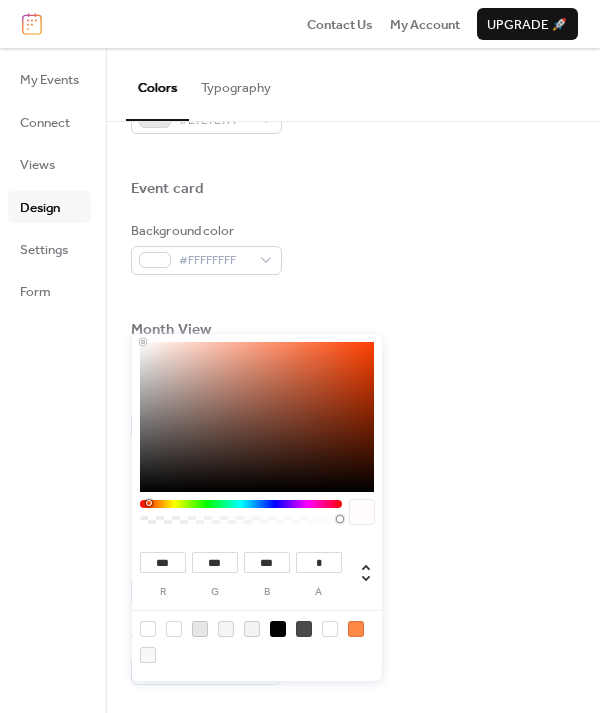 type on "***" 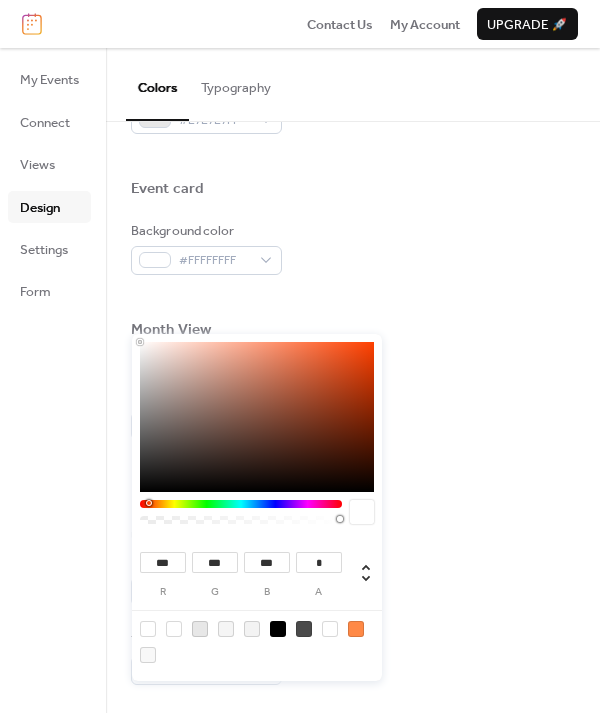 drag, startPoint x: 173, startPoint y: 354, endPoint x: 120, endPoint y: 310, distance: 68.88396 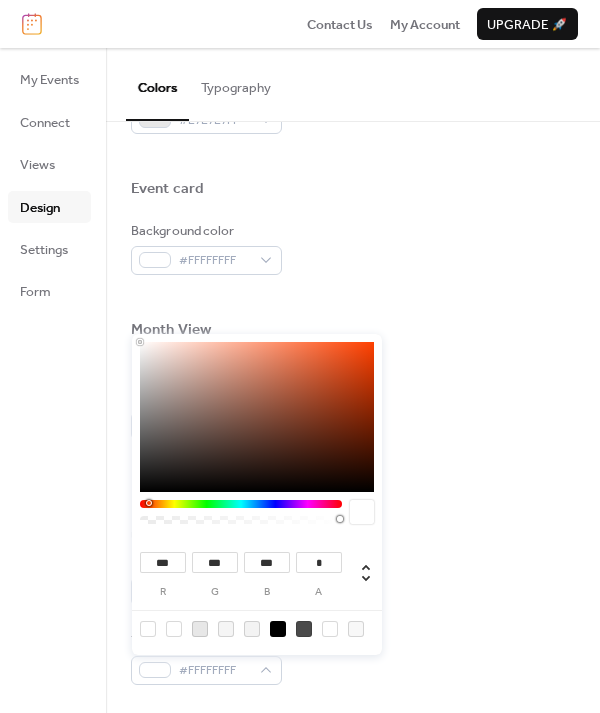 click on "Busy day background color #F8F8F8FF" at bounding box center [353, 413] 